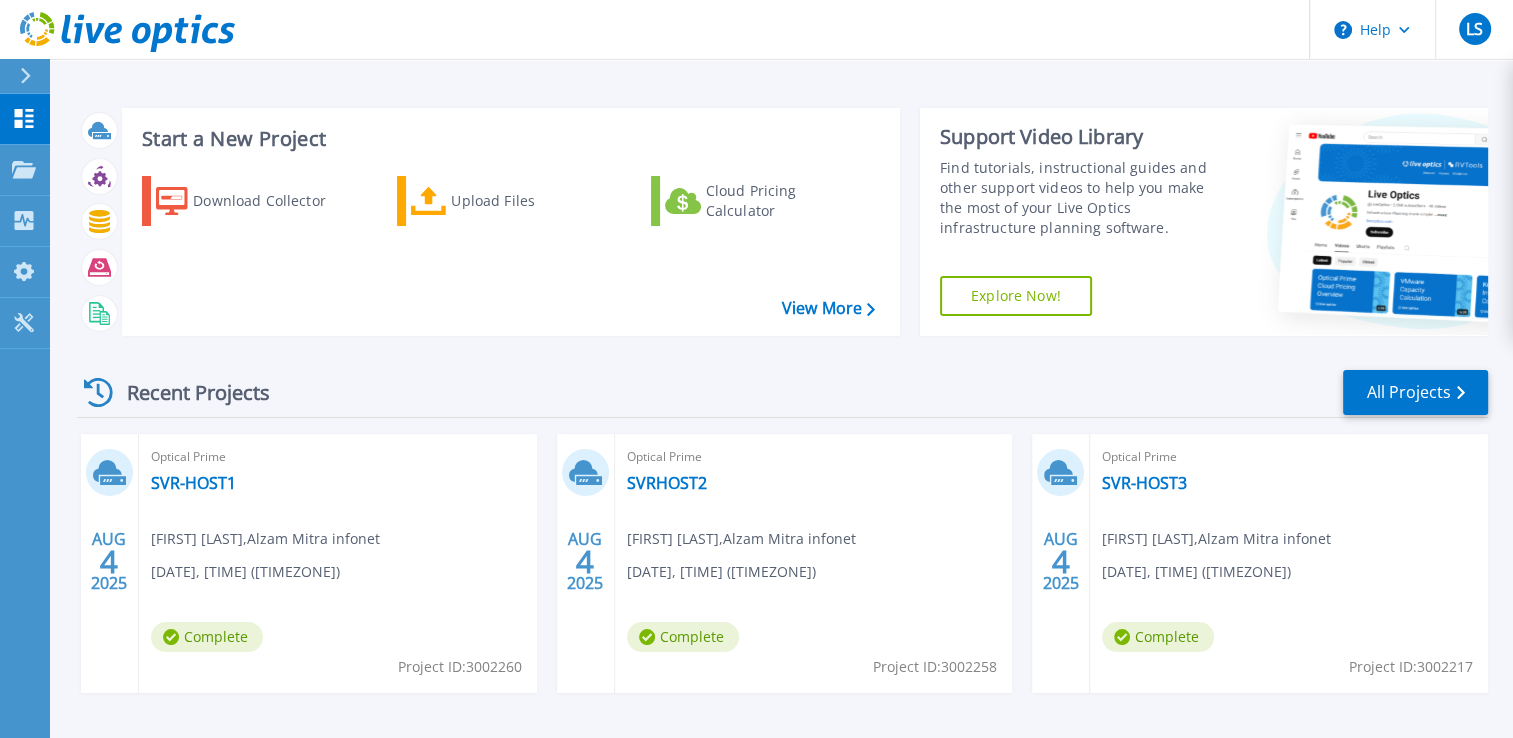 scroll, scrollTop: 70, scrollLeft: 0, axis: vertical 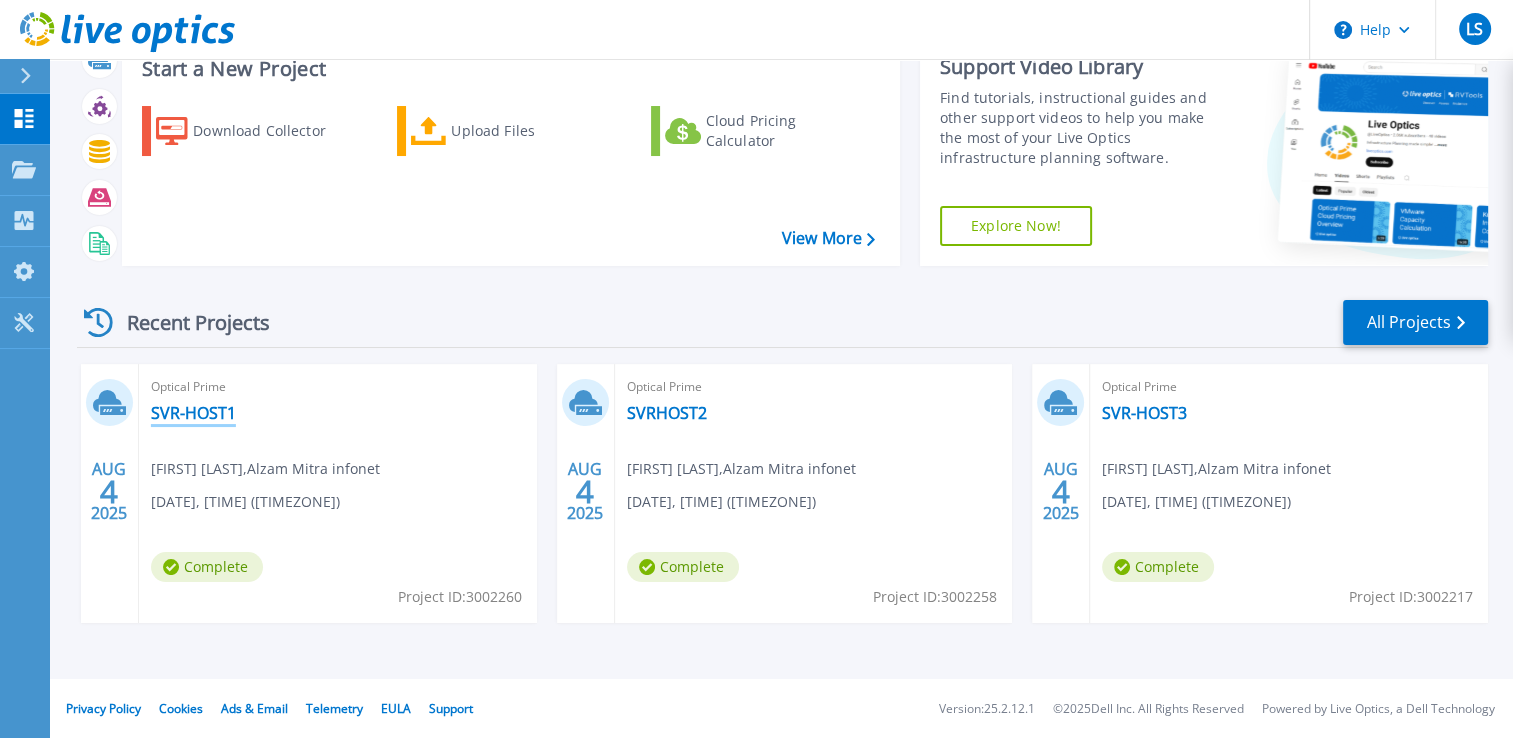 click on "SVR-HOST1" at bounding box center [193, 413] 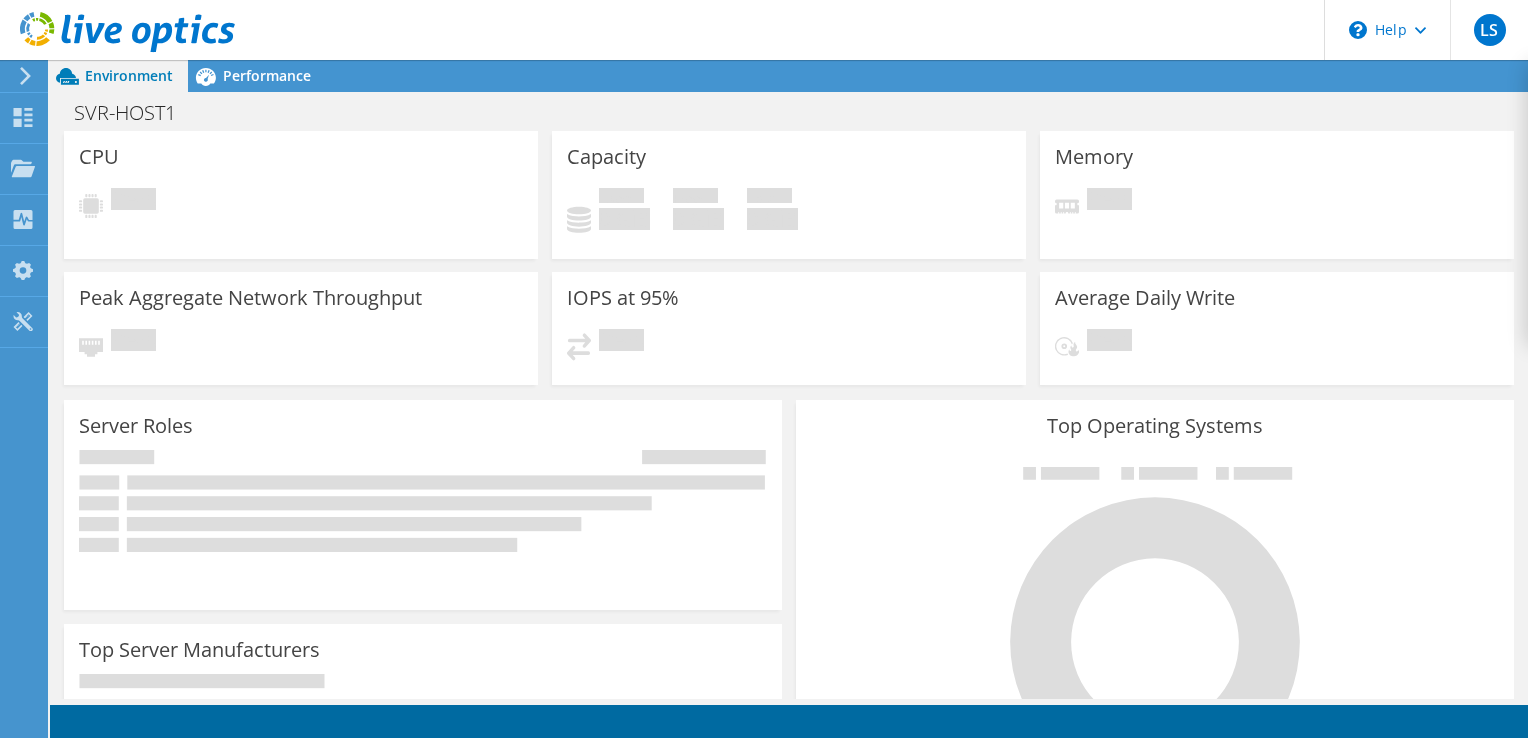 scroll, scrollTop: 0, scrollLeft: 0, axis: both 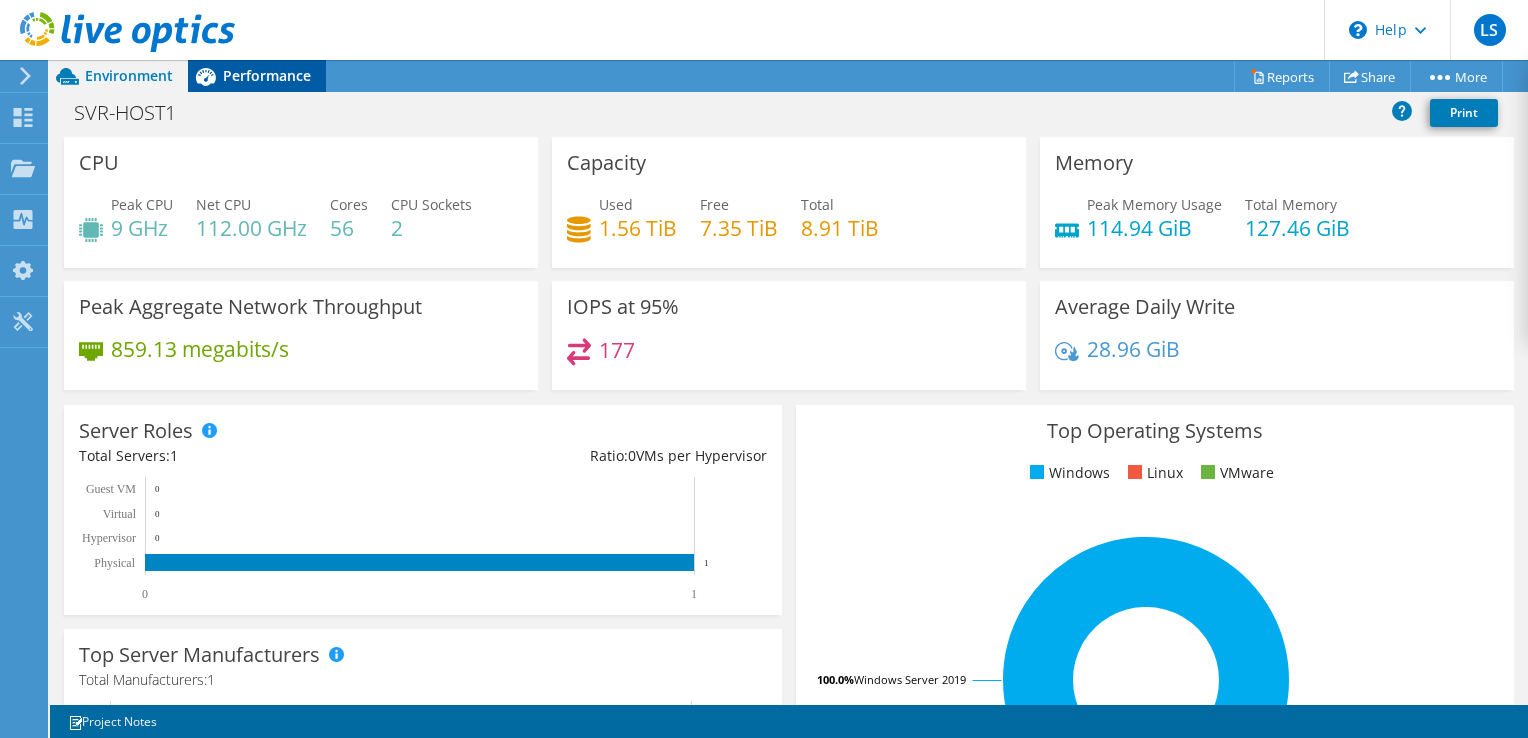 click 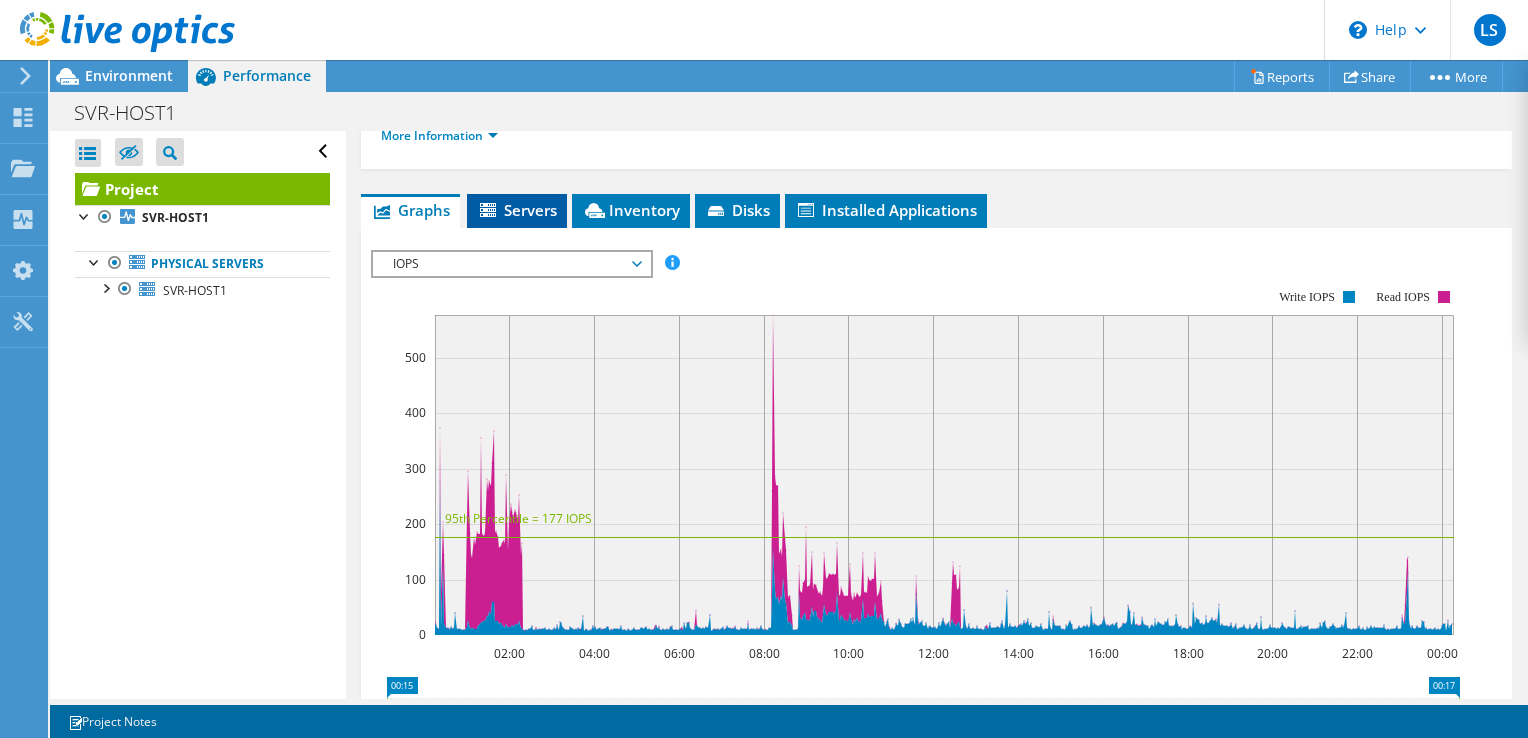 scroll, scrollTop: 400, scrollLeft: 0, axis: vertical 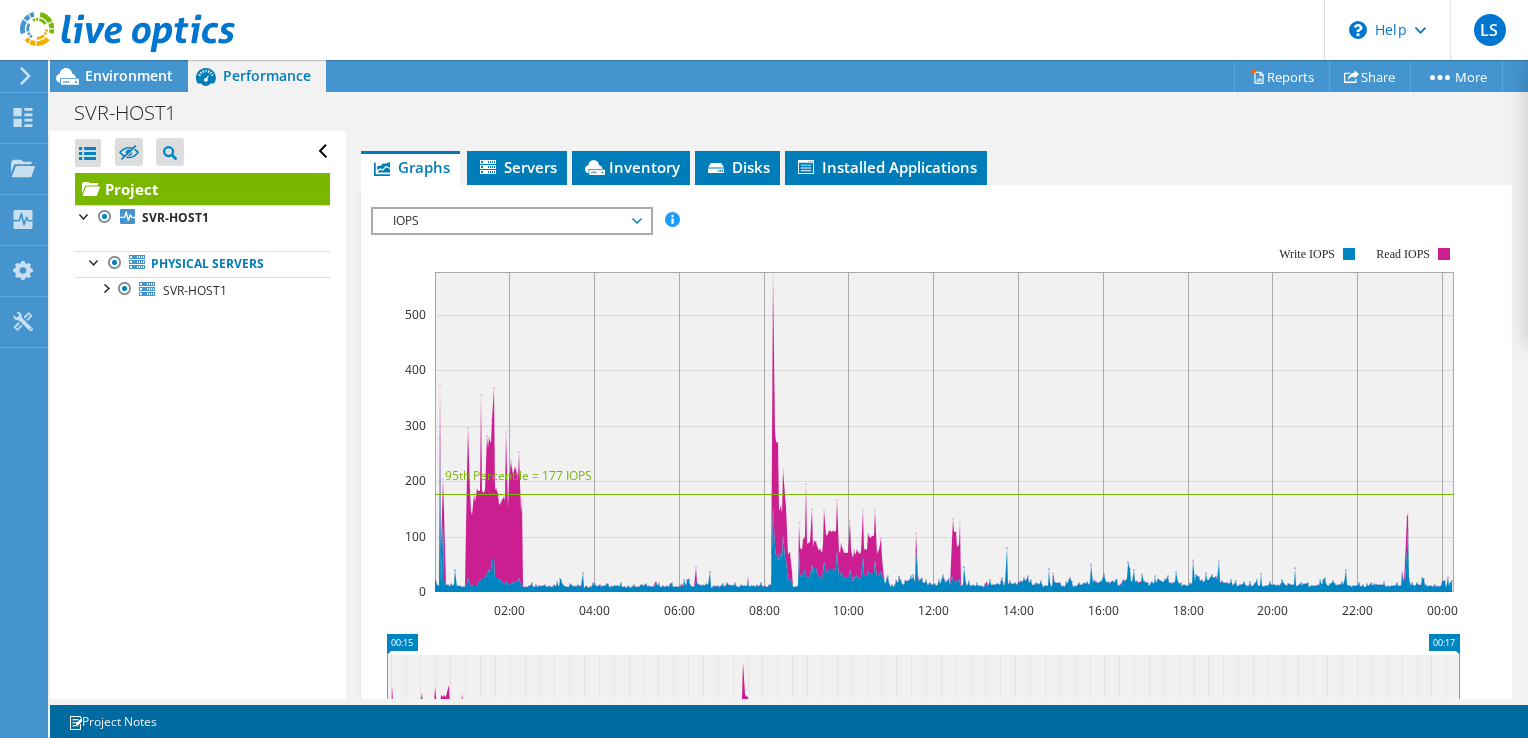 click on "IOPS" at bounding box center (511, 221) 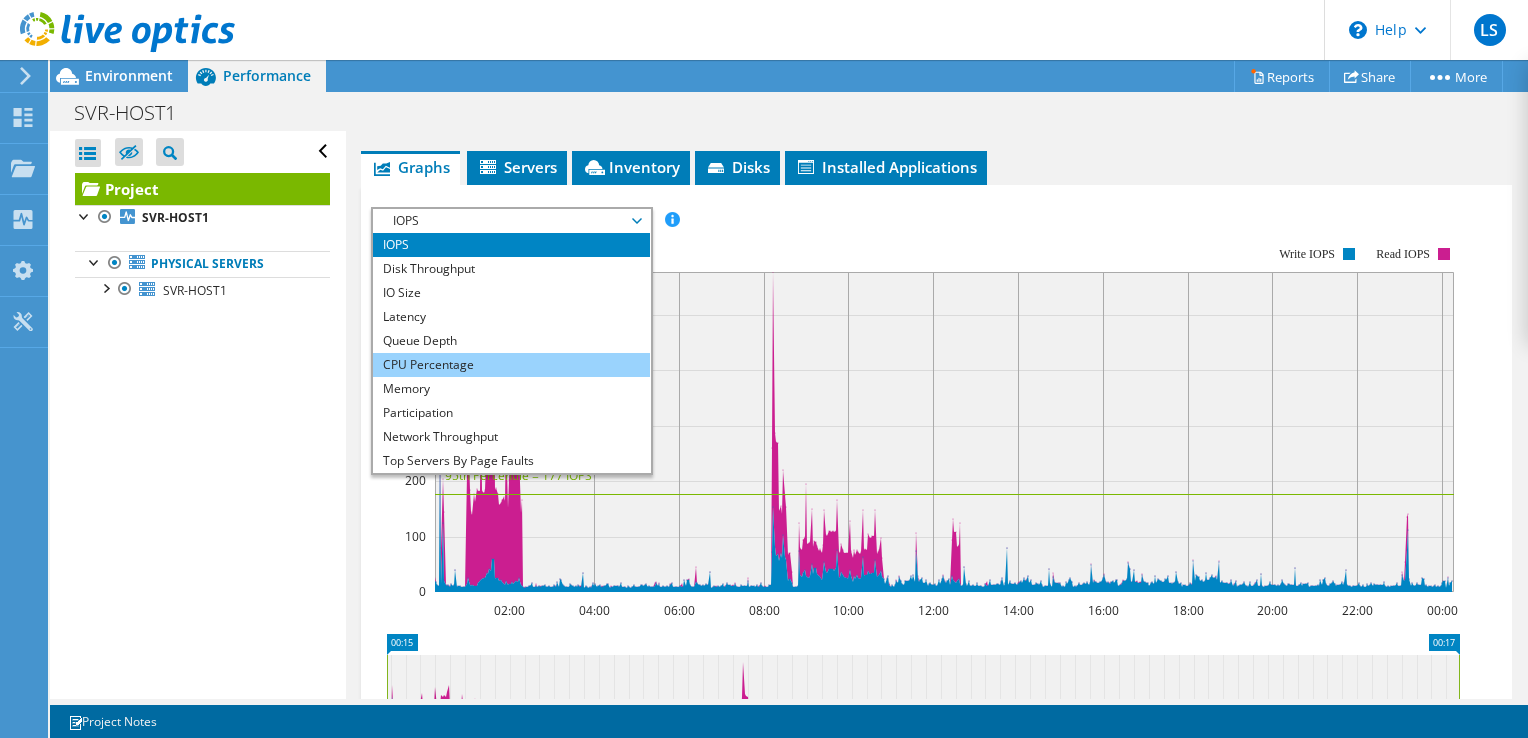 click on "CPU Percentage" at bounding box center [511, 365] 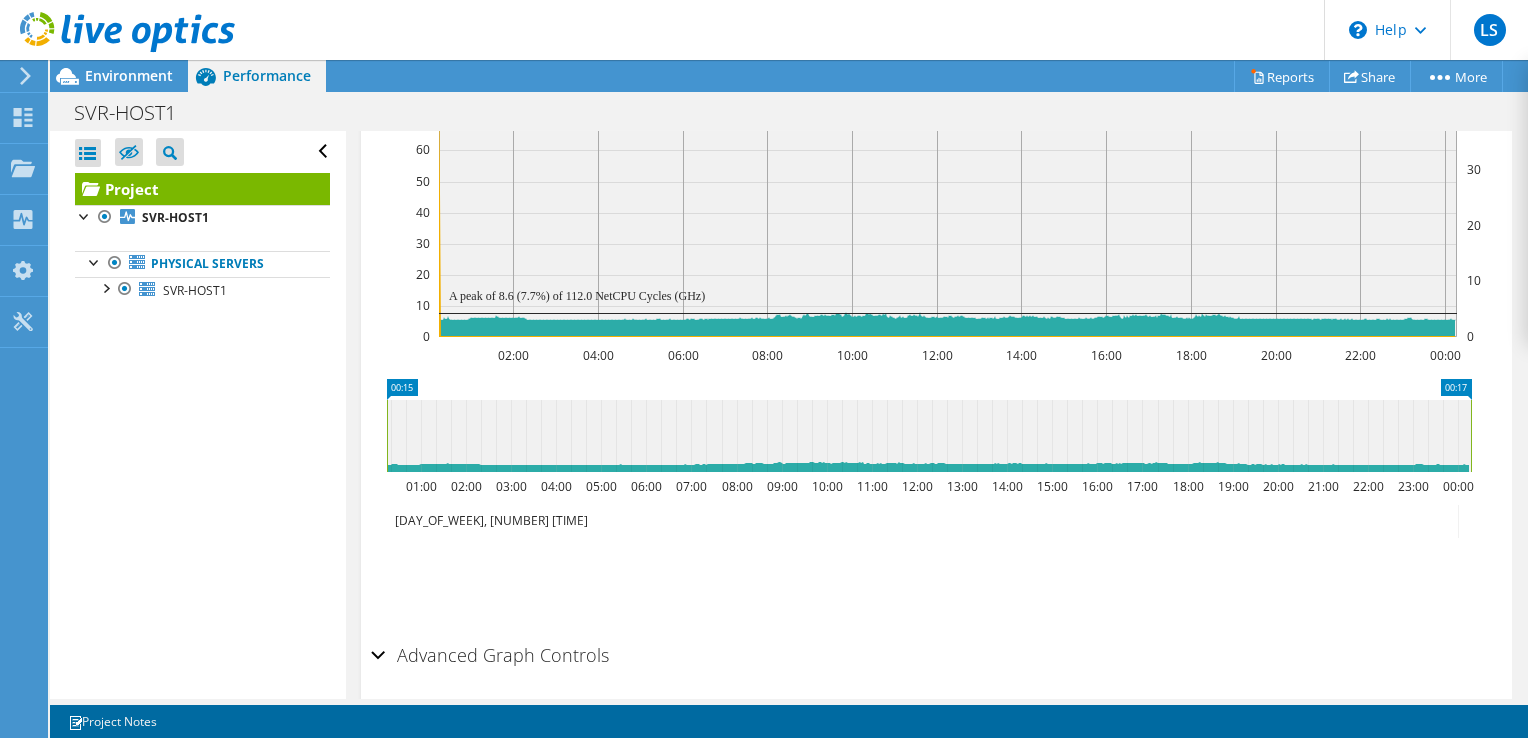 scroll, scrollTop: 700, scrollLeft: 0, axis: vertical 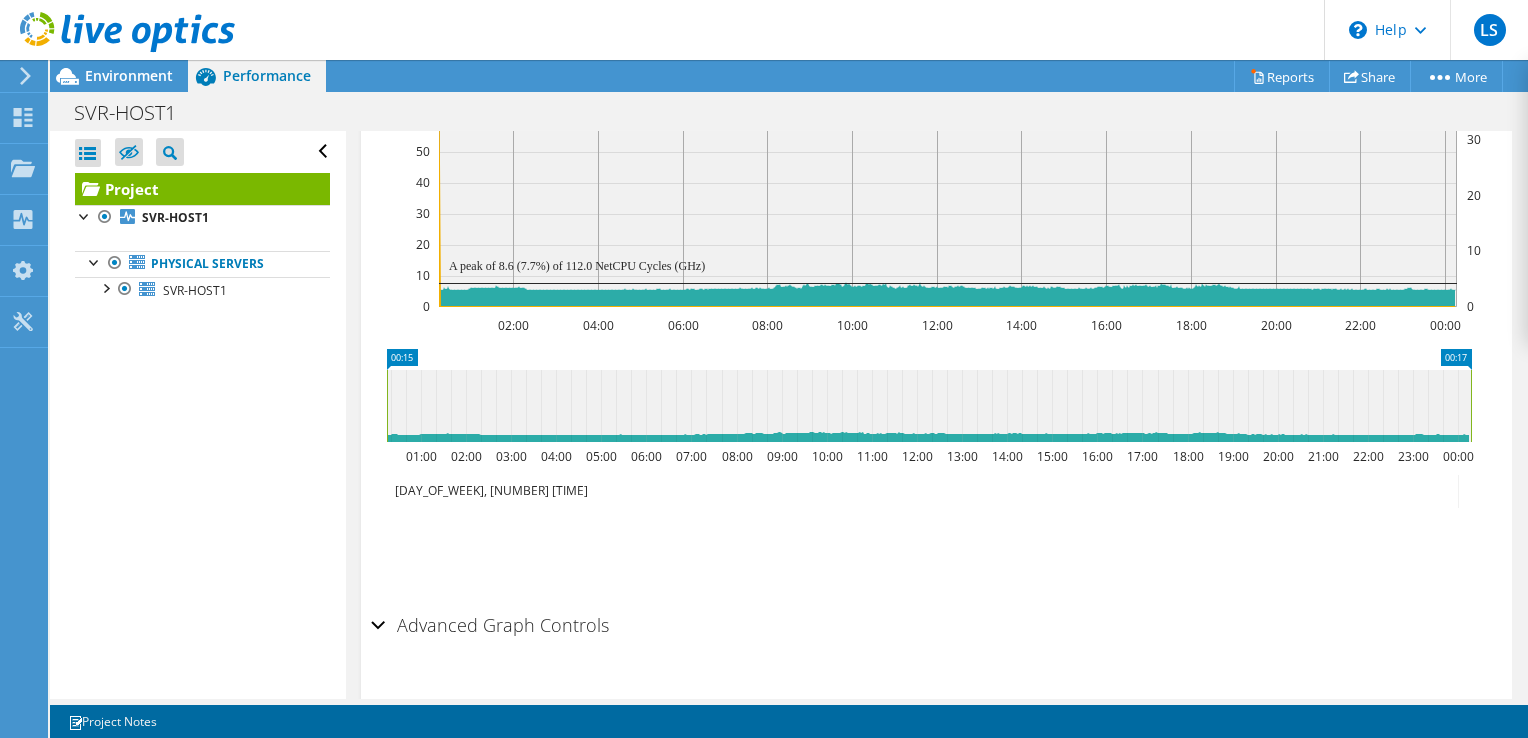 click on "Advanced Graph Controls" at bounding box center [490, 625] 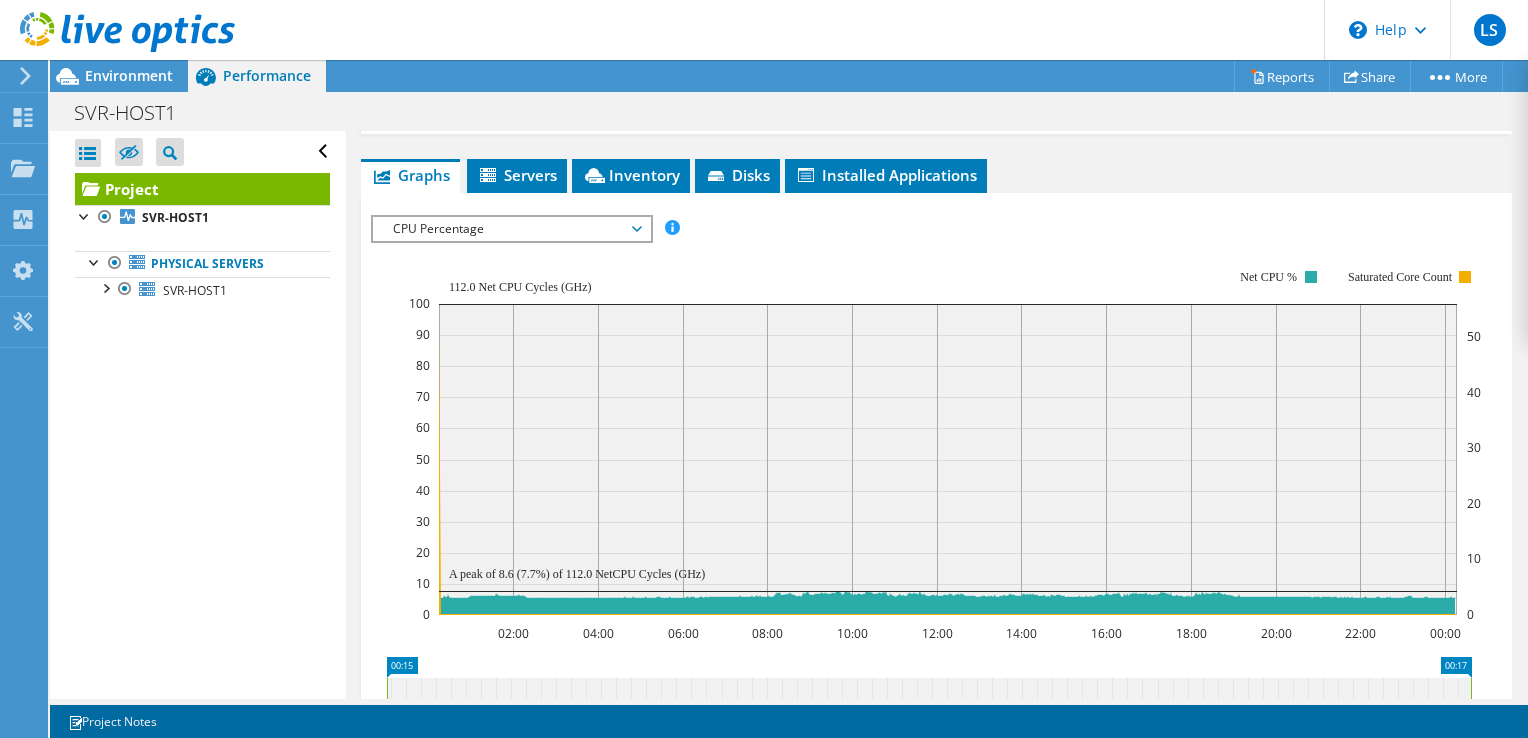 scroll, scrollTop: 418, scrollLeft: 0, axis: vertical 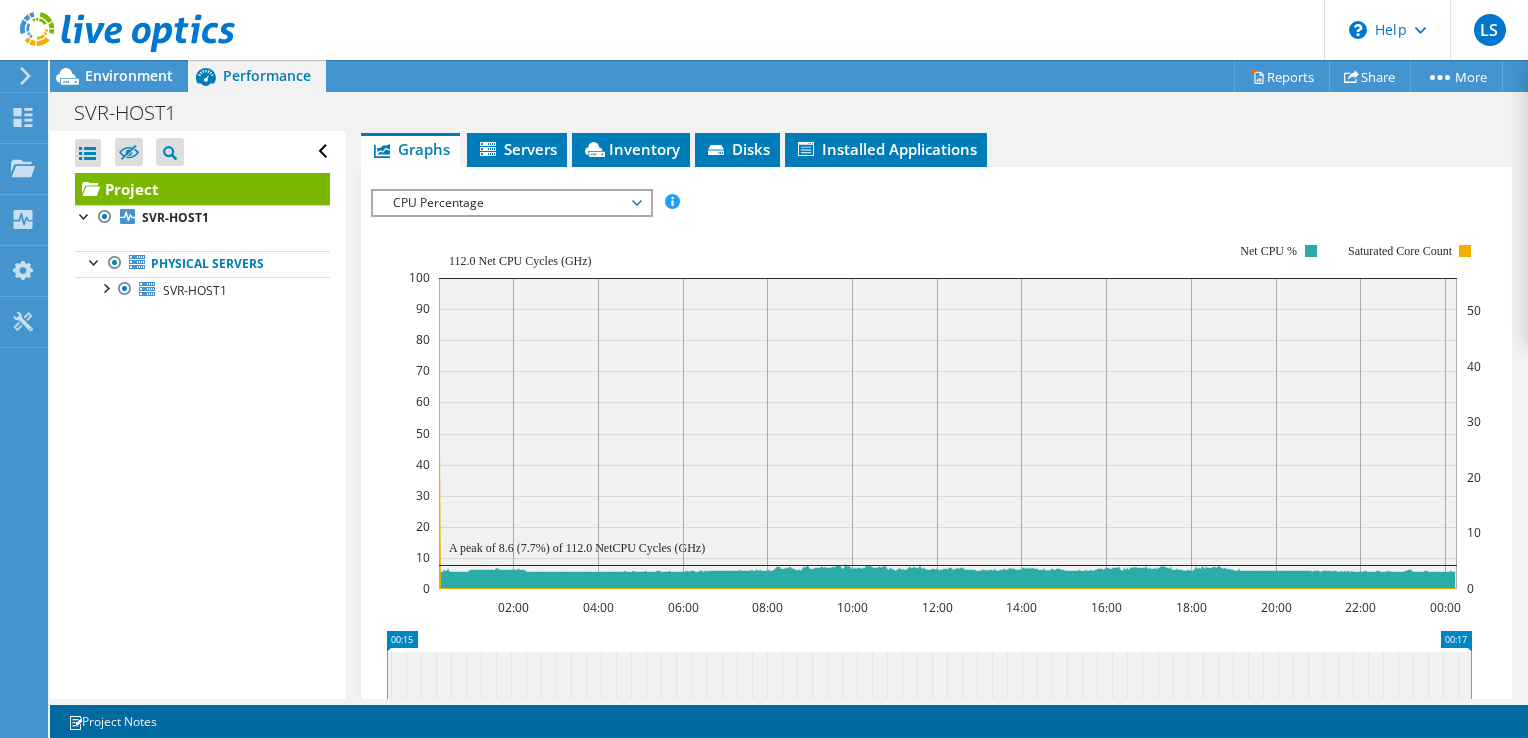 click on "CPU Percentage" at bounding box center (511, 203) 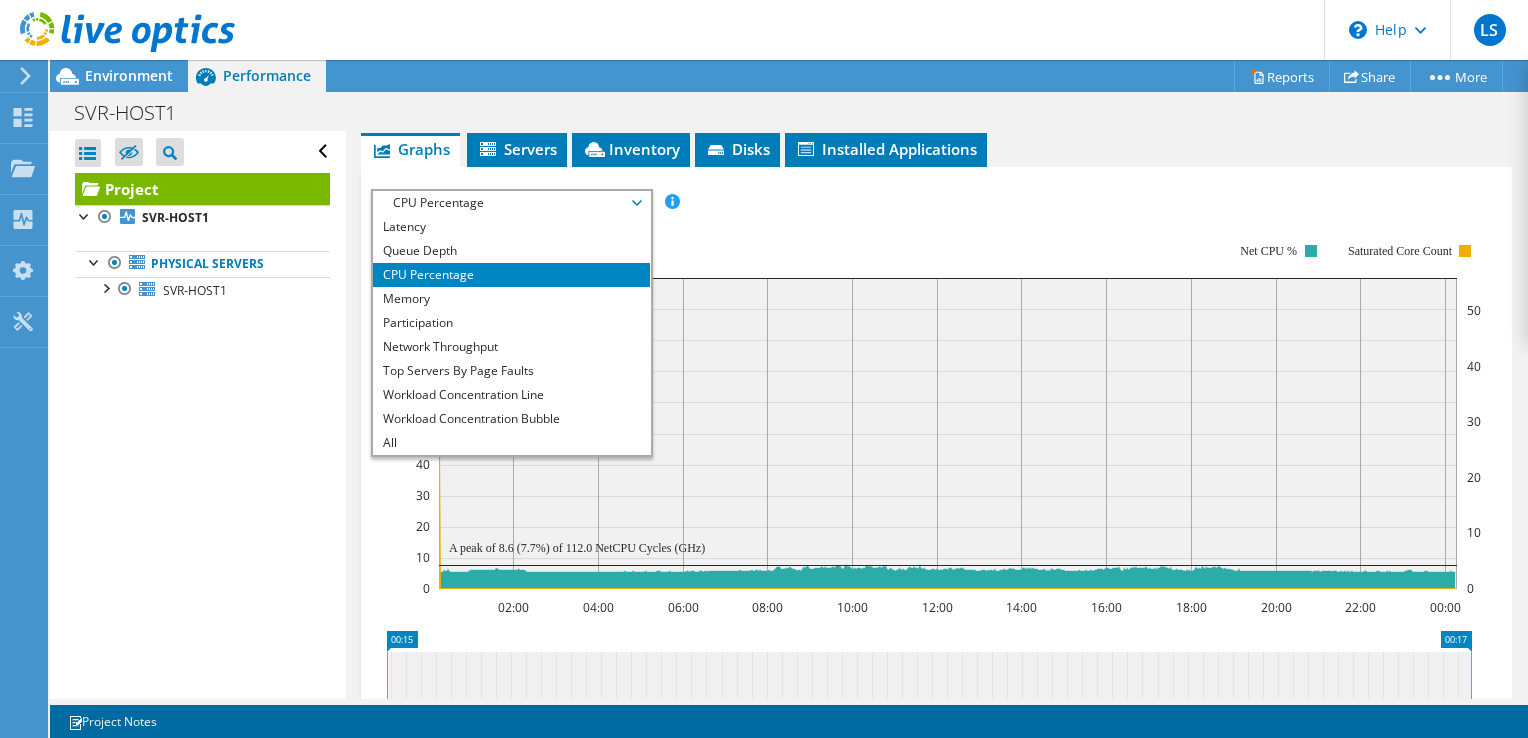 scroll, scrollTop: 0, scrollLeft: 0, axis: both 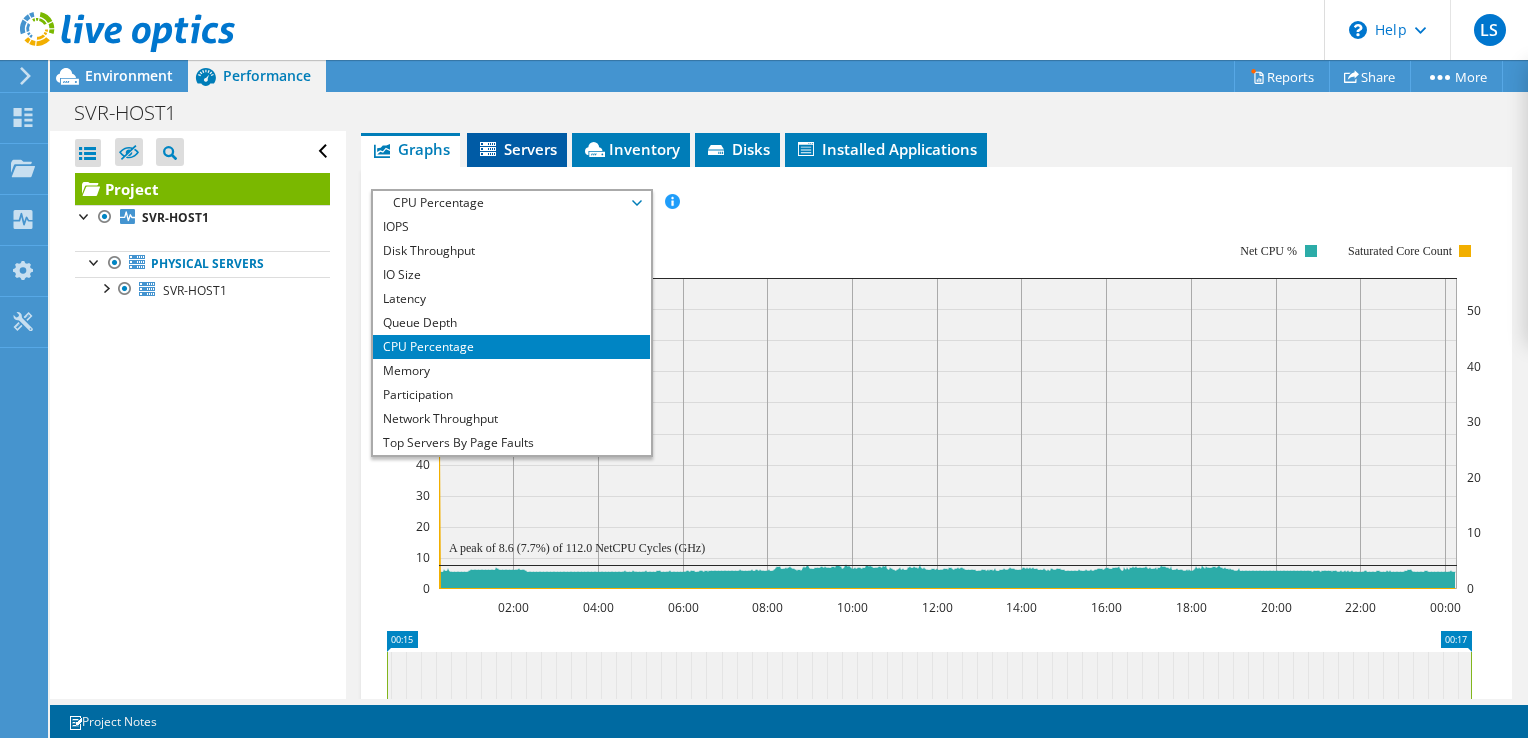 click on "Servers" at bounding box center [517, 149] 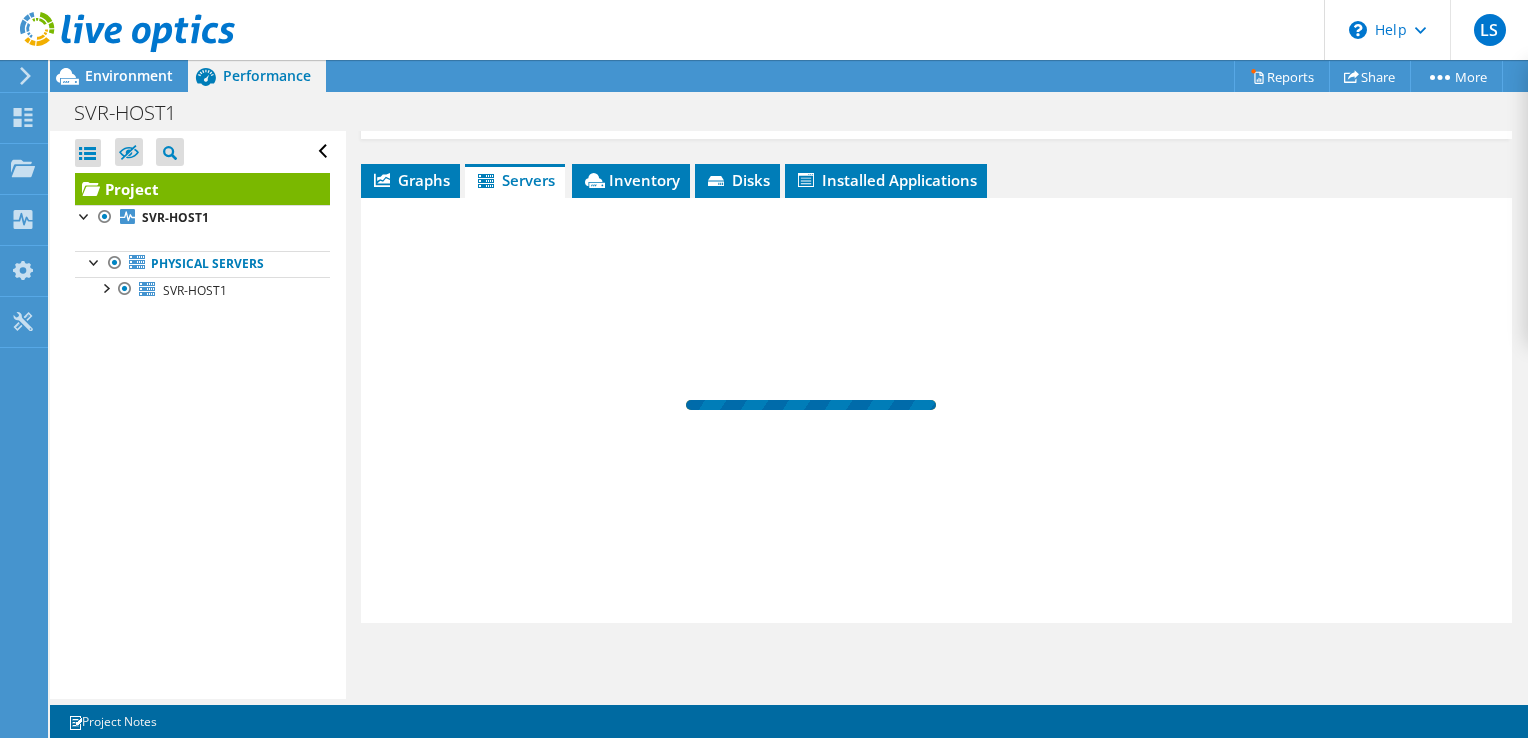 scroll, scrollTop: 384, scrollLeft: 0, axis: vertical 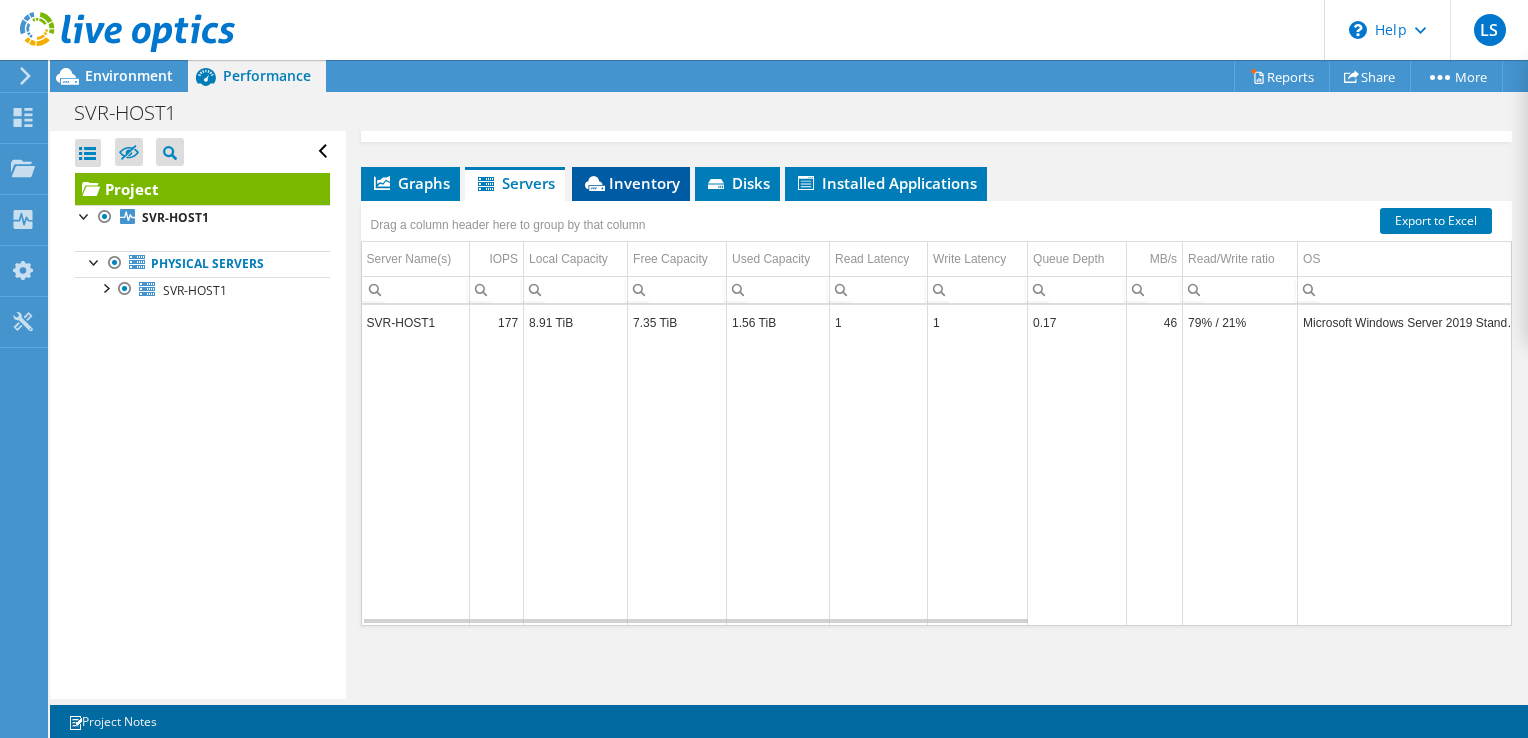 click on "Inventory" at bounding box center (631, 184) 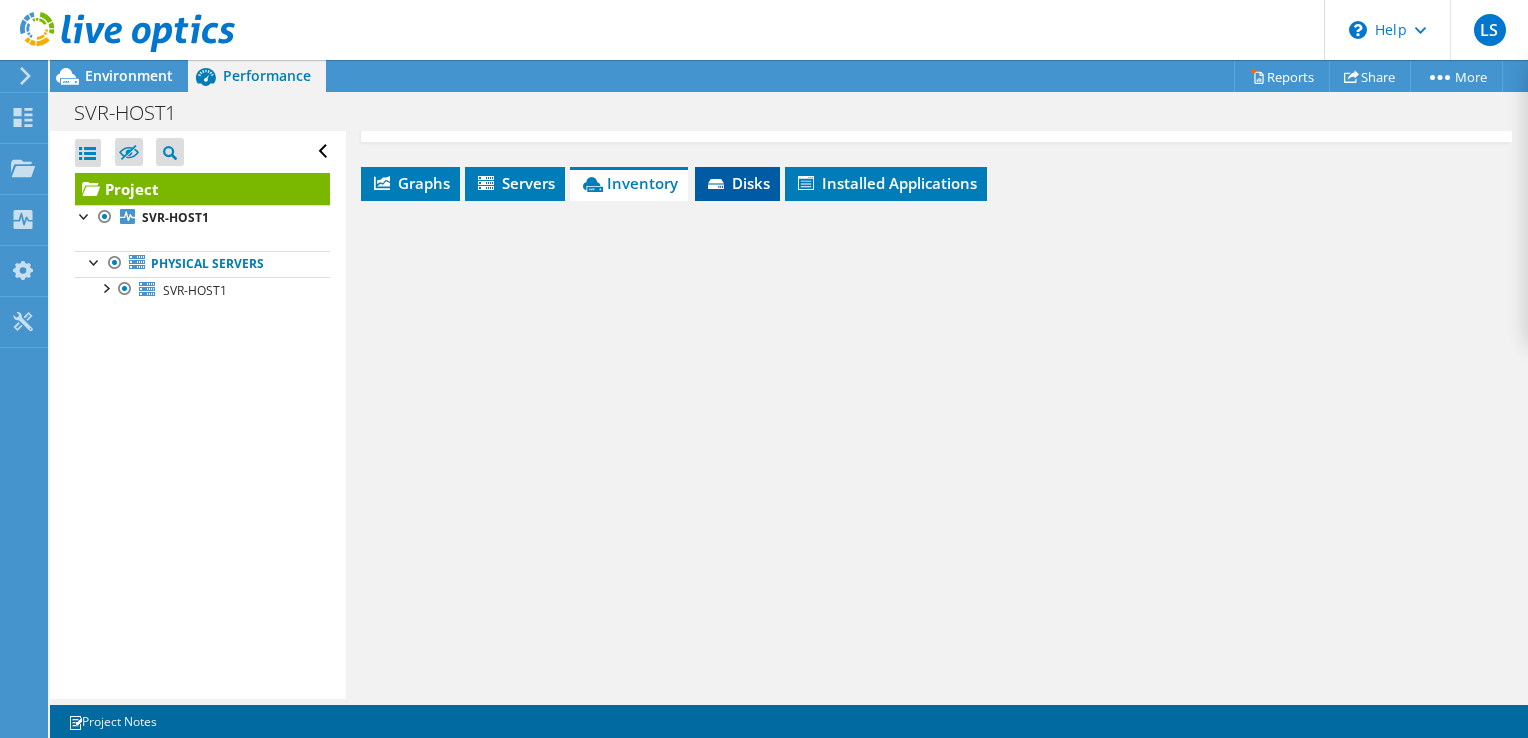click 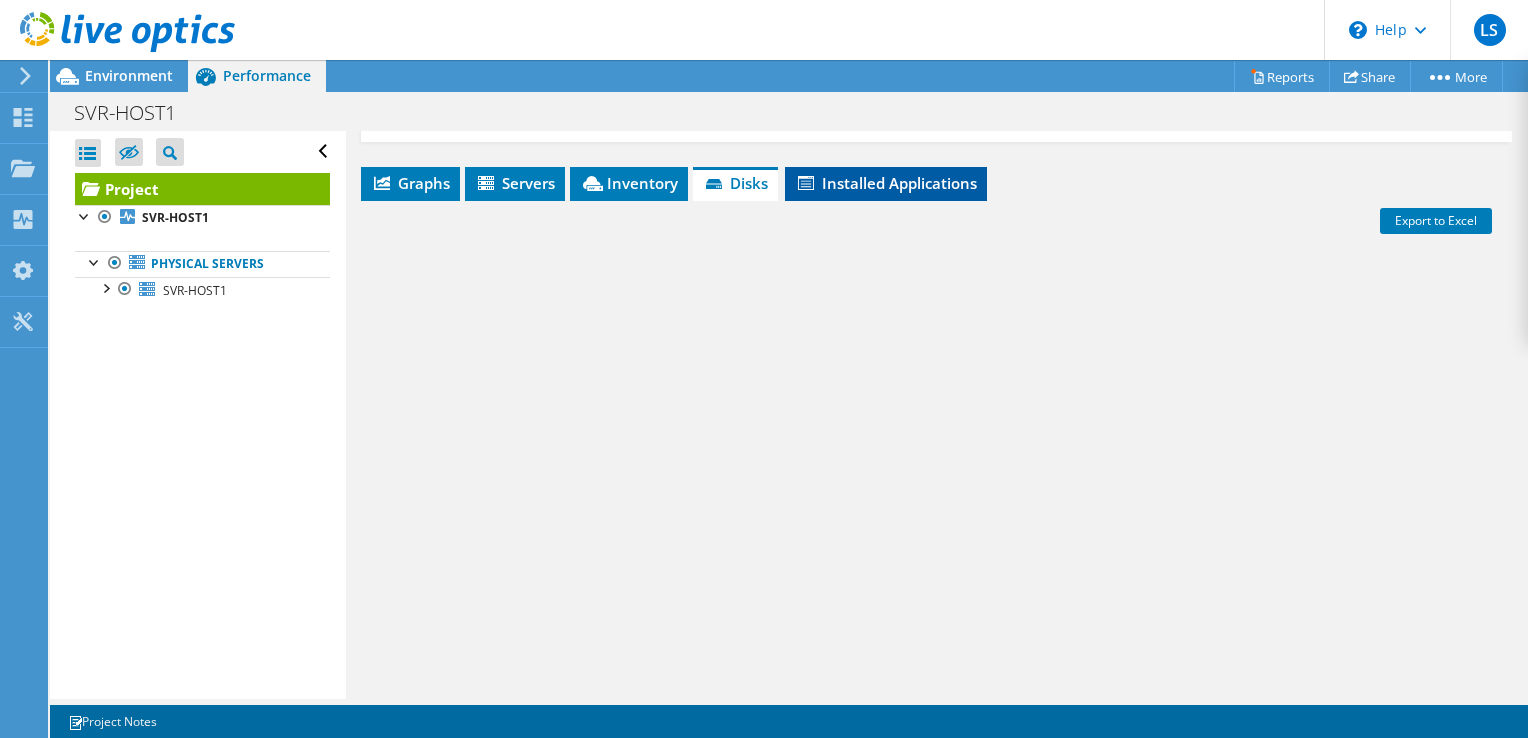 click on "Installed Applications" at bounding box center [886, 183] 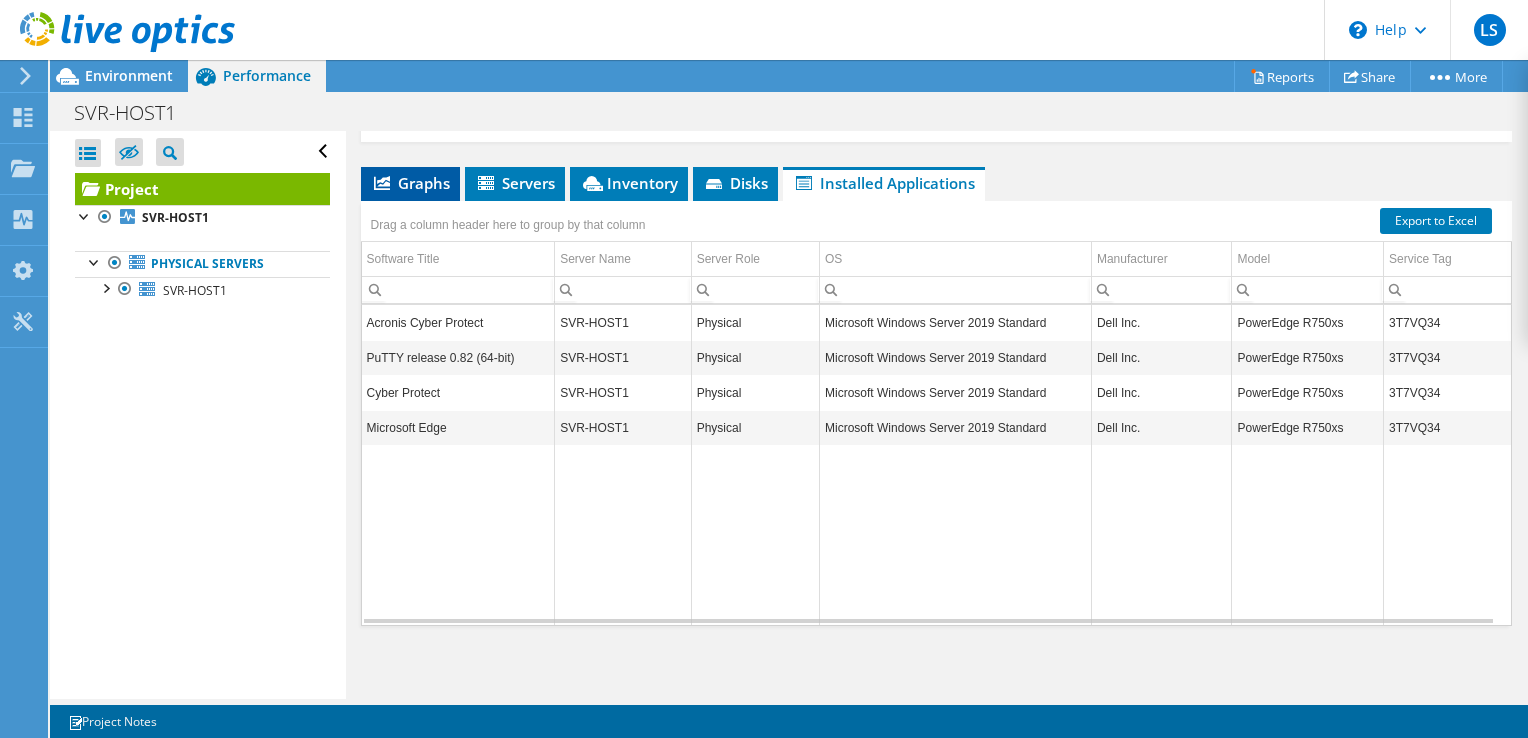 click on "Graphs" at bounding box center (410, 183) 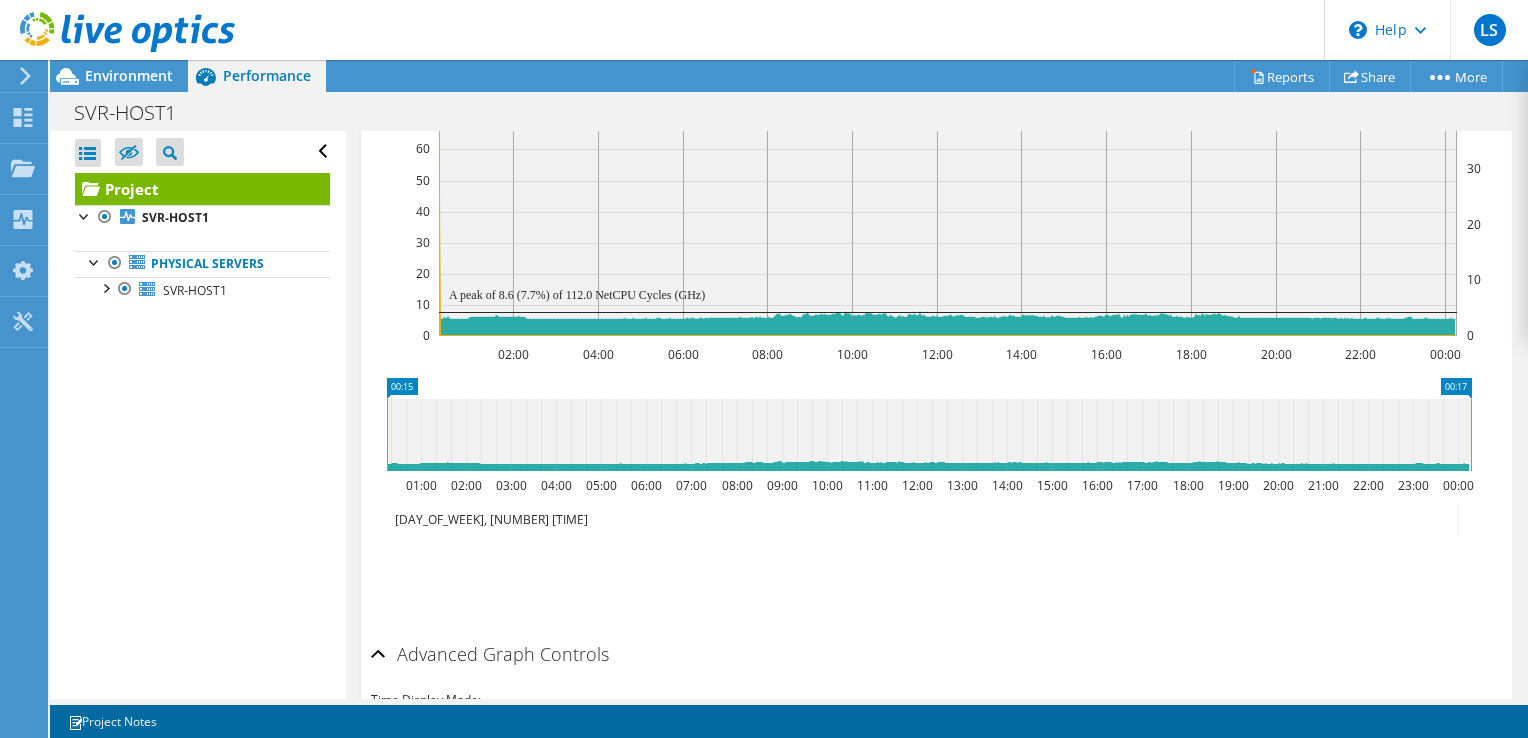 scroll, scrollTop: 817, scrollLeft: 0, axis: vertical 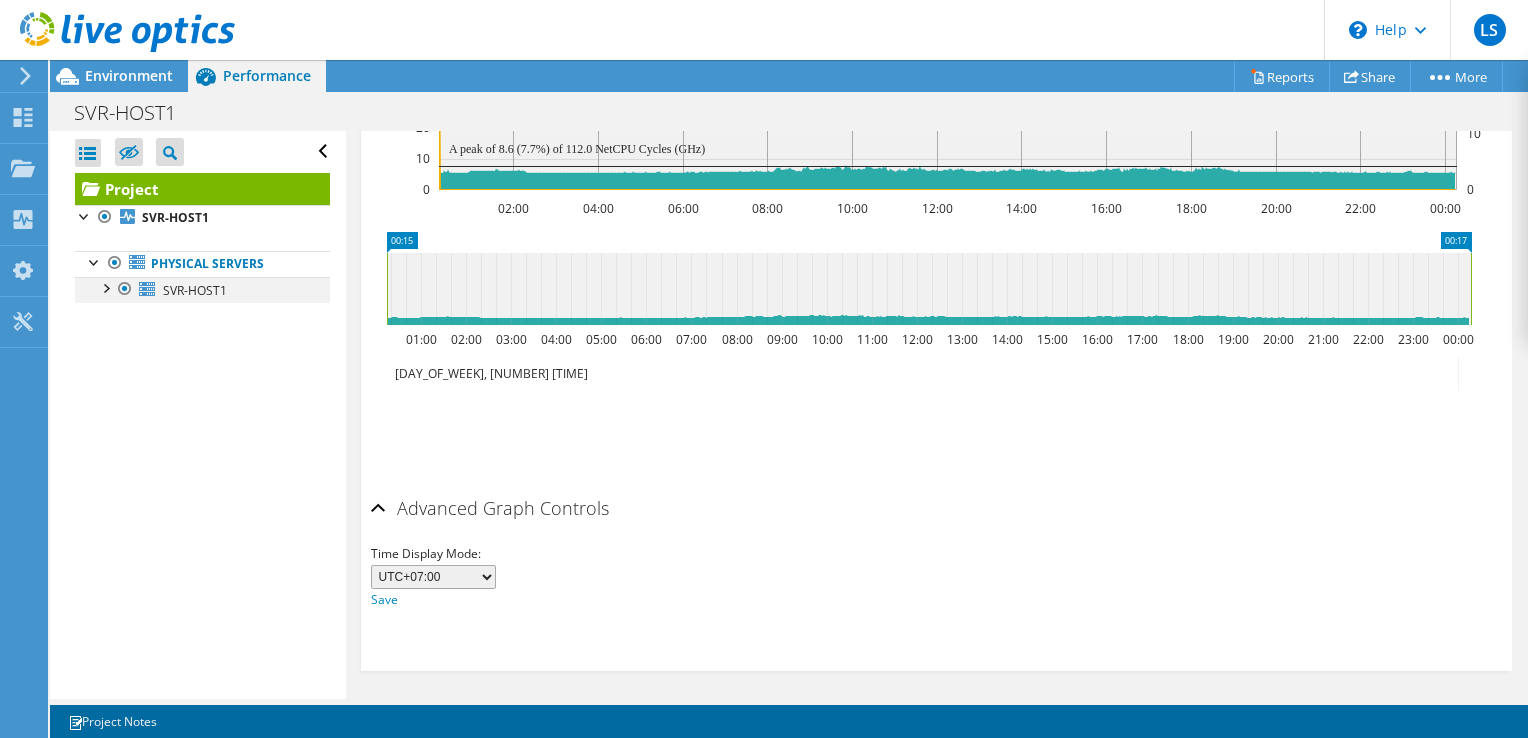 click at bounding box center (105, 287) 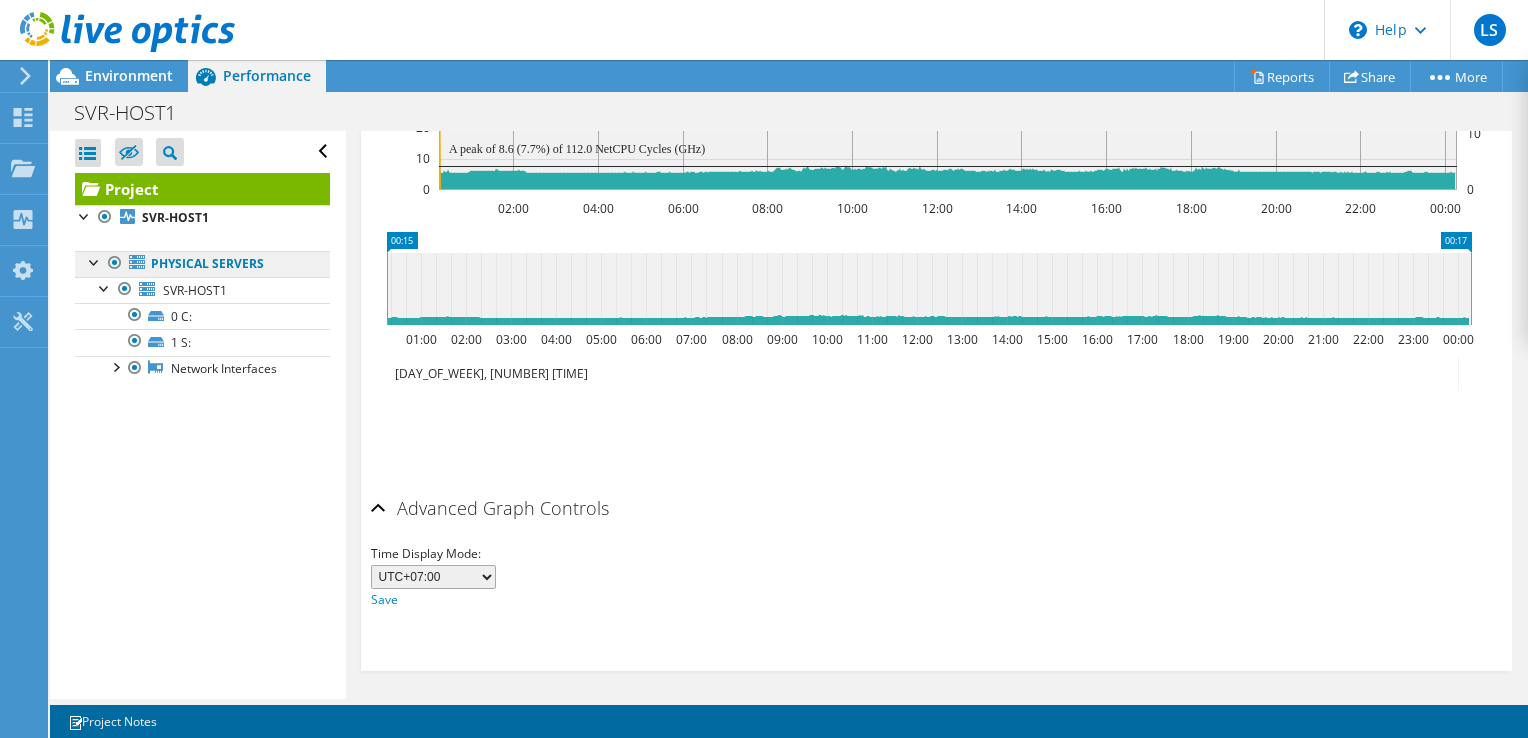 click on "Physical Servers" at bounding box center (202, 264) 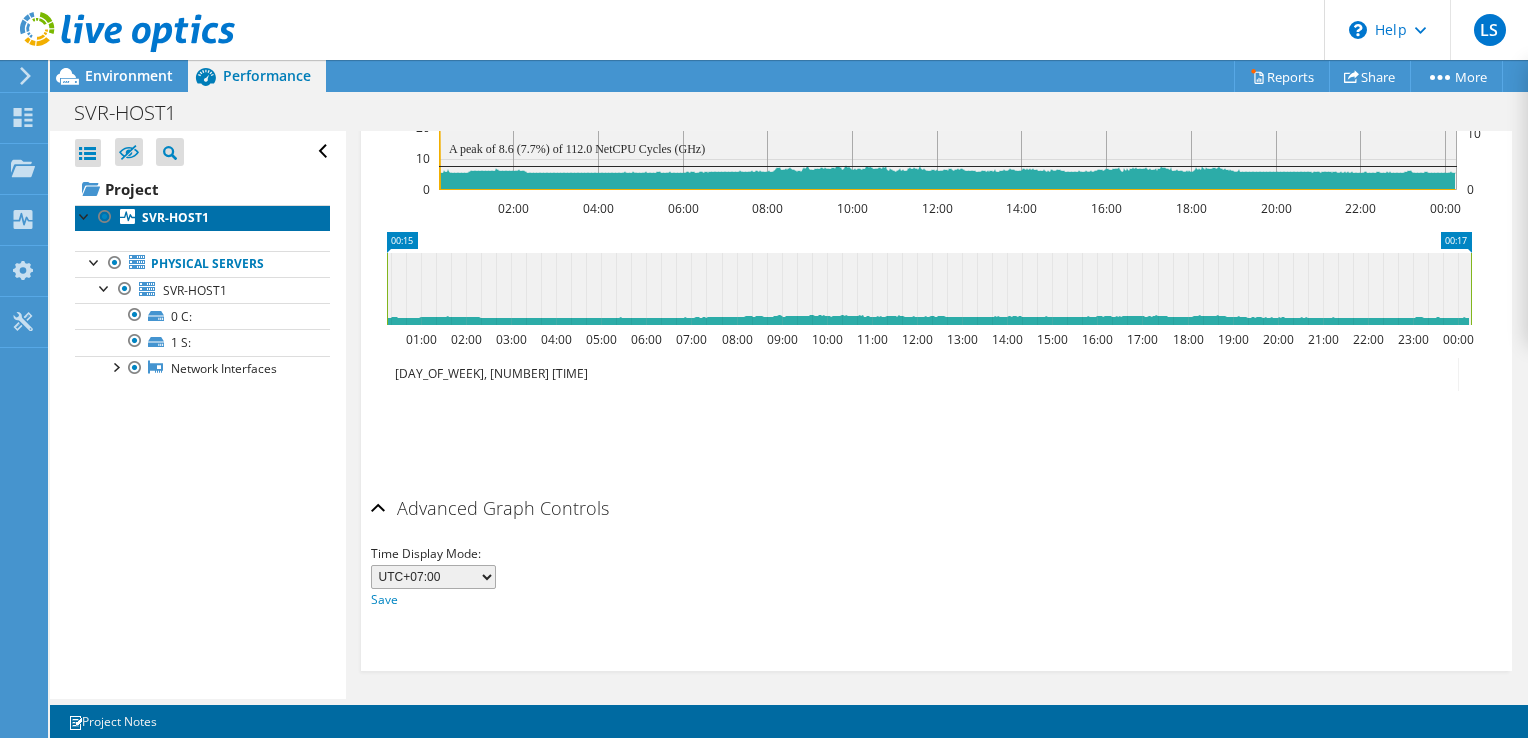 click on "SVR-HOST1" at bounding box center [202, 218] 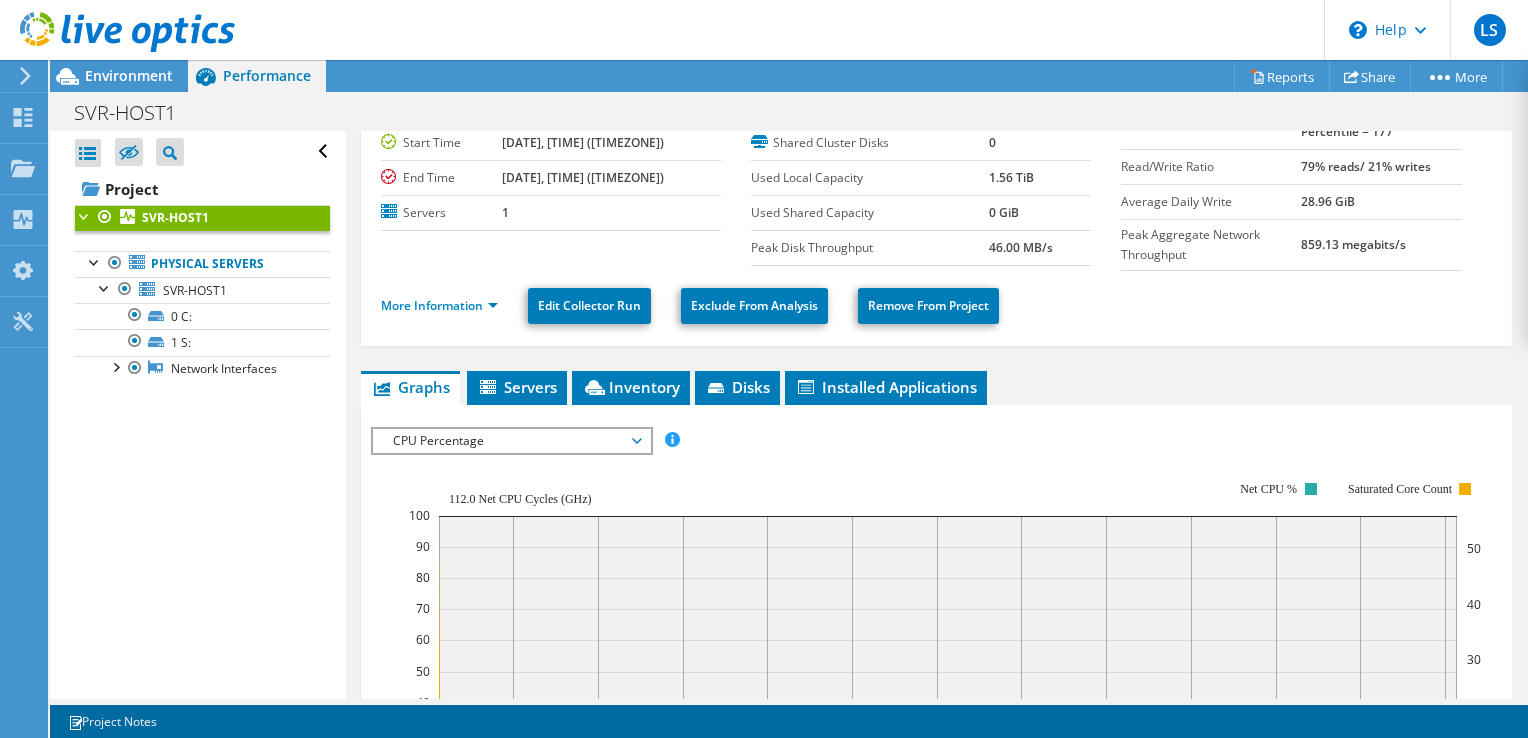 scroll, scrollTop: 0, scrollLeft: 0, axis: both 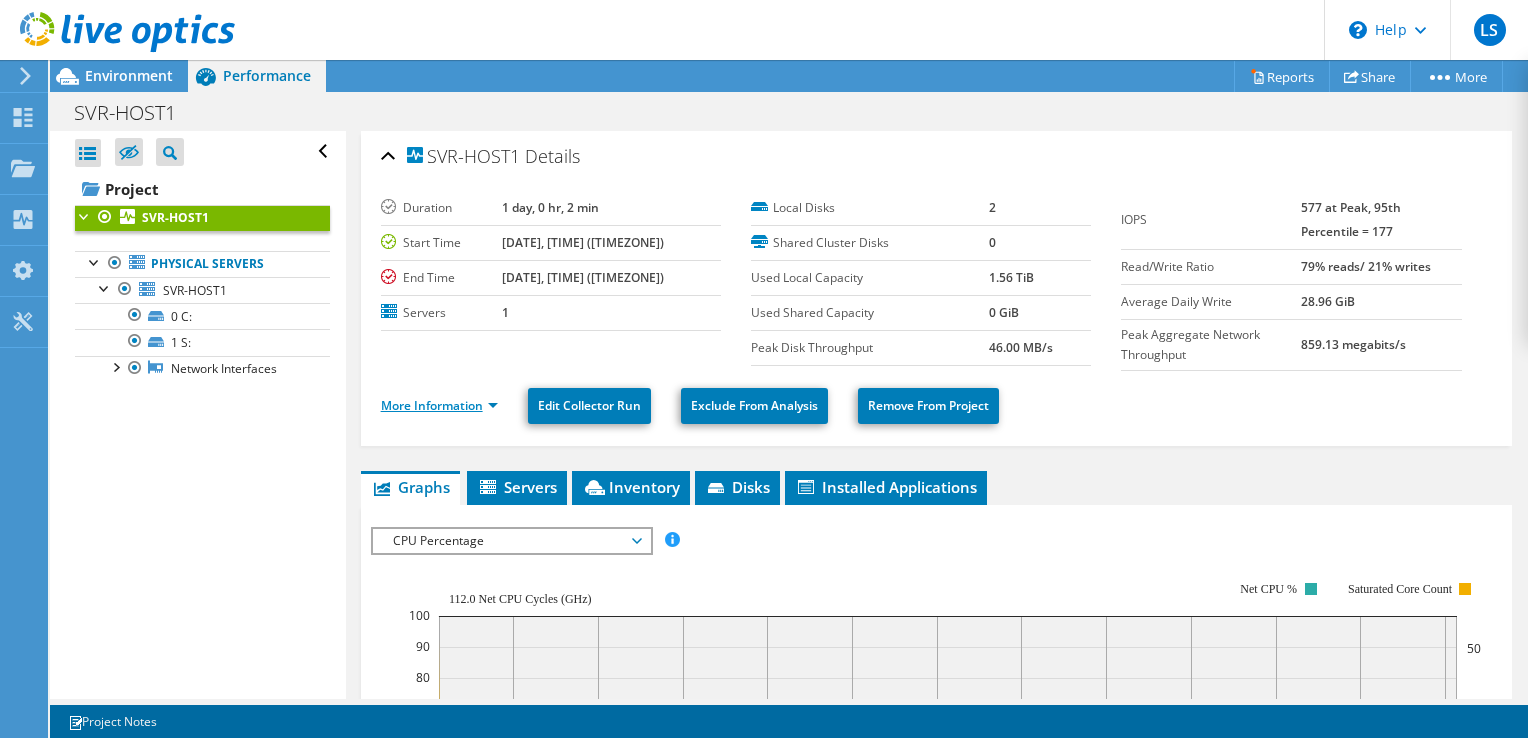click on "More Information" at bounding box center (439, 405) 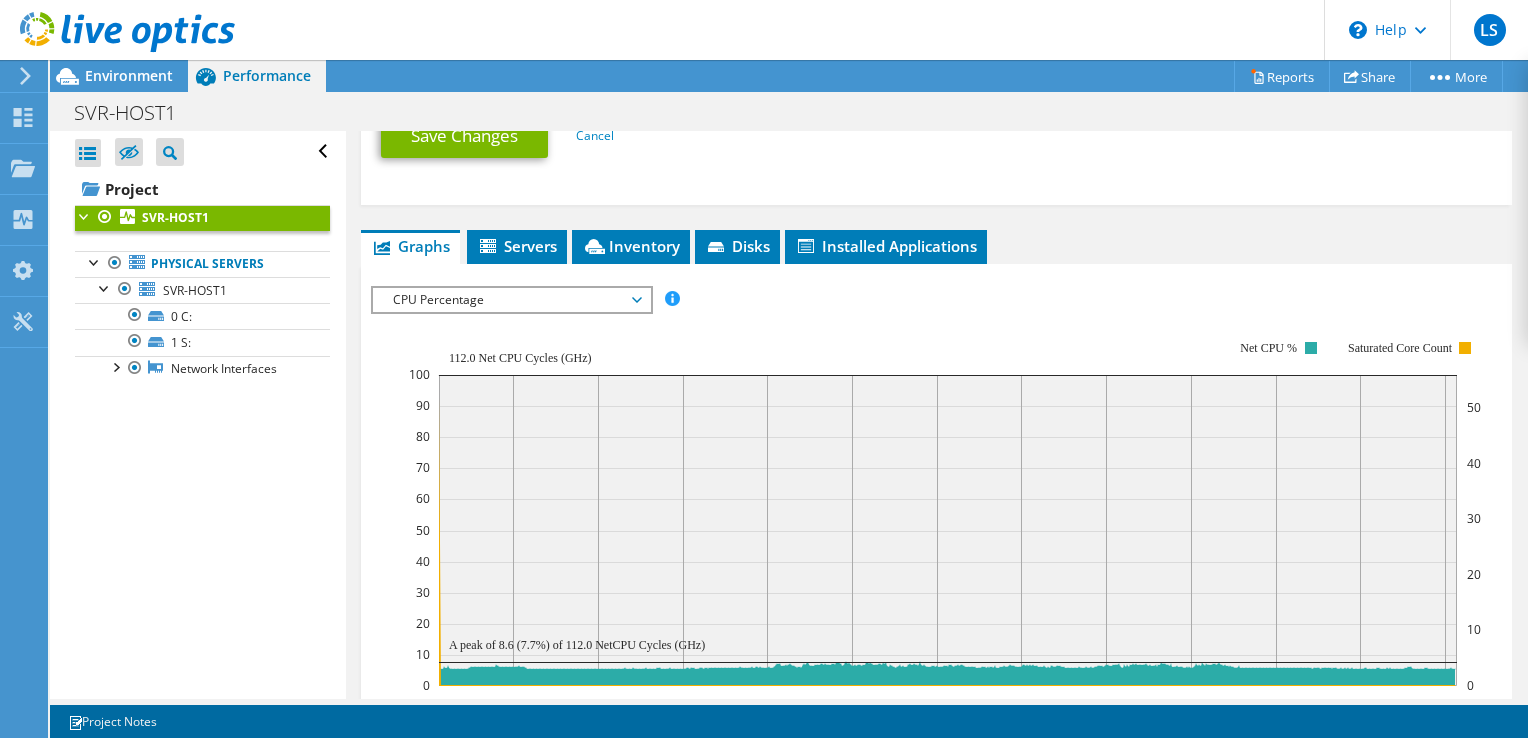 scroll, scrollTop: 900, scrollLeft: 0, axis: vertical 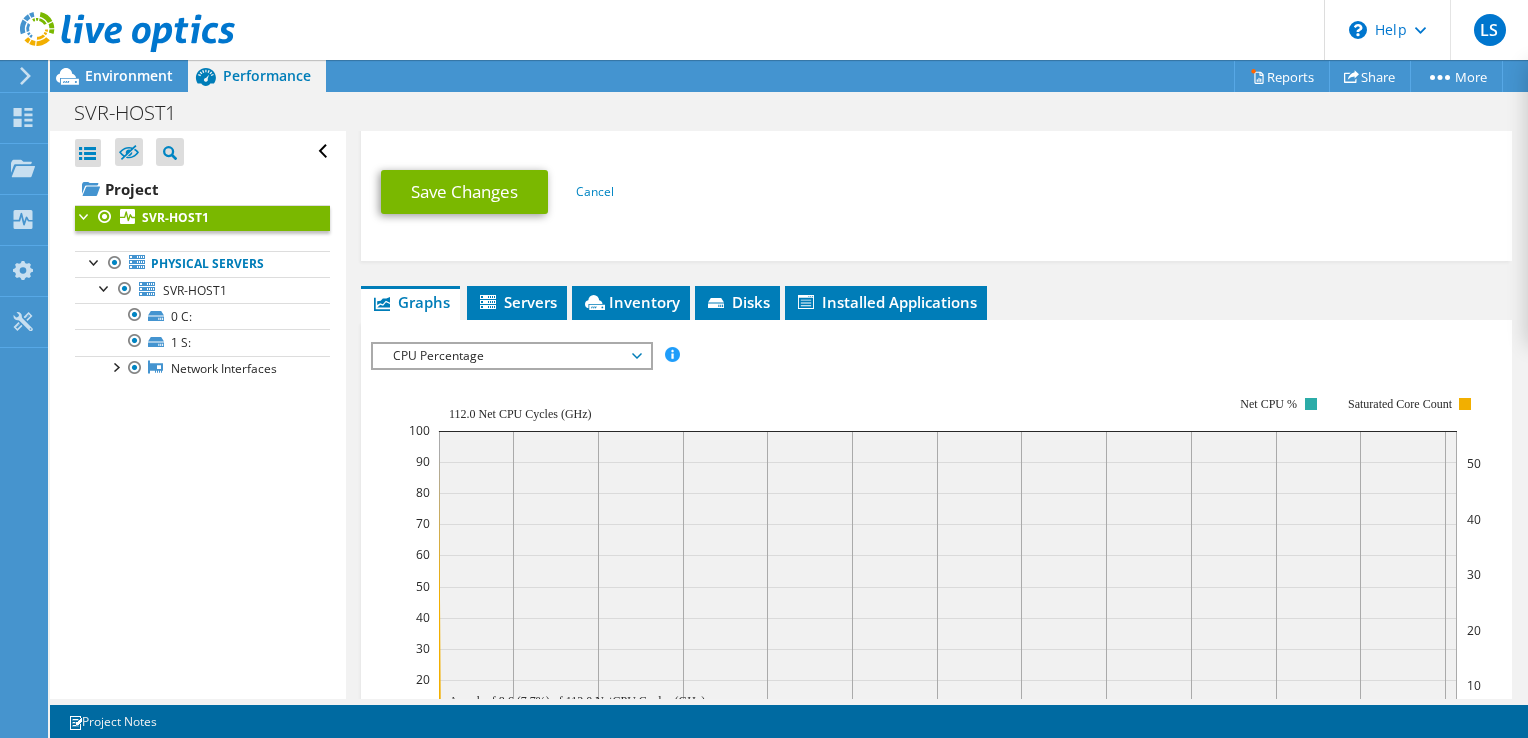 click on "CPU Percentage" at bounding box center (511, 356) 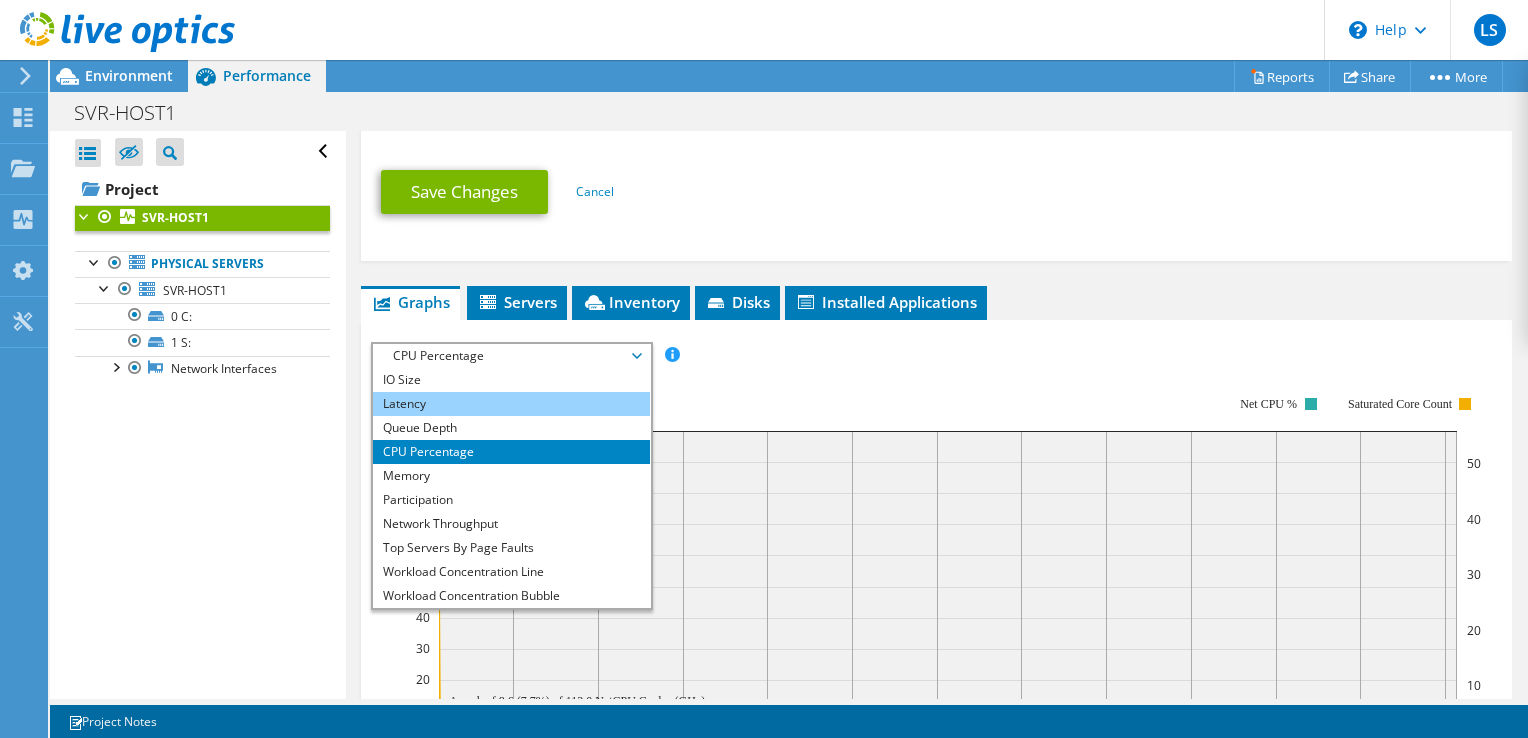 scroll, scrollTop: 72, scrollLeft: 0, axis: vertical 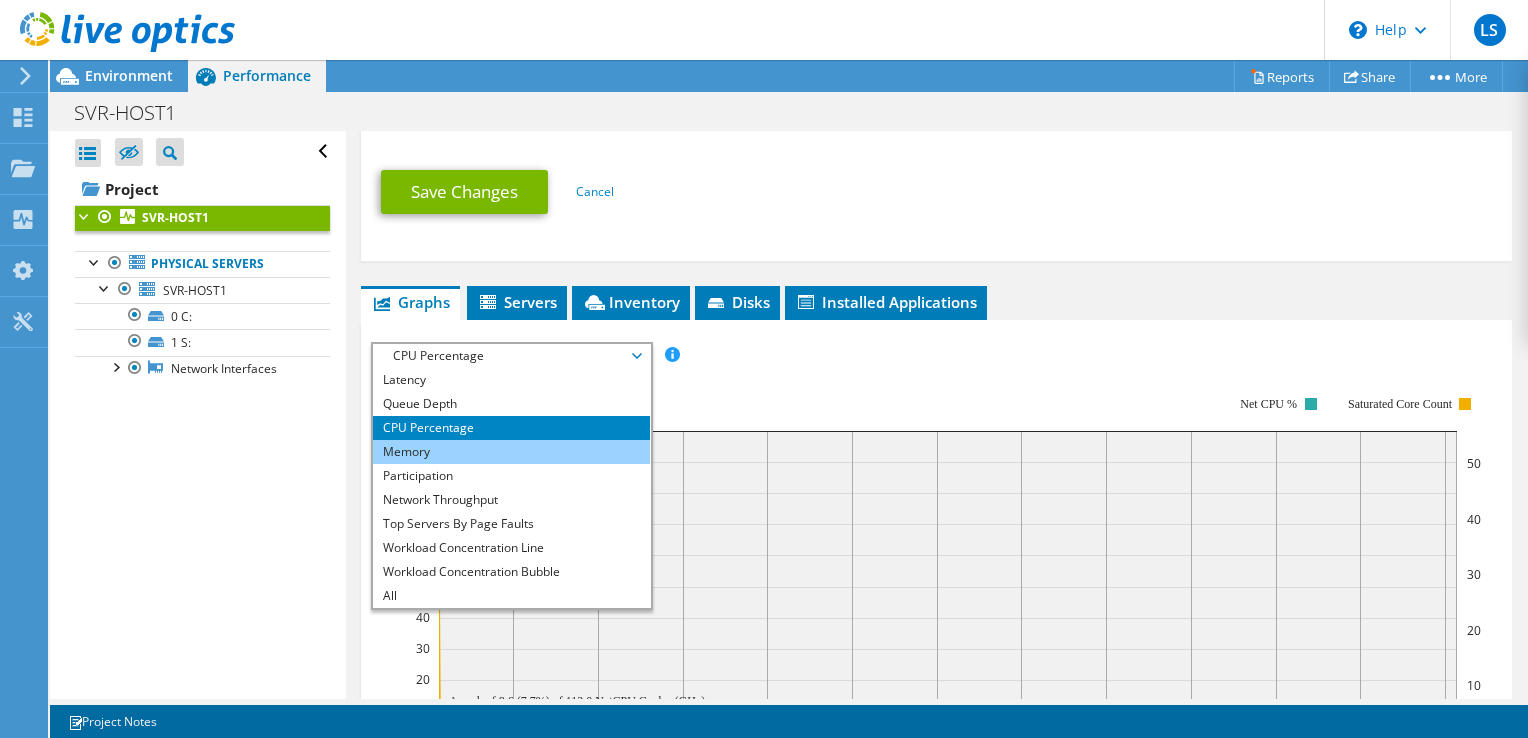 click on "Memory" at bounding box center [511, 452] 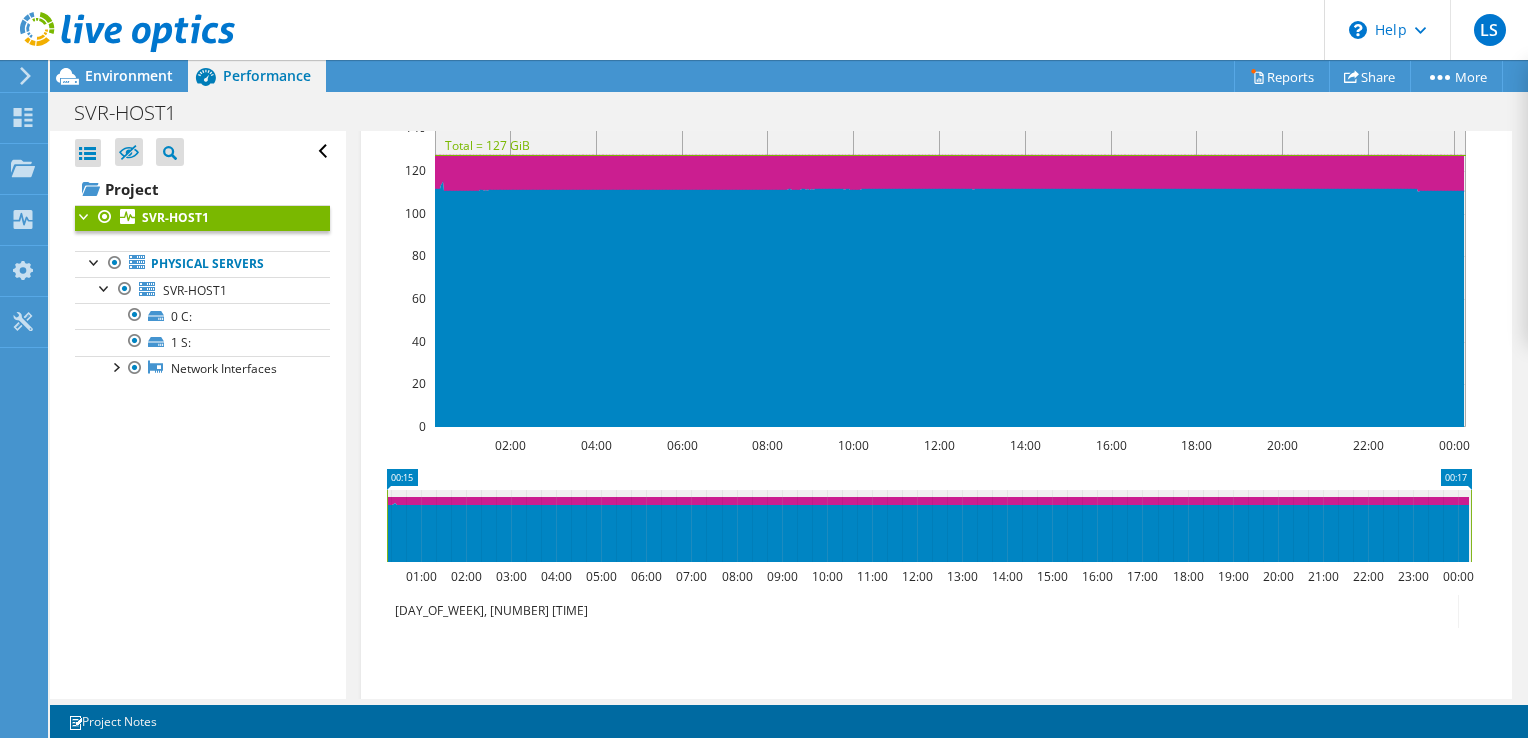 scroll, scrollTop: 900, scrollLeft: 0, axis: vertical 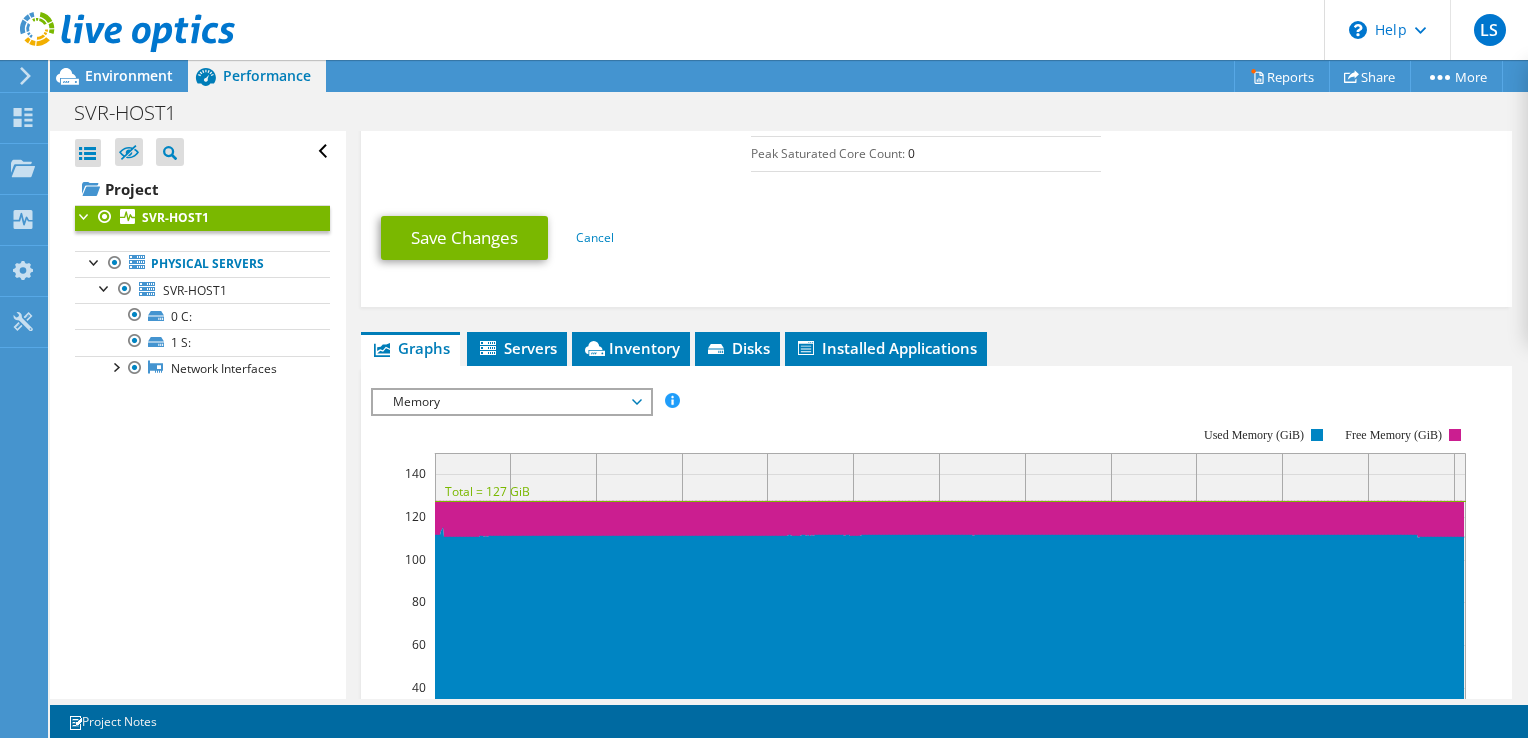 click on "Memory" at bounding box center [511, 402] 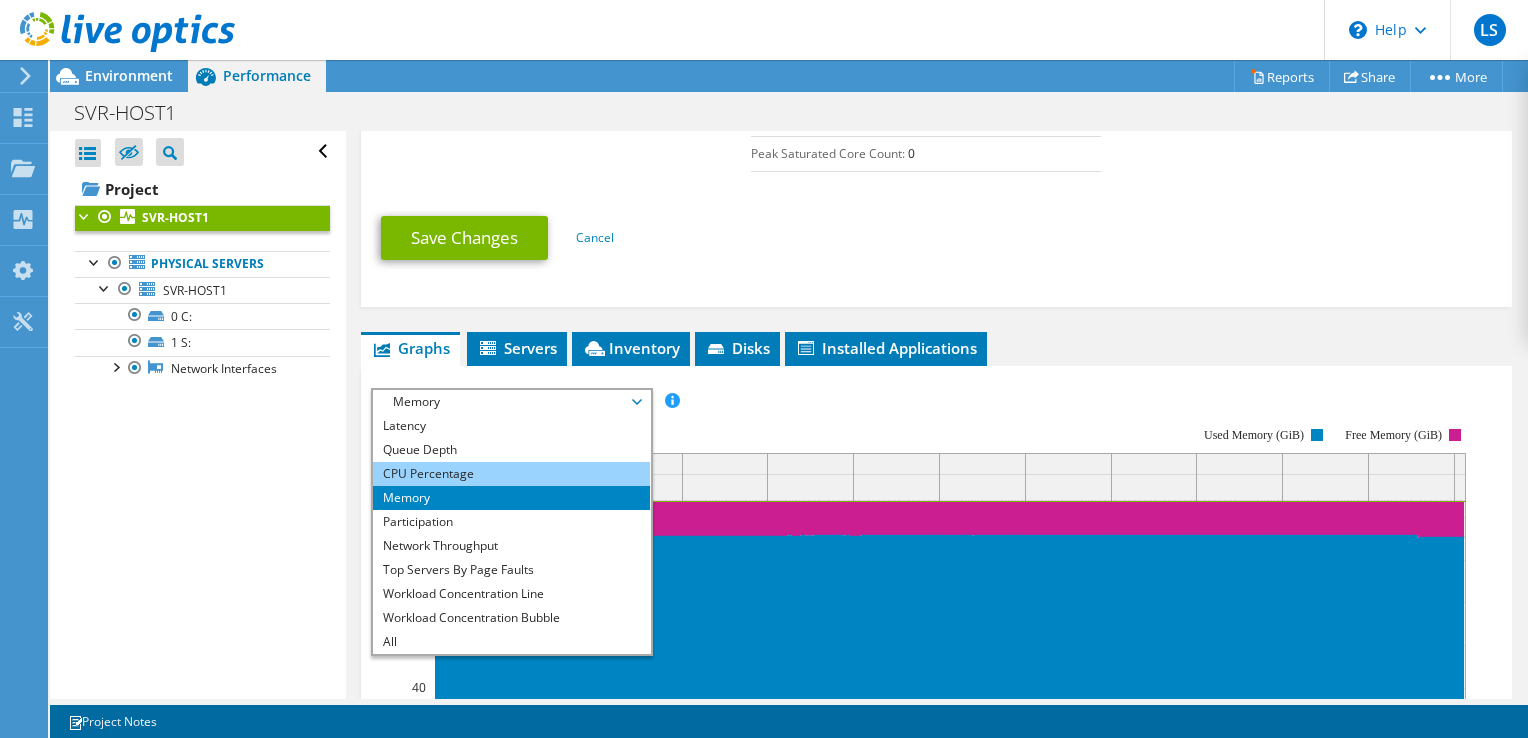 click on "CPU Percentage" at bounding box center [511, 474] 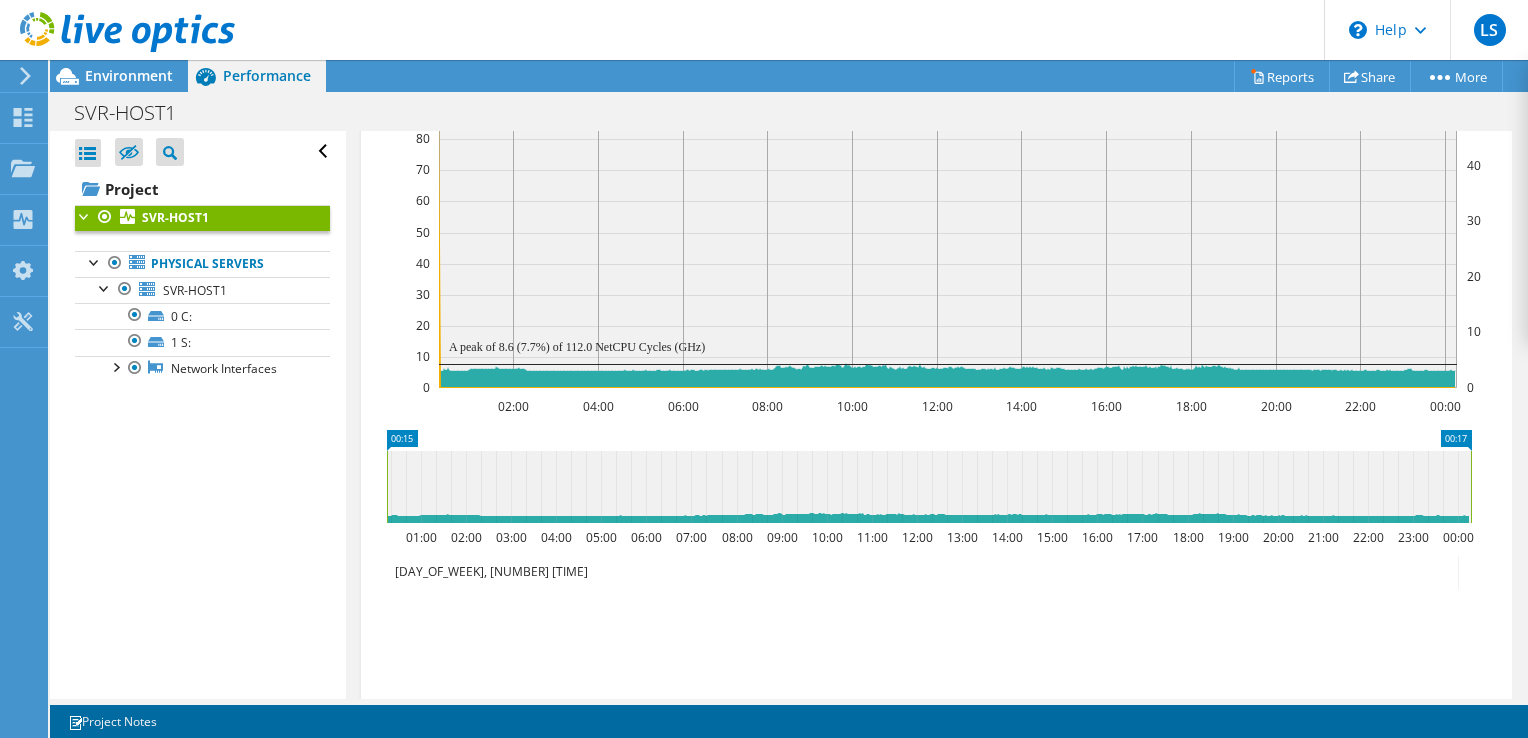 scroll, scrollTop: 954, scrollLeft: 0, axis: vertical 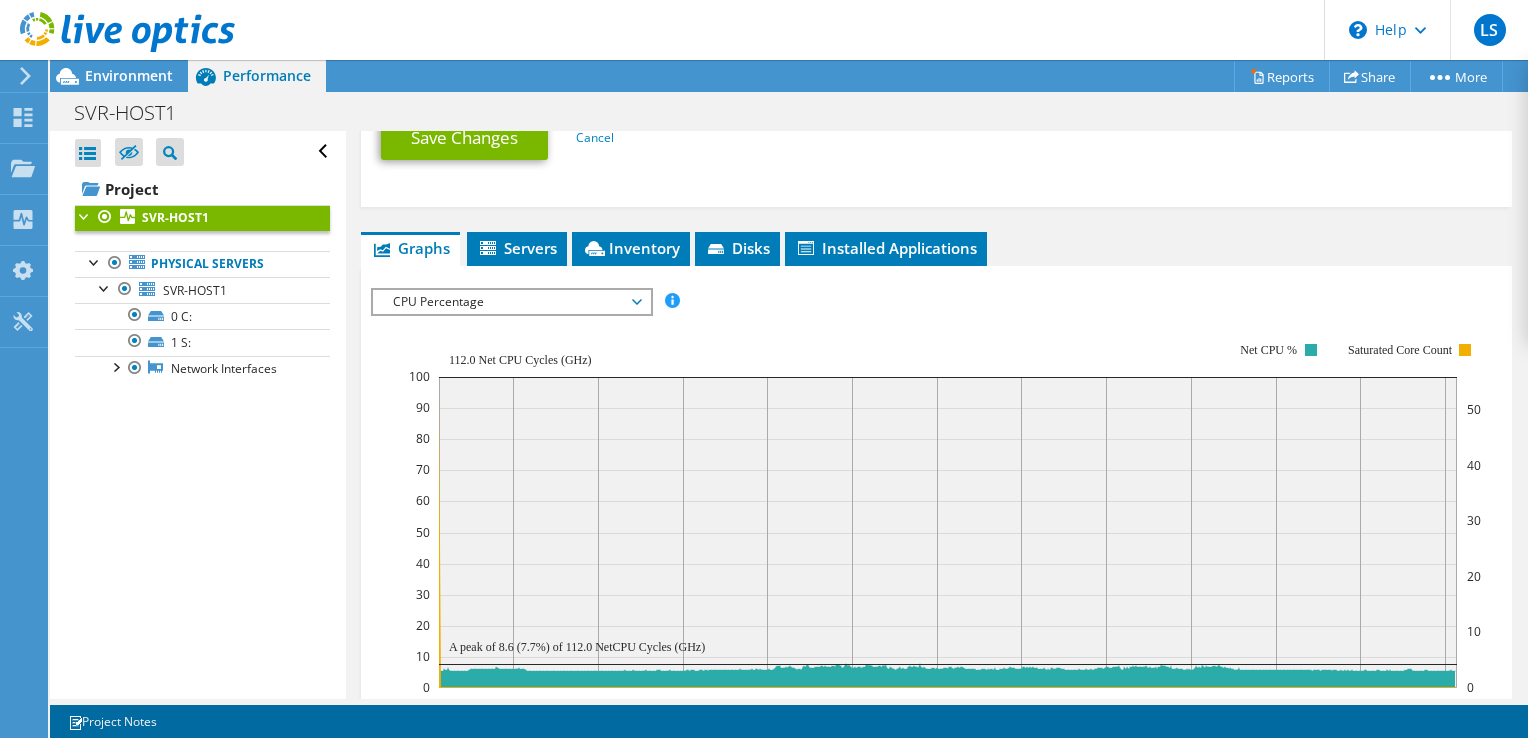 click on "CPU Percentage" at bounding box center [511, 302] 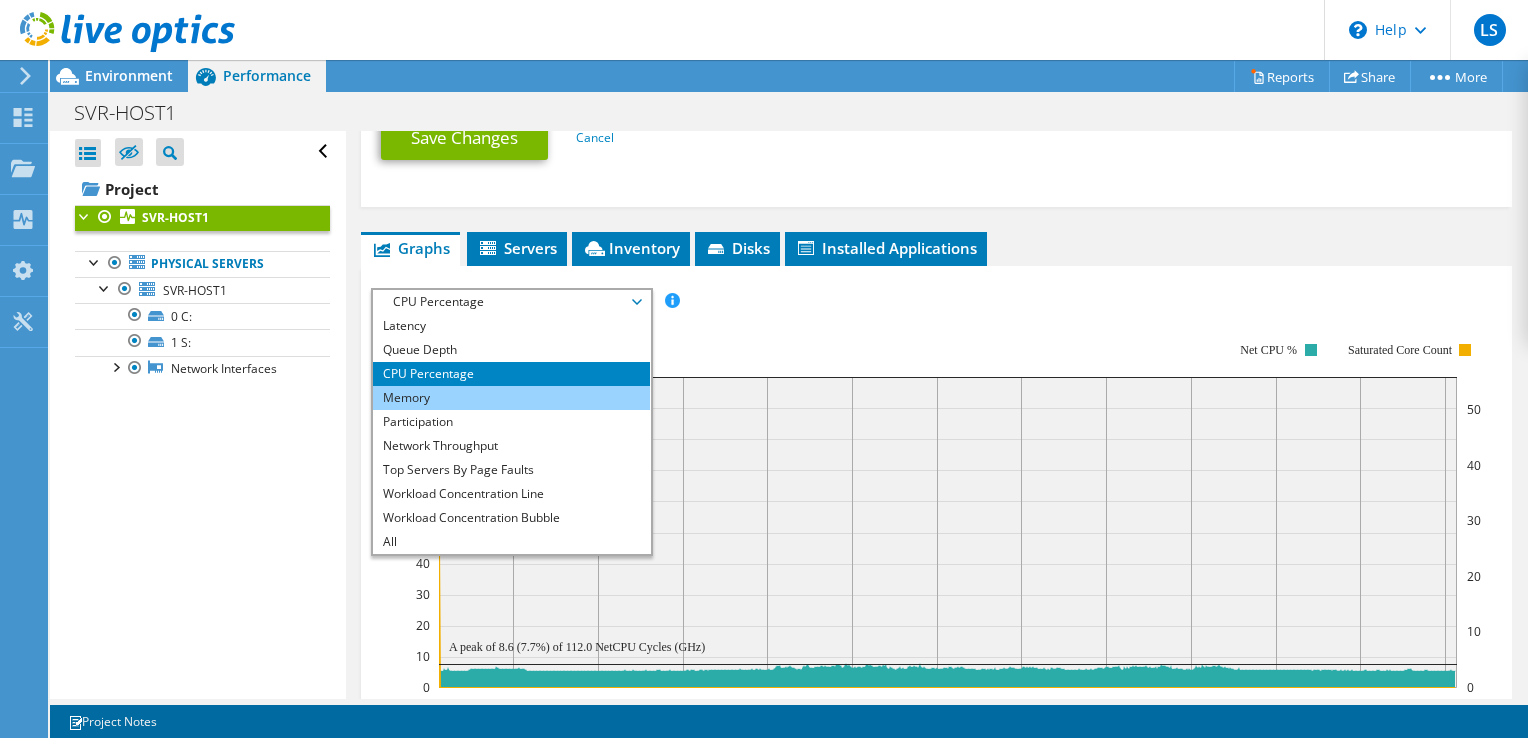 click on "Memory" at bounding box center (511, 398) 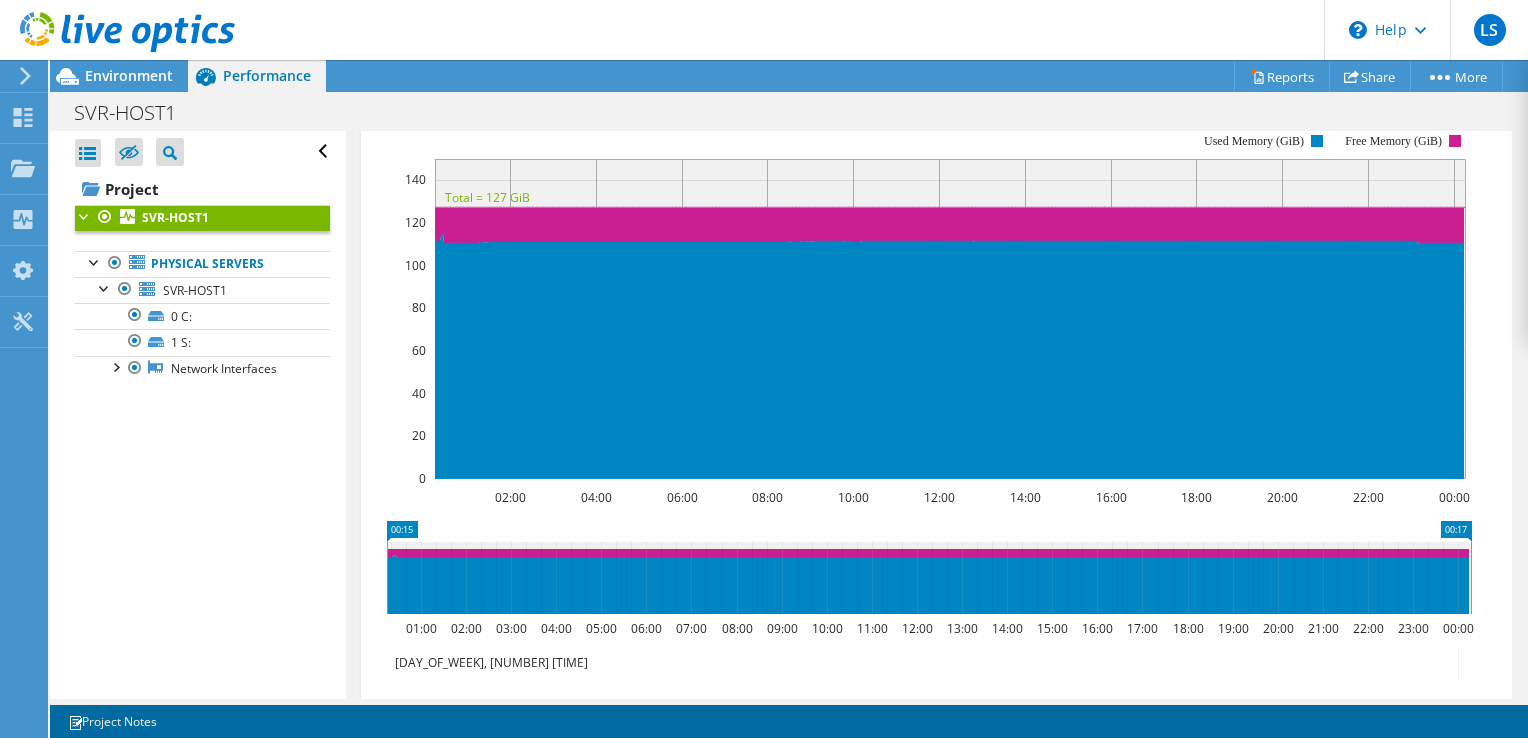 scroll, scrollTop: 954, scrollLeft: 0, axis: vertical 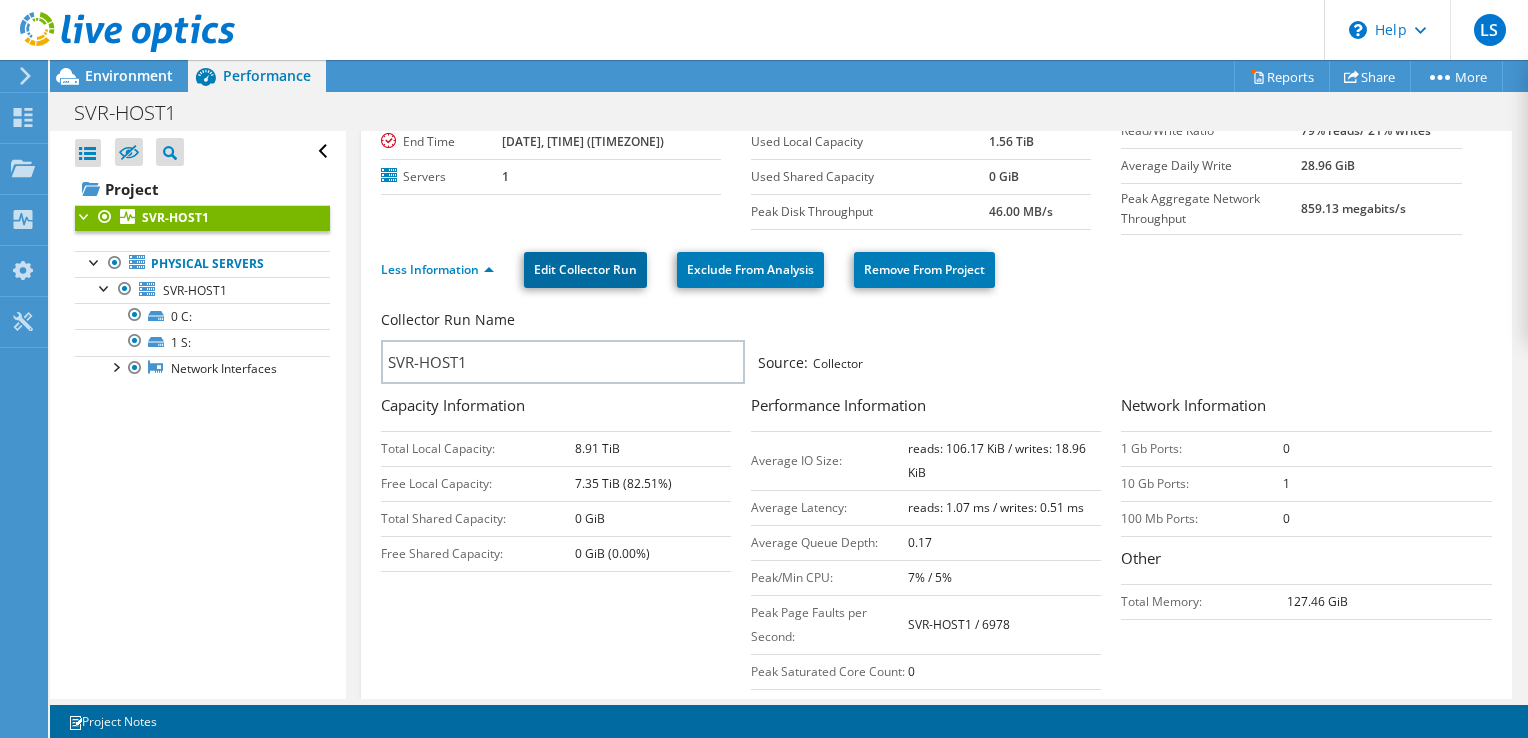 click on "Edit Collector Run" at bounding box center [585, 270] 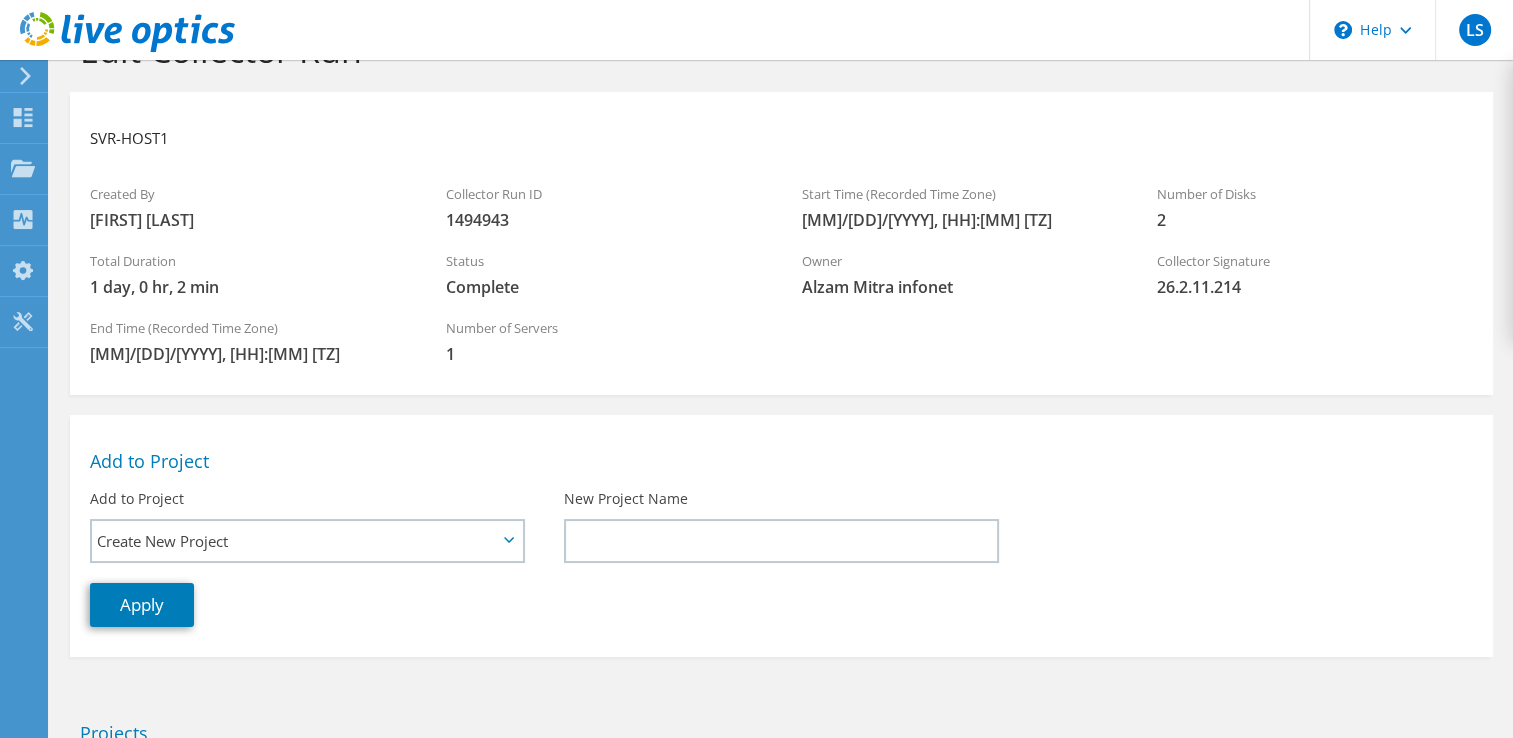 scroll, scrollTop: 0, scrollLeft: 0, axis: both 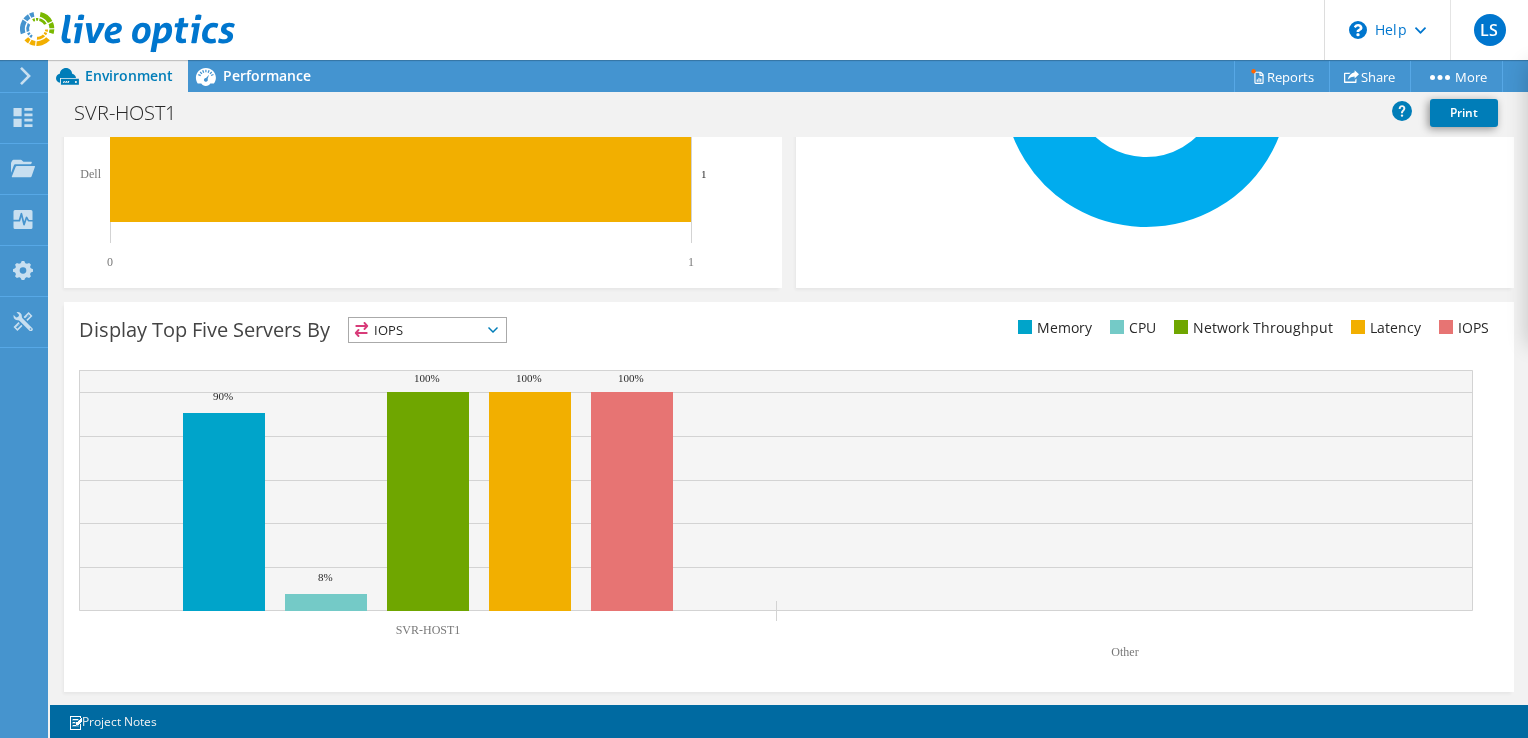 click on "IOPS" at bounding box center (427, 330) 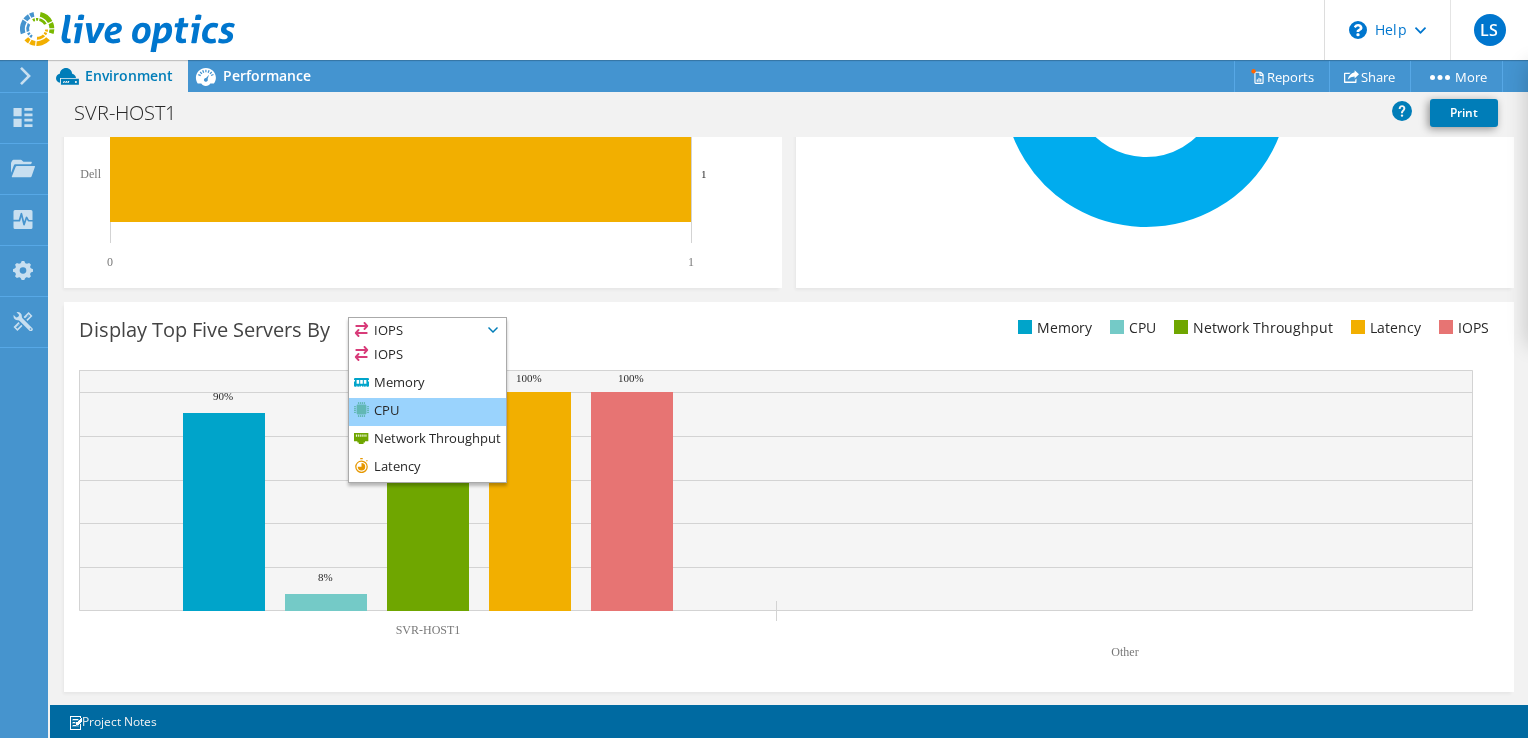 click on "CPU" at bounding box center [427, 412] 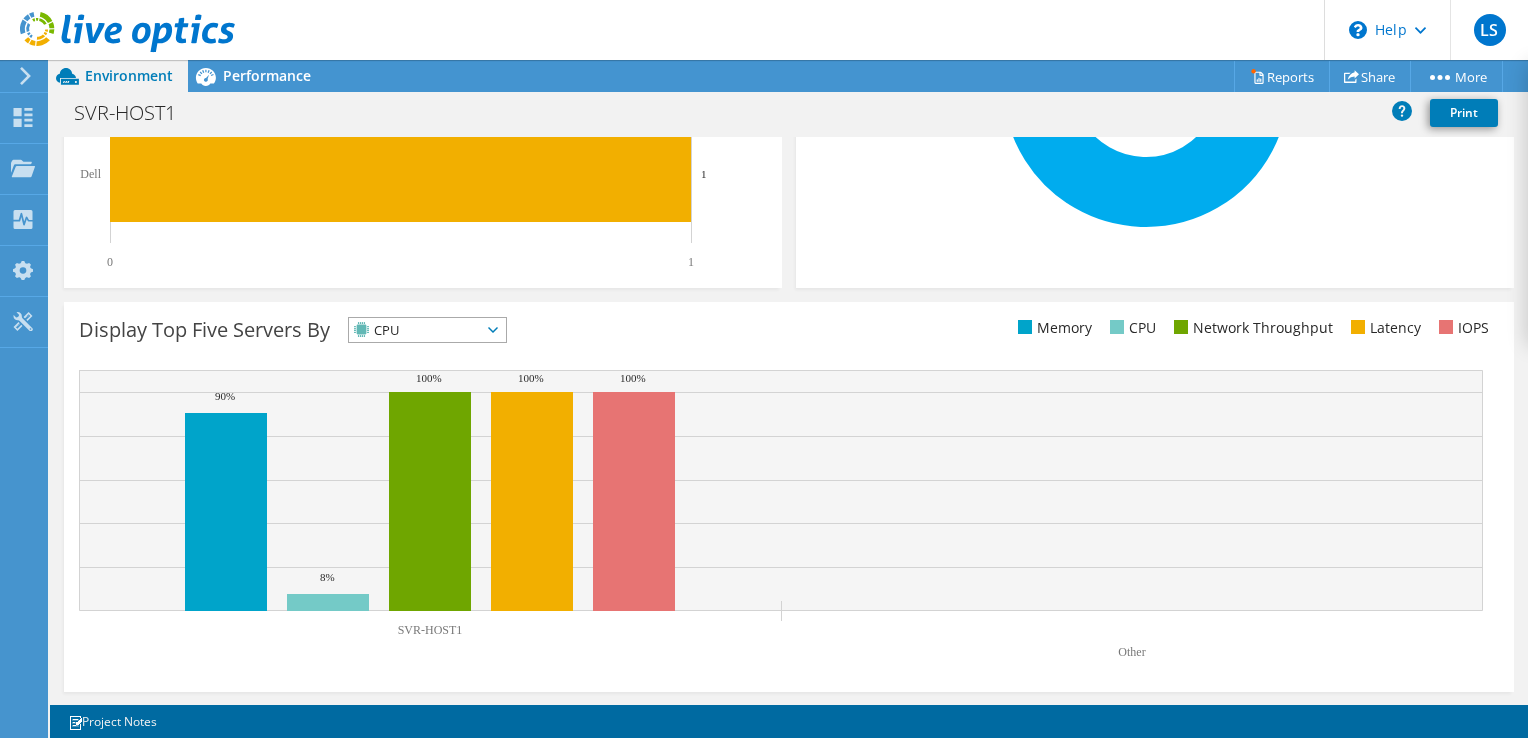 click on "CPU" at bounding box center (415, 330) 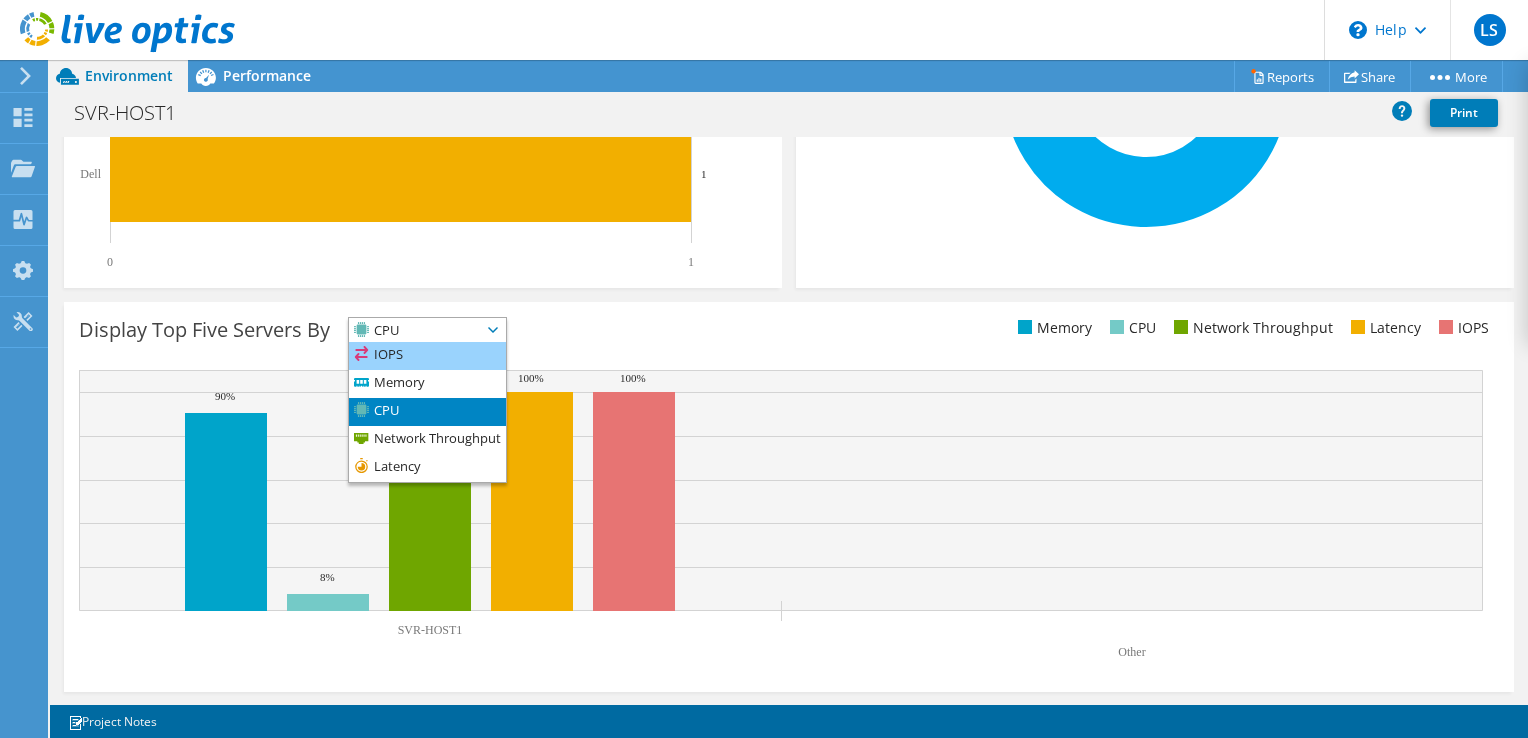 click on "IOPS" at bounding box center (427, 356) 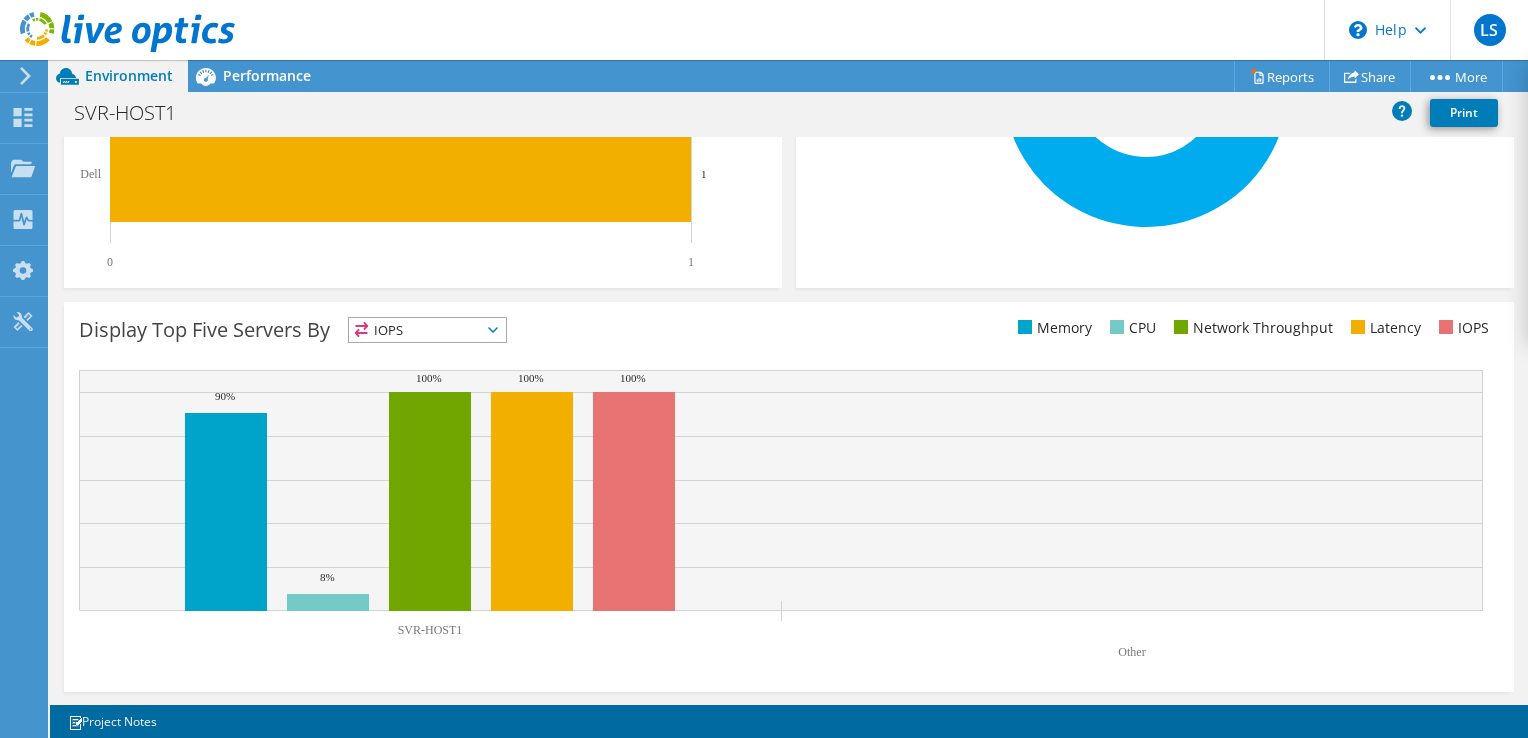 click on "IOPS" at bounding box center (415, 330) 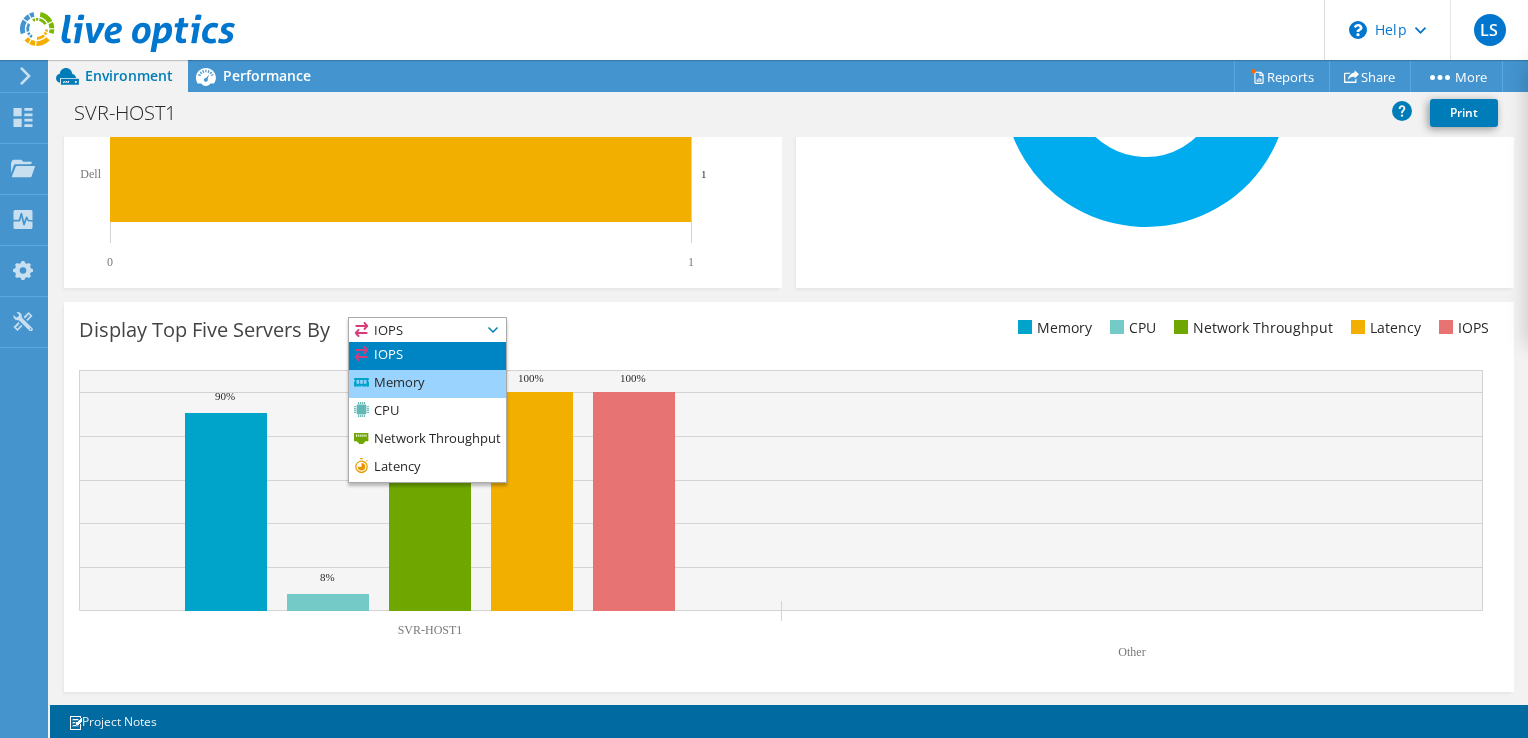 click on "Memory" at bounding box center (427, 384) 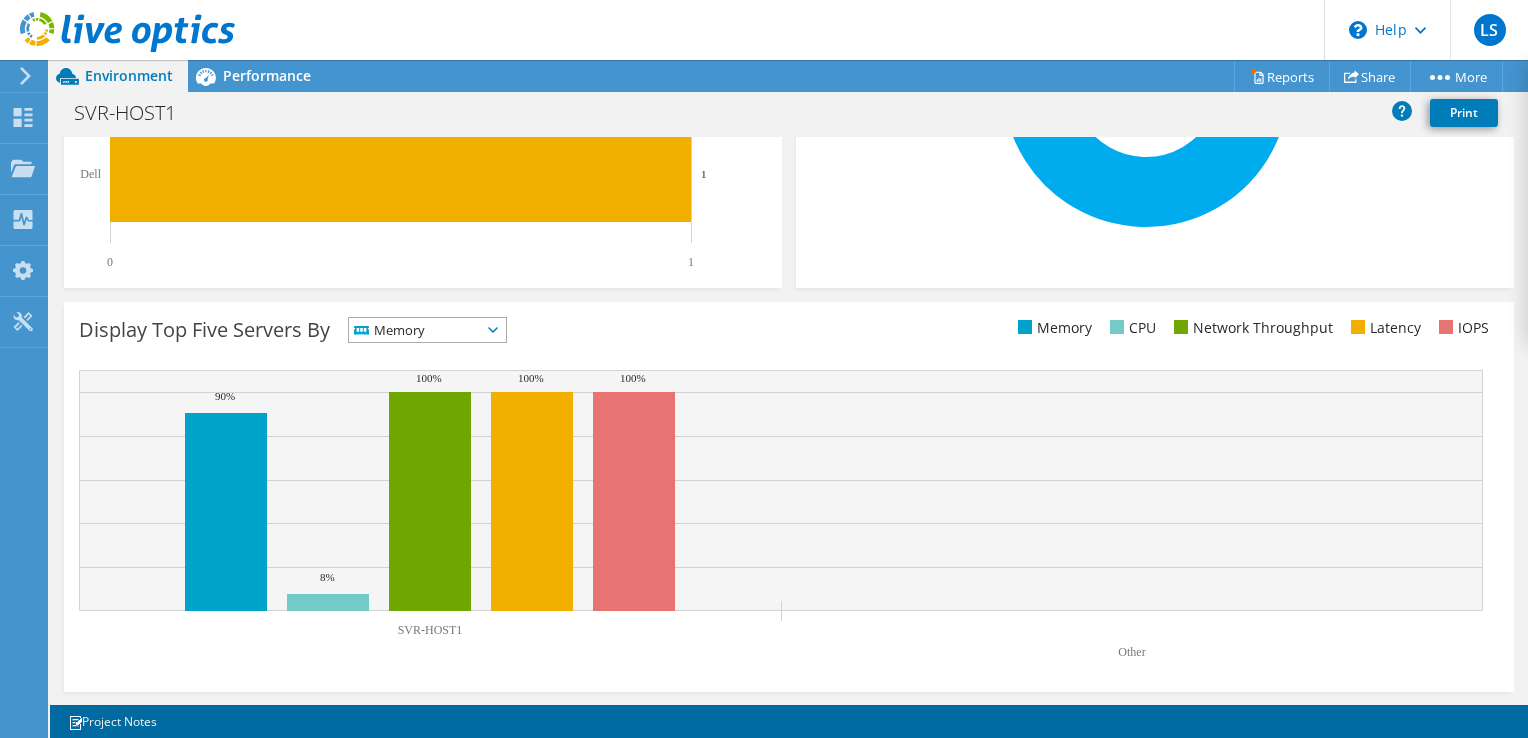 click on "Memory" at bounding box center [415, 330] 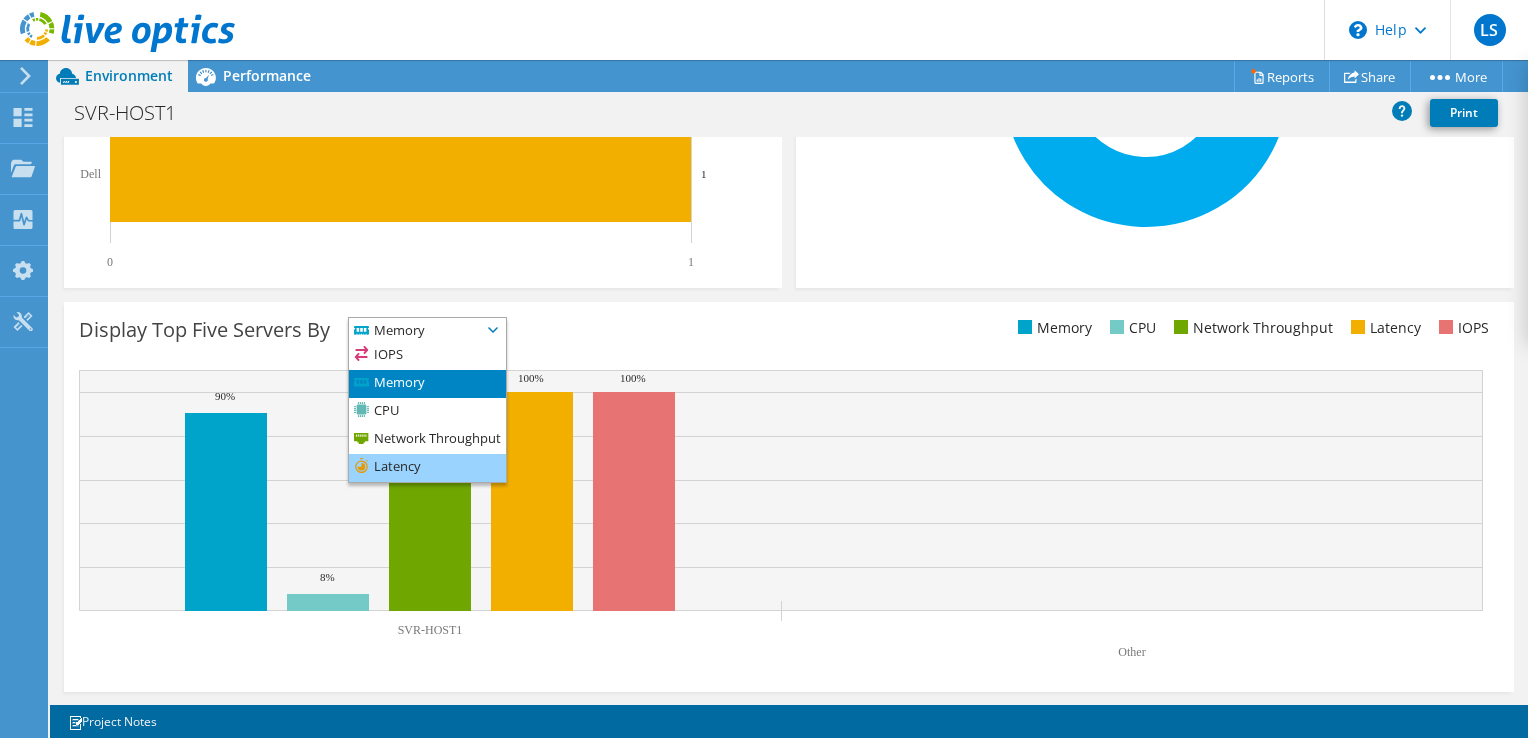 click on "Latency" at bounding box center (427, 468) 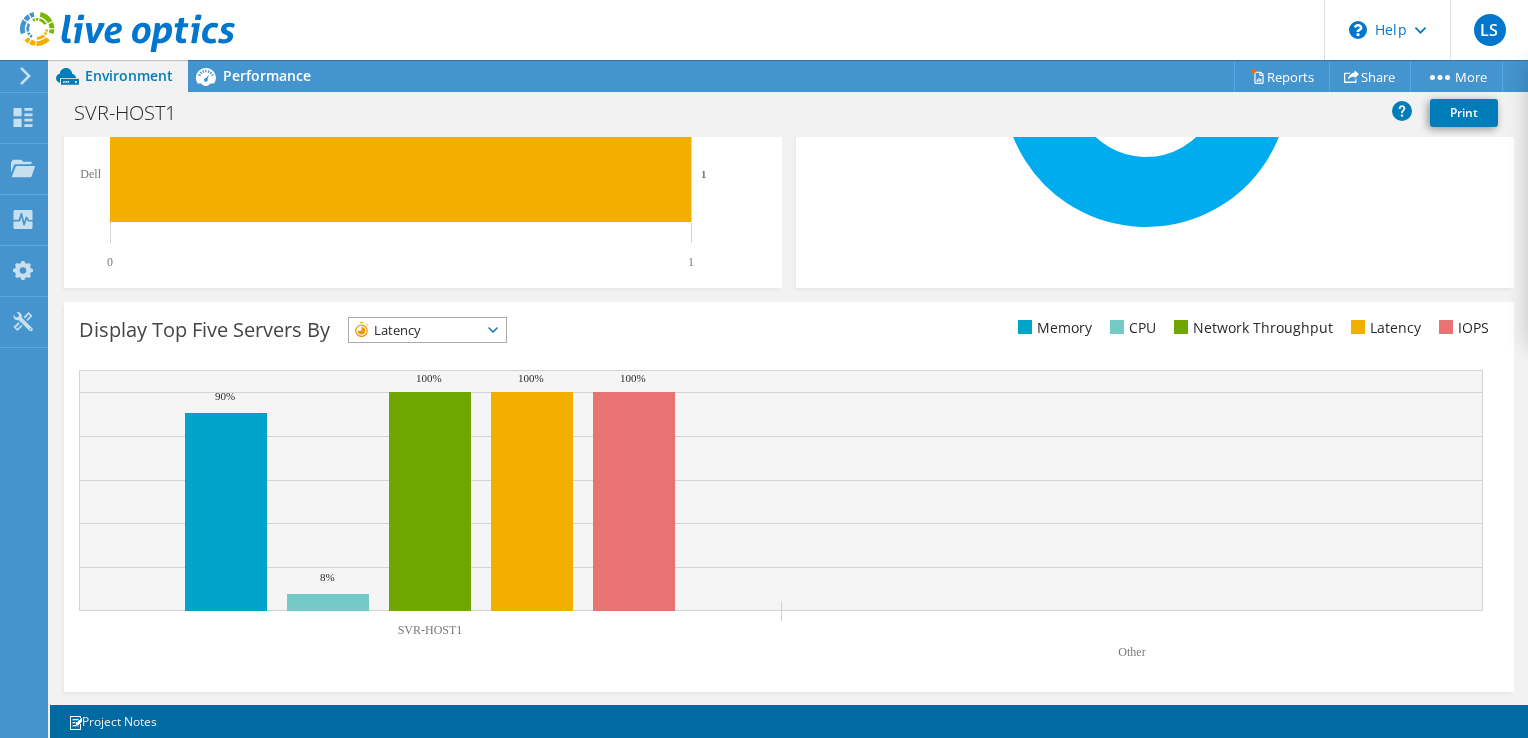 click on "Latency" at bounding box center (415, 330) 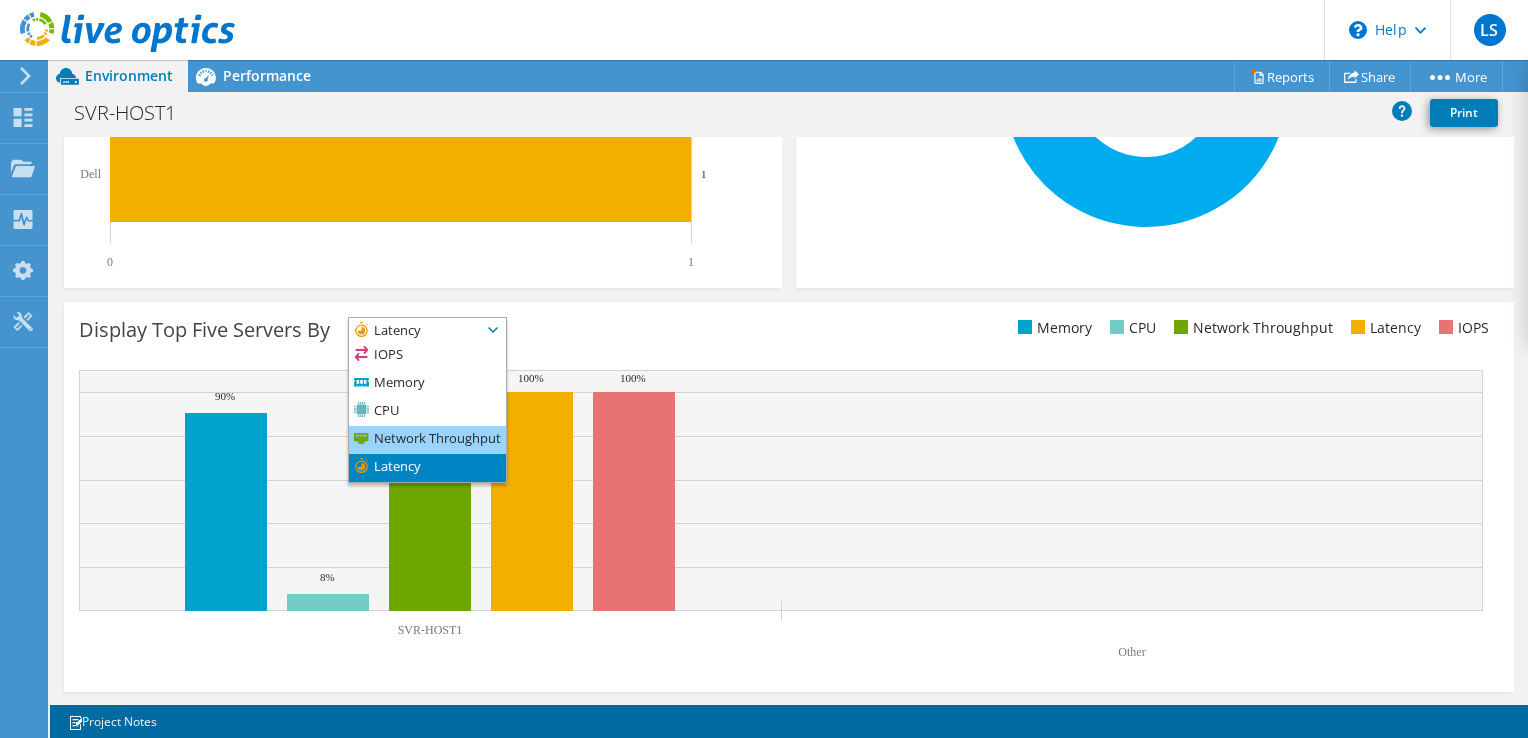 click on "Network Throughput" at bounding box center [427, 440] 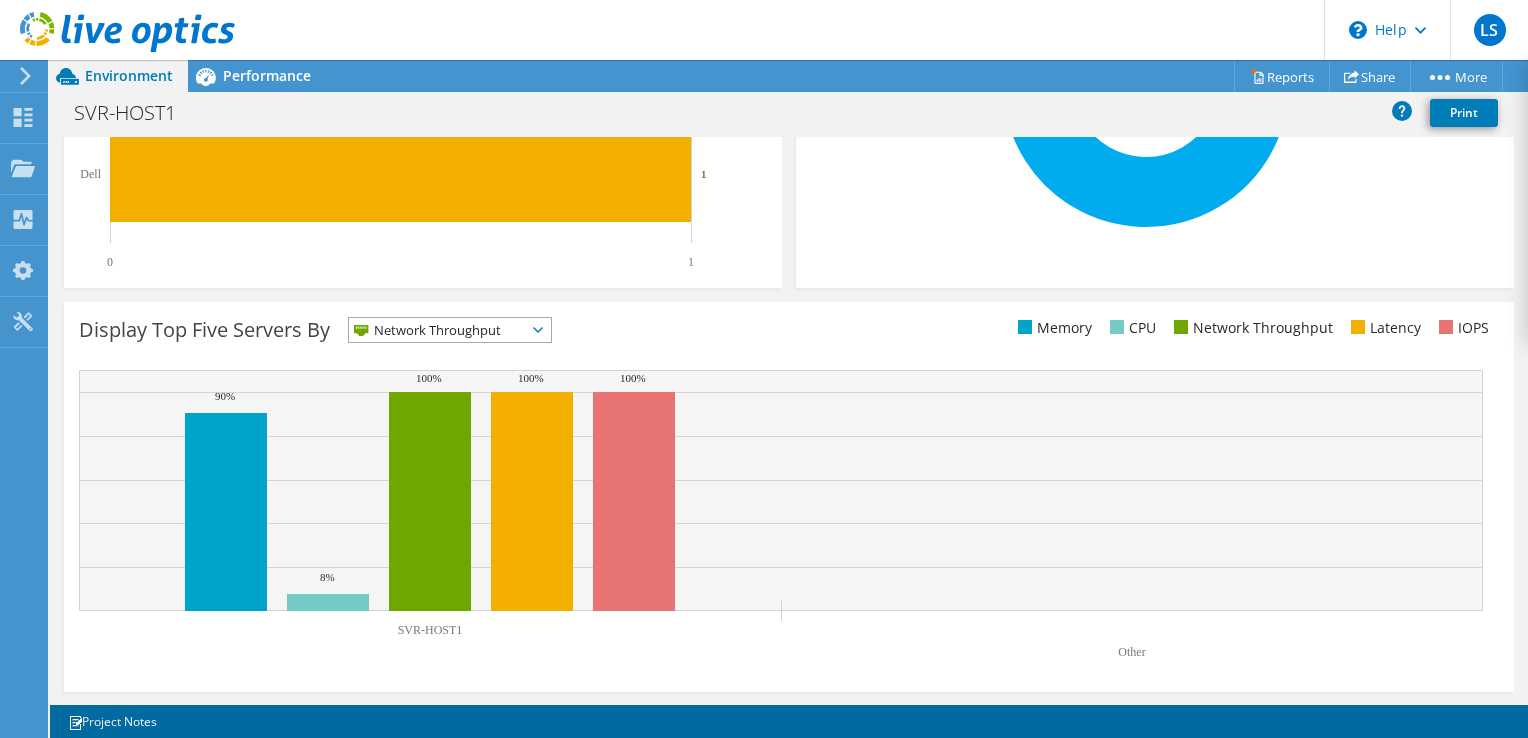 scroll, scrollTop: 96, scrollLeft: 0, axis: vertical 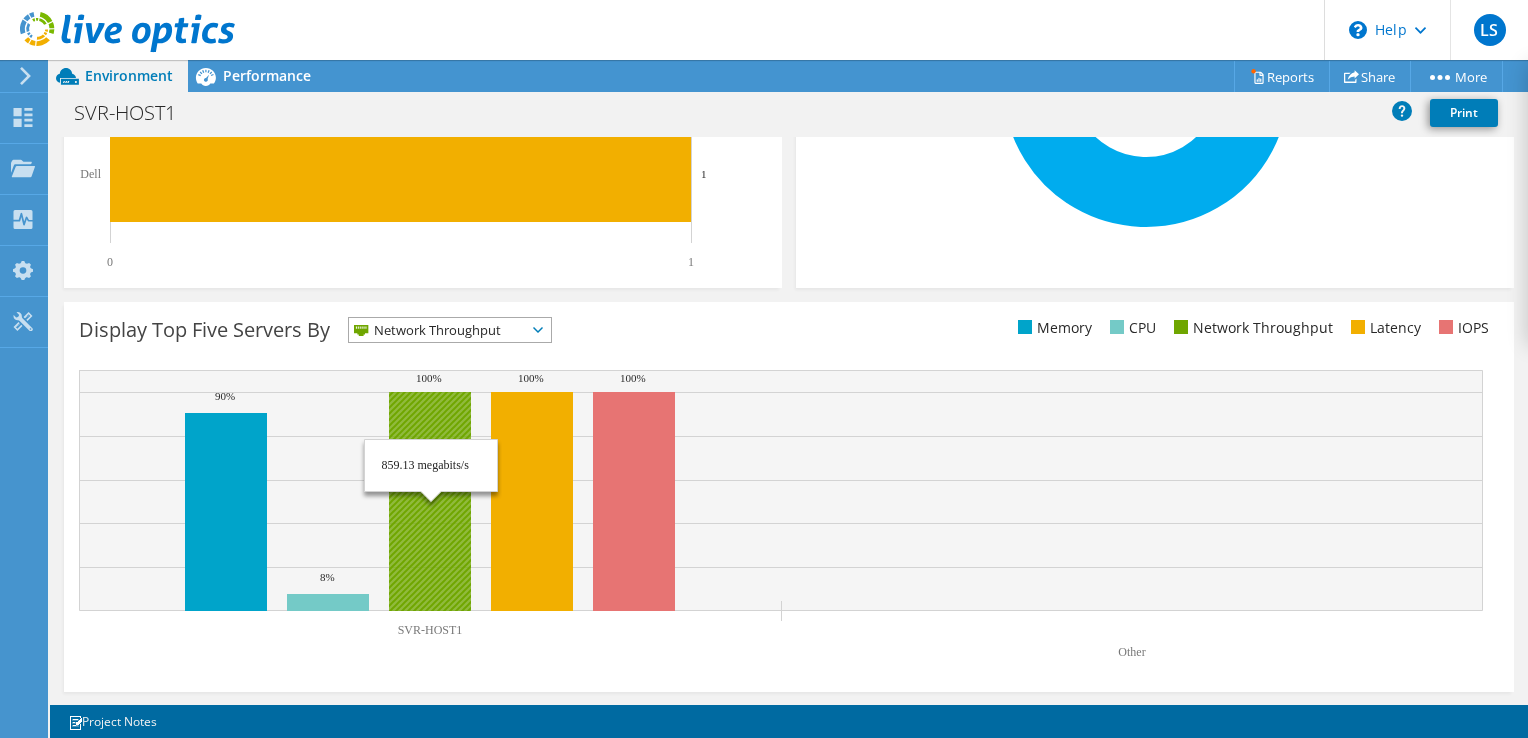 click 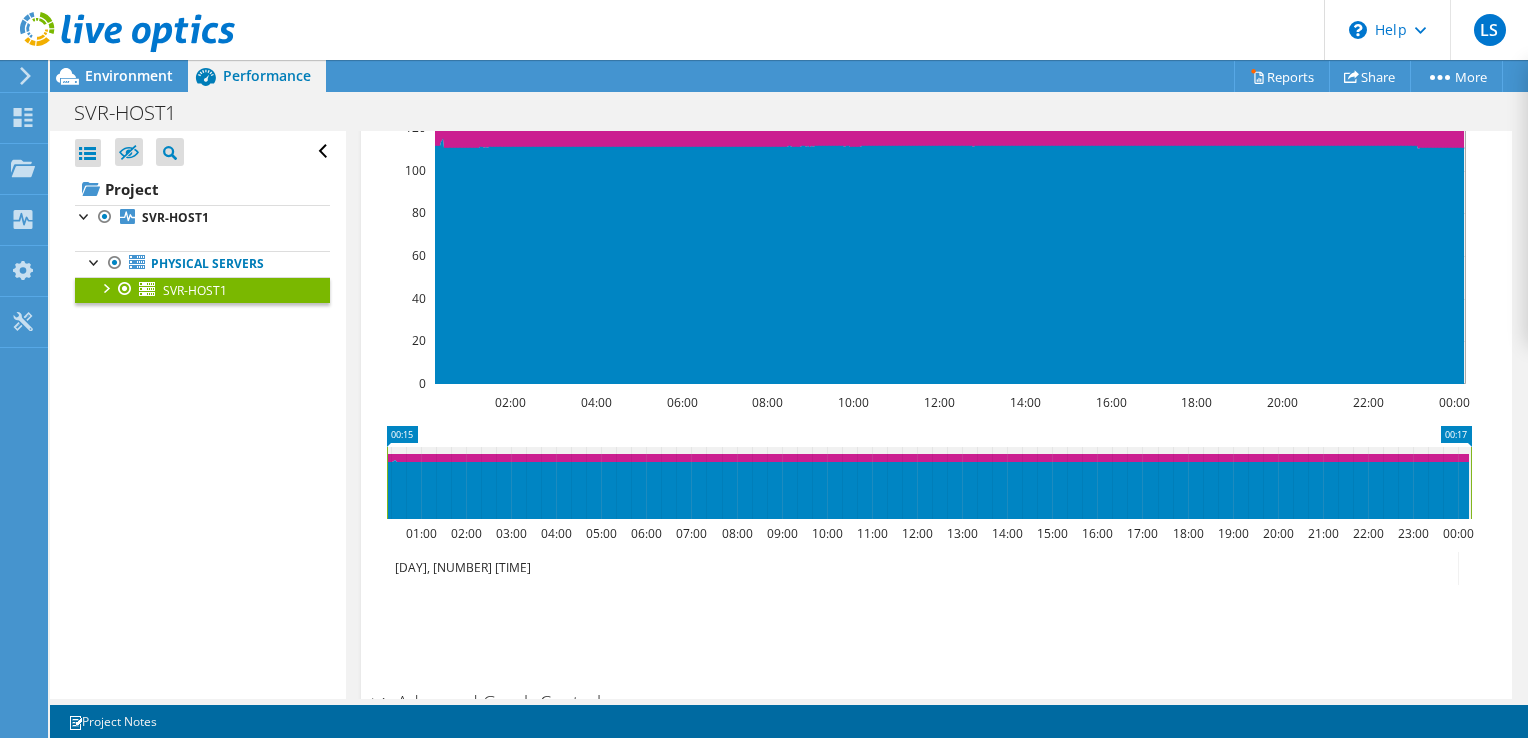 scroll, scrollTop: 1586, scrollLeft: 0, axis: vertical 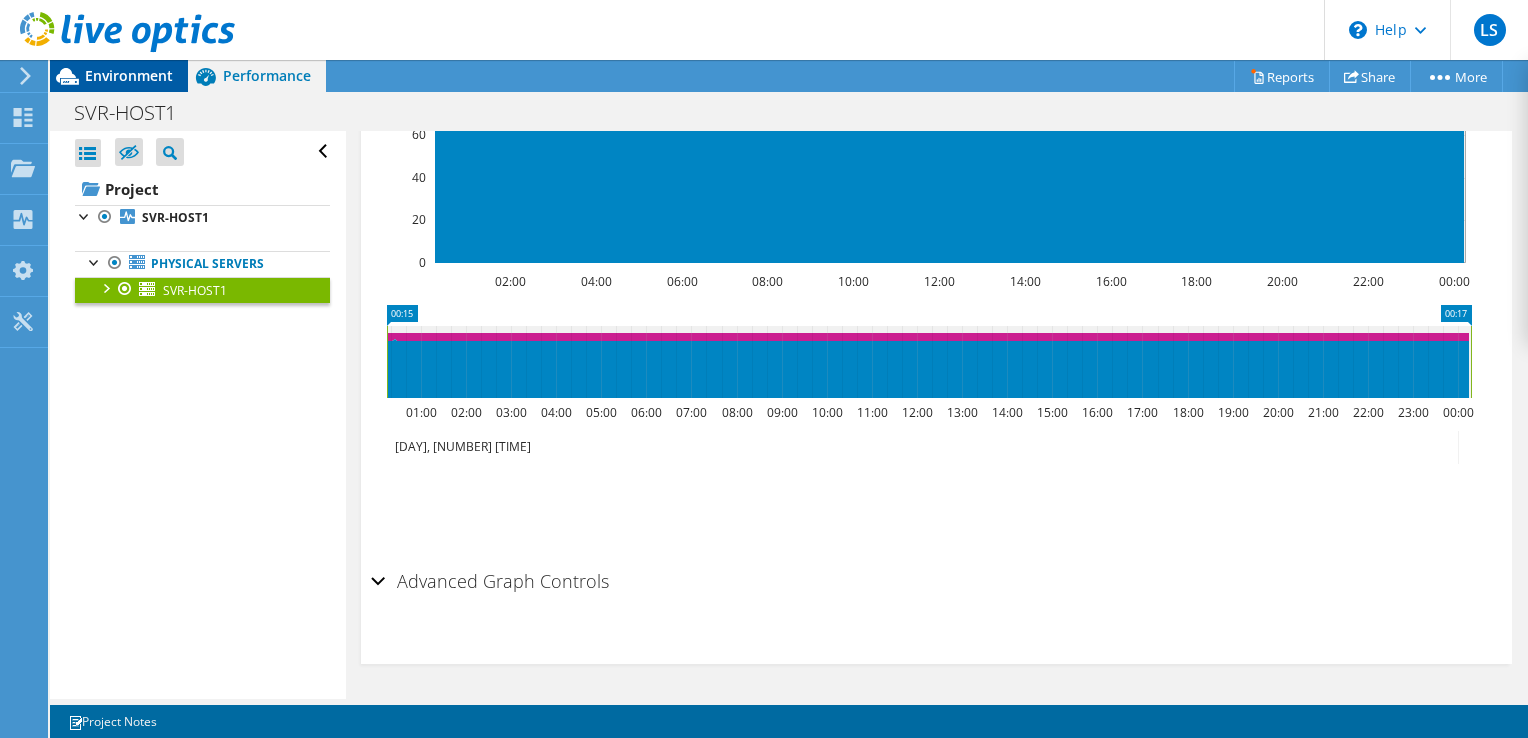 click on "Environment" at bounding box center [129, 75] 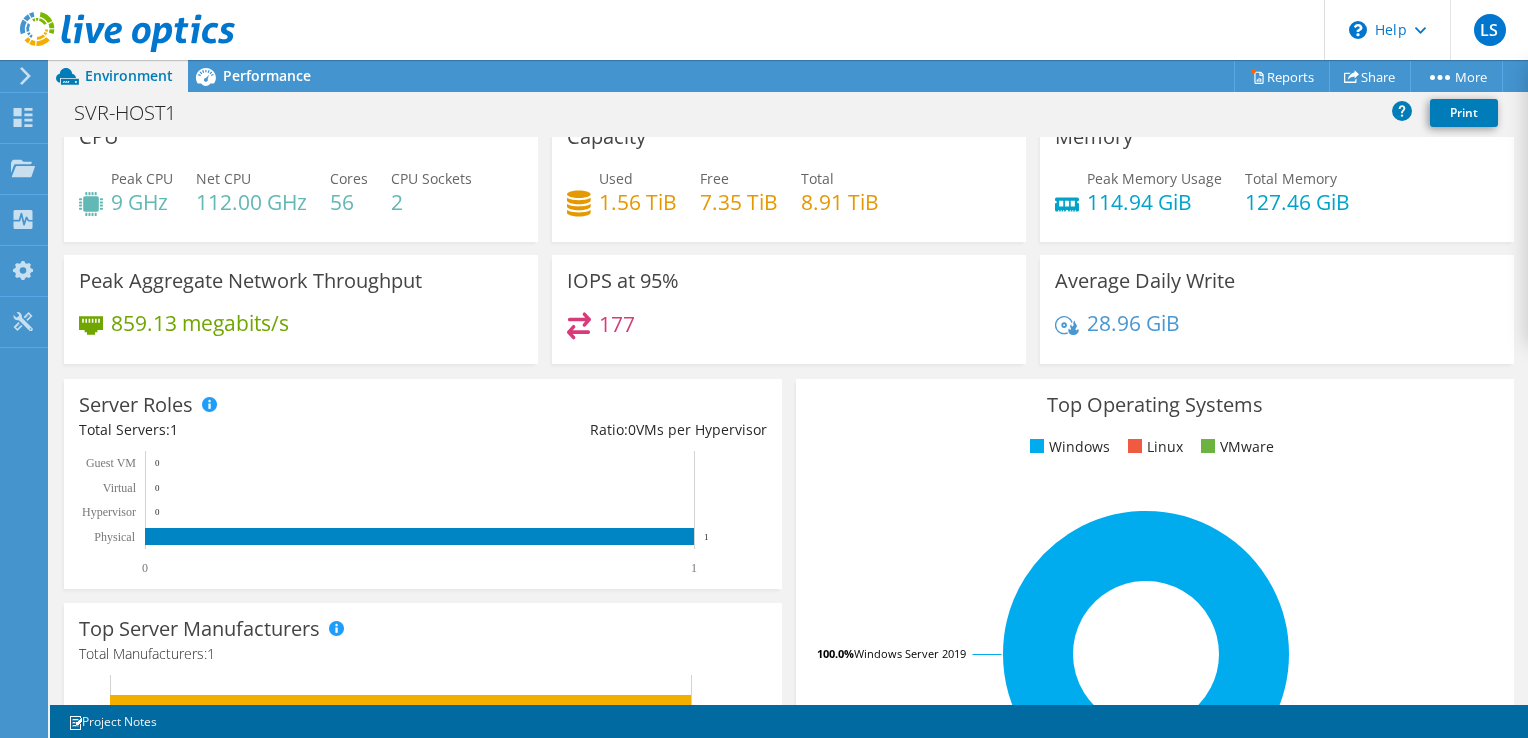 scroll, scrollTop: 0, scrollLeft: 0, axis: both 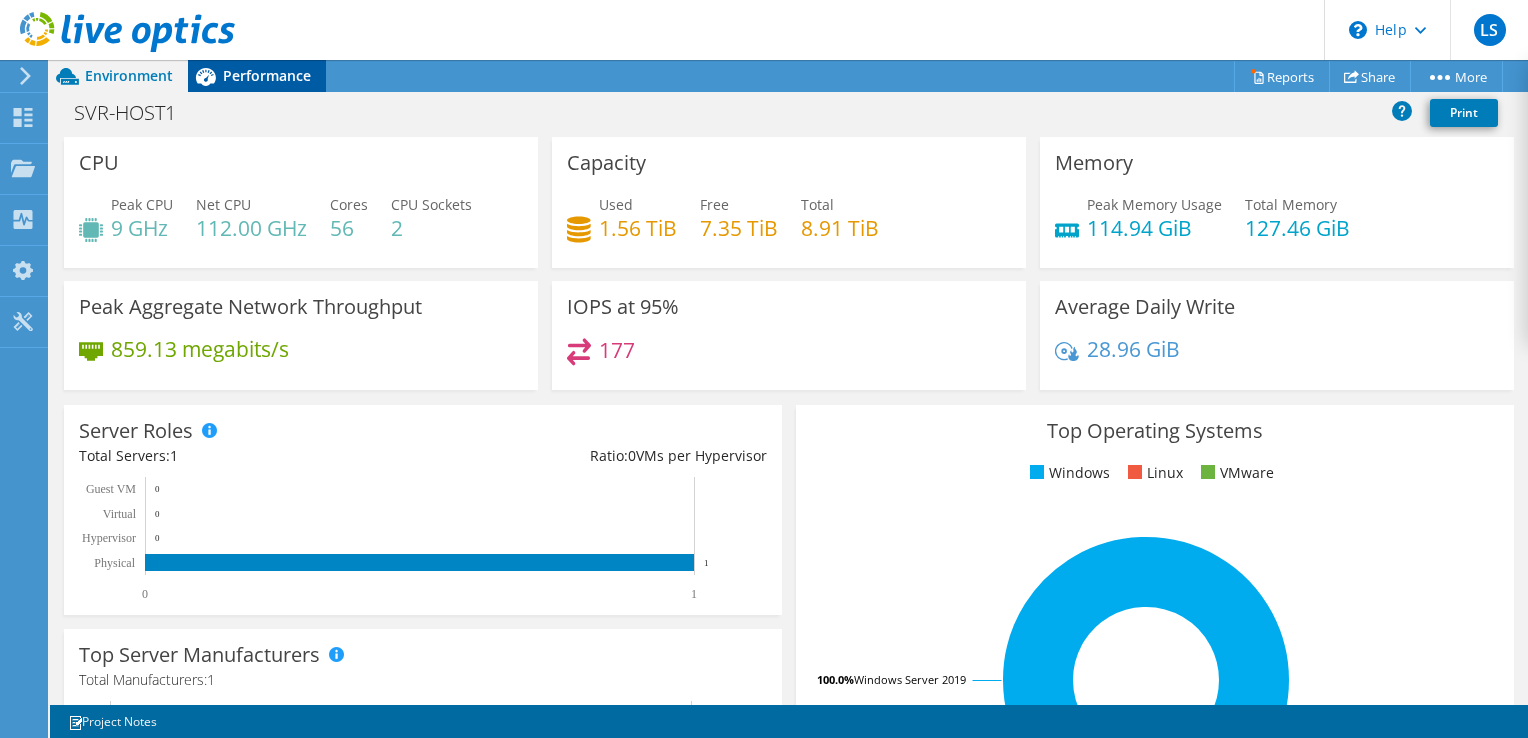 click on "Performance" at bounding box center [257, 76] 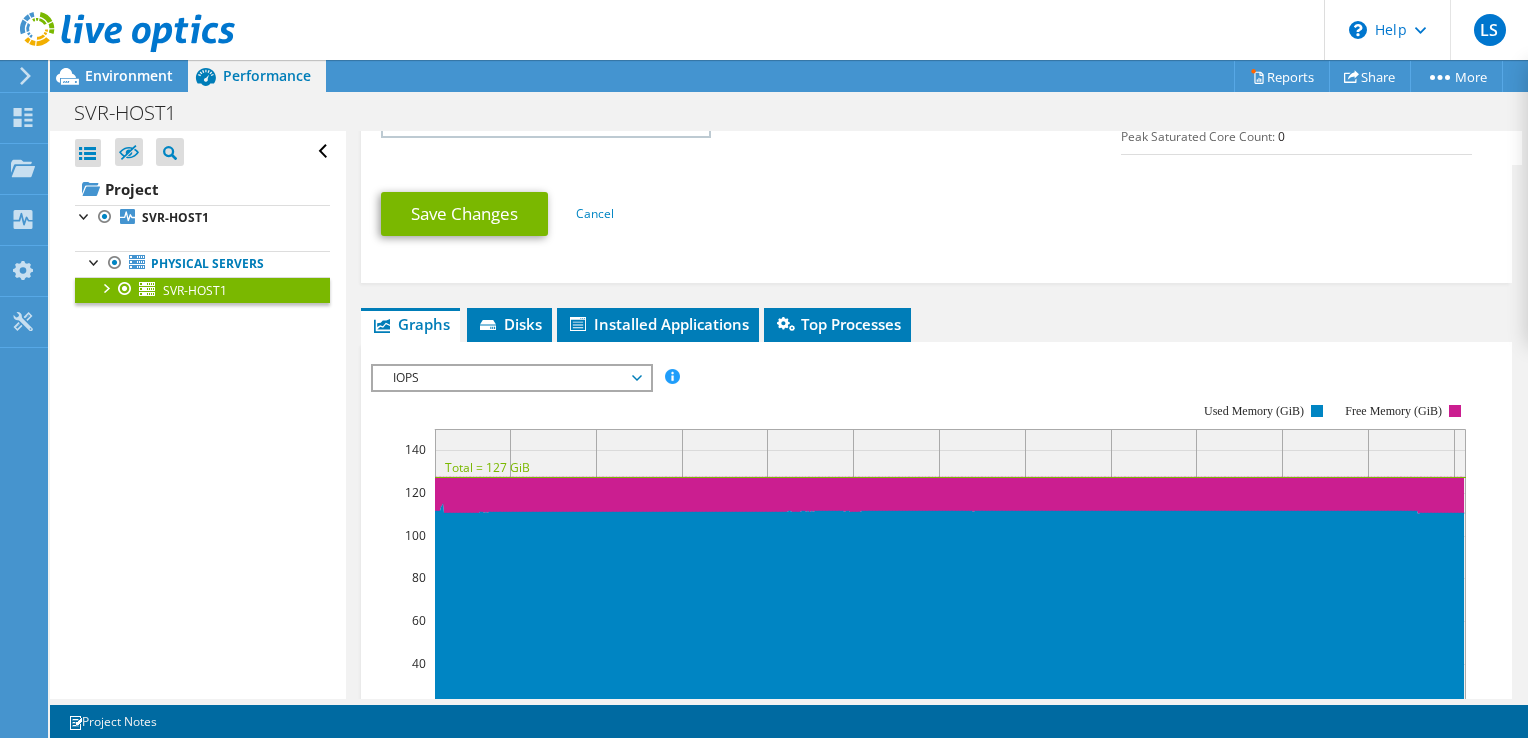 scroll, scrollTop: 1086, scrollLeft: 0, axis: vertical 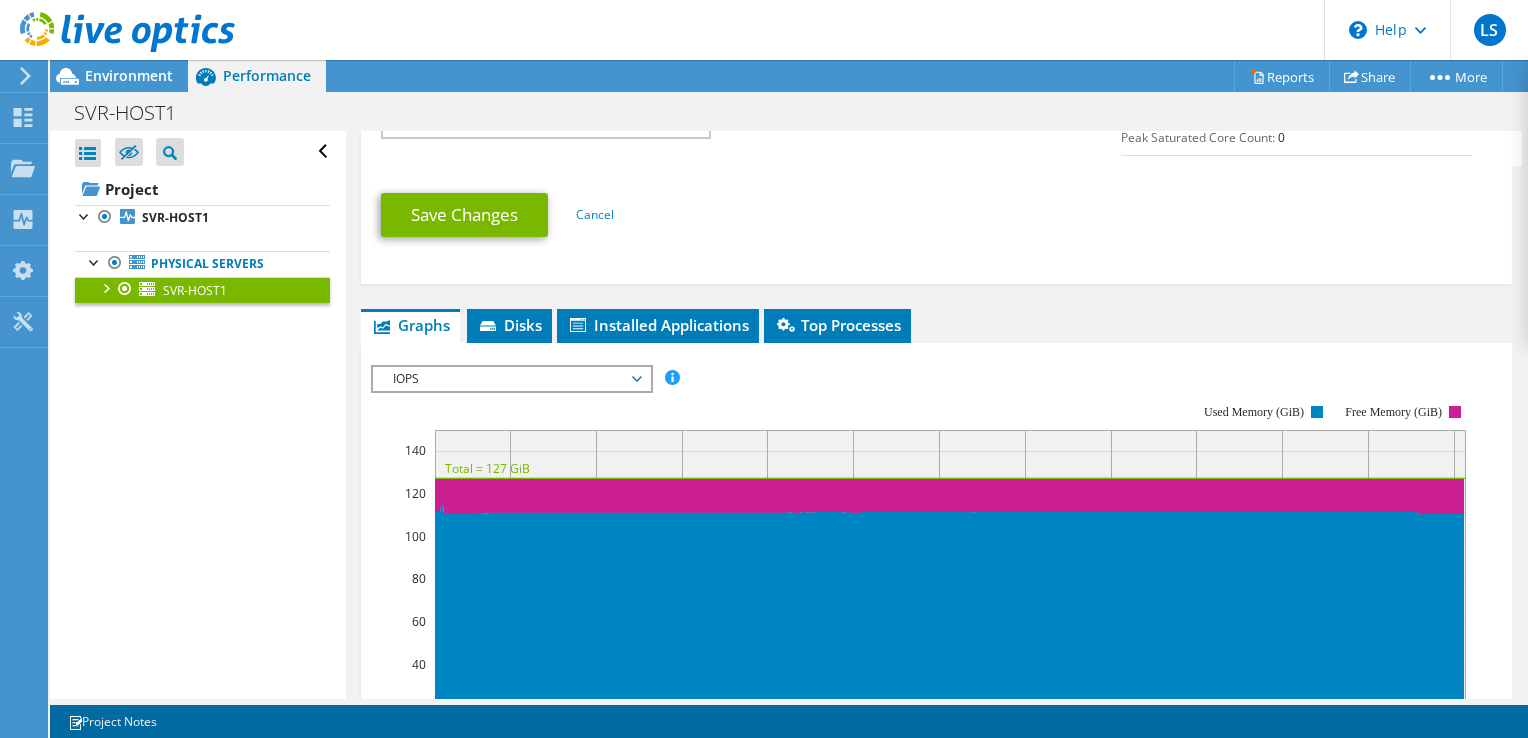 click on "IOPS" at bounding box center [511, 379] 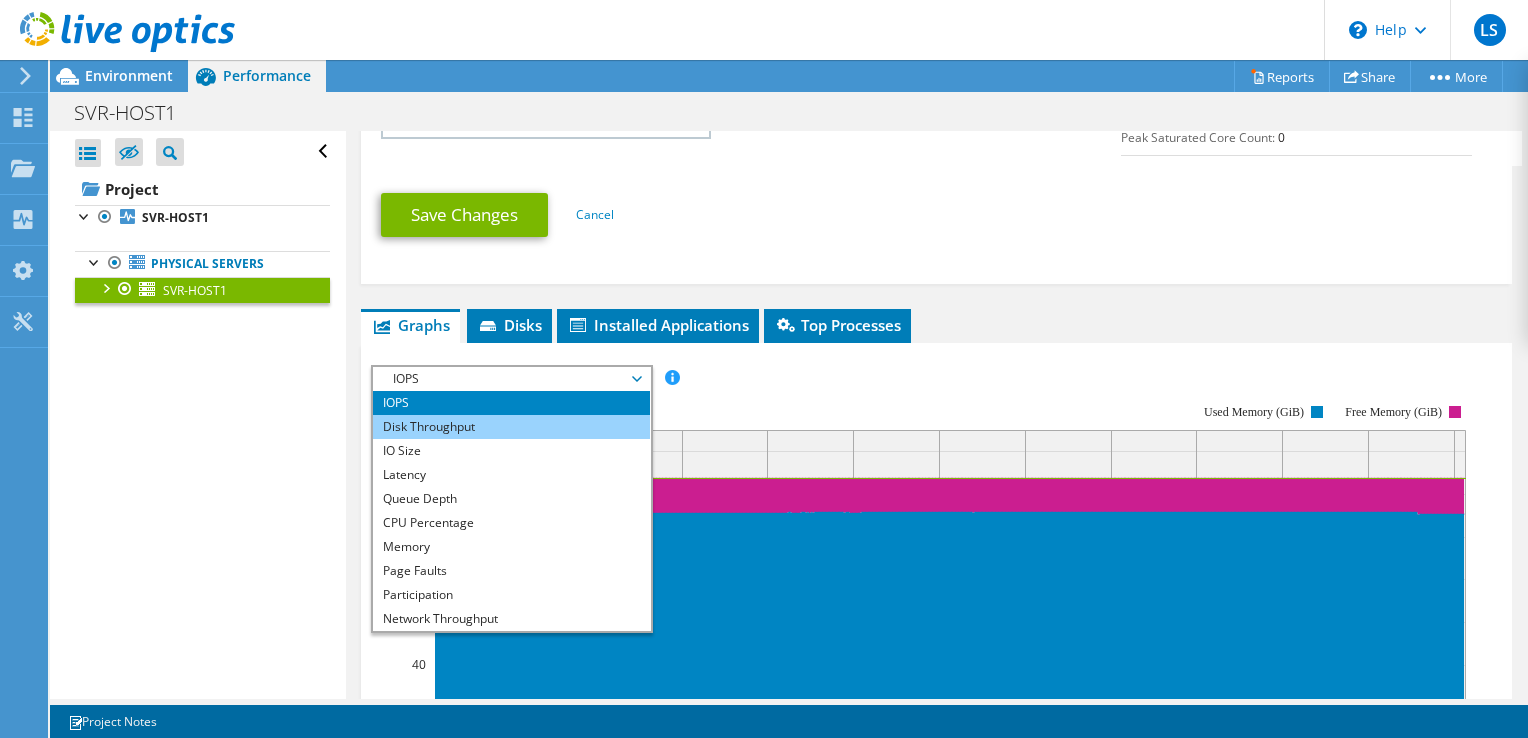 click on "Disk Throughput" at bounding box center (511, 427) 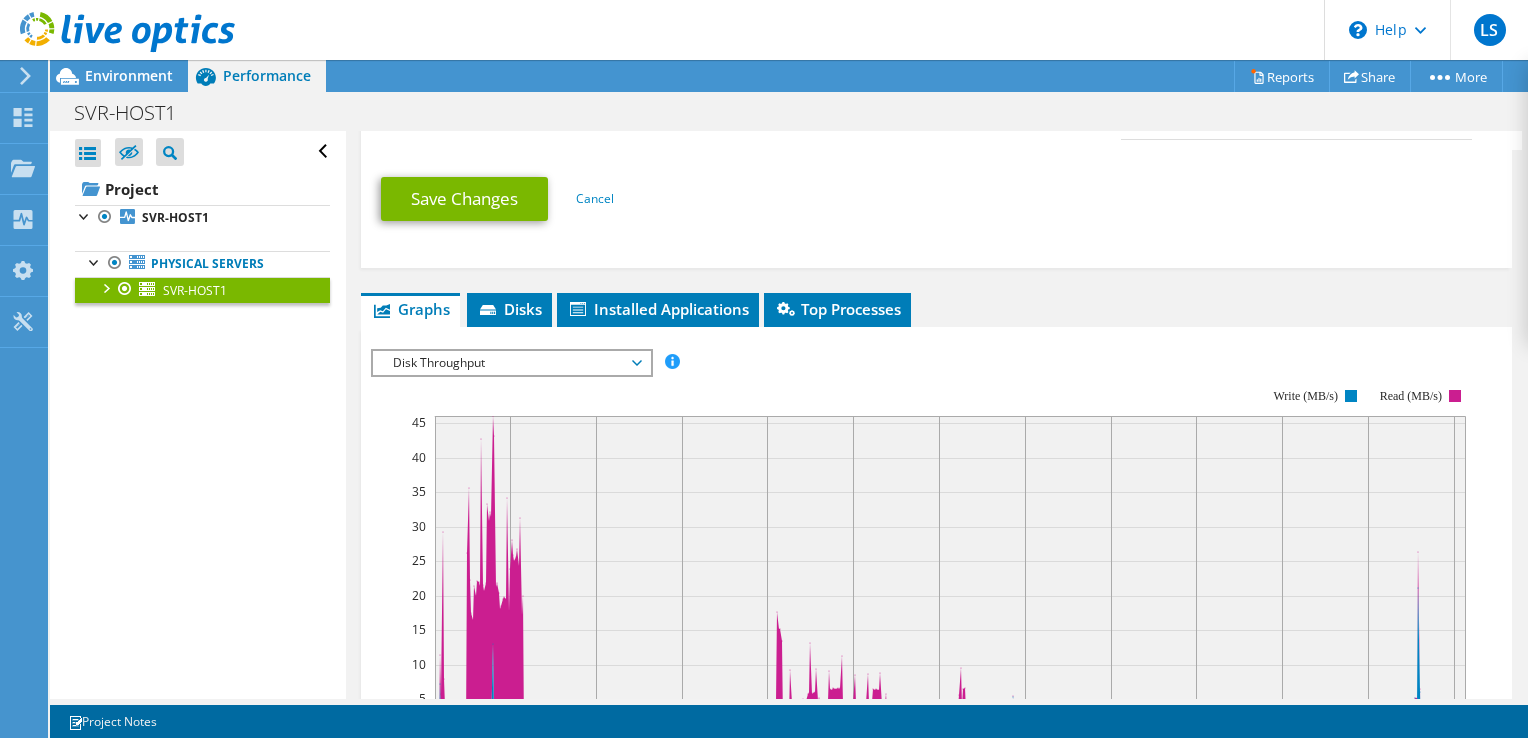 scroll, scrollTop: 1086, scrollLeft: 0, axis: vertical 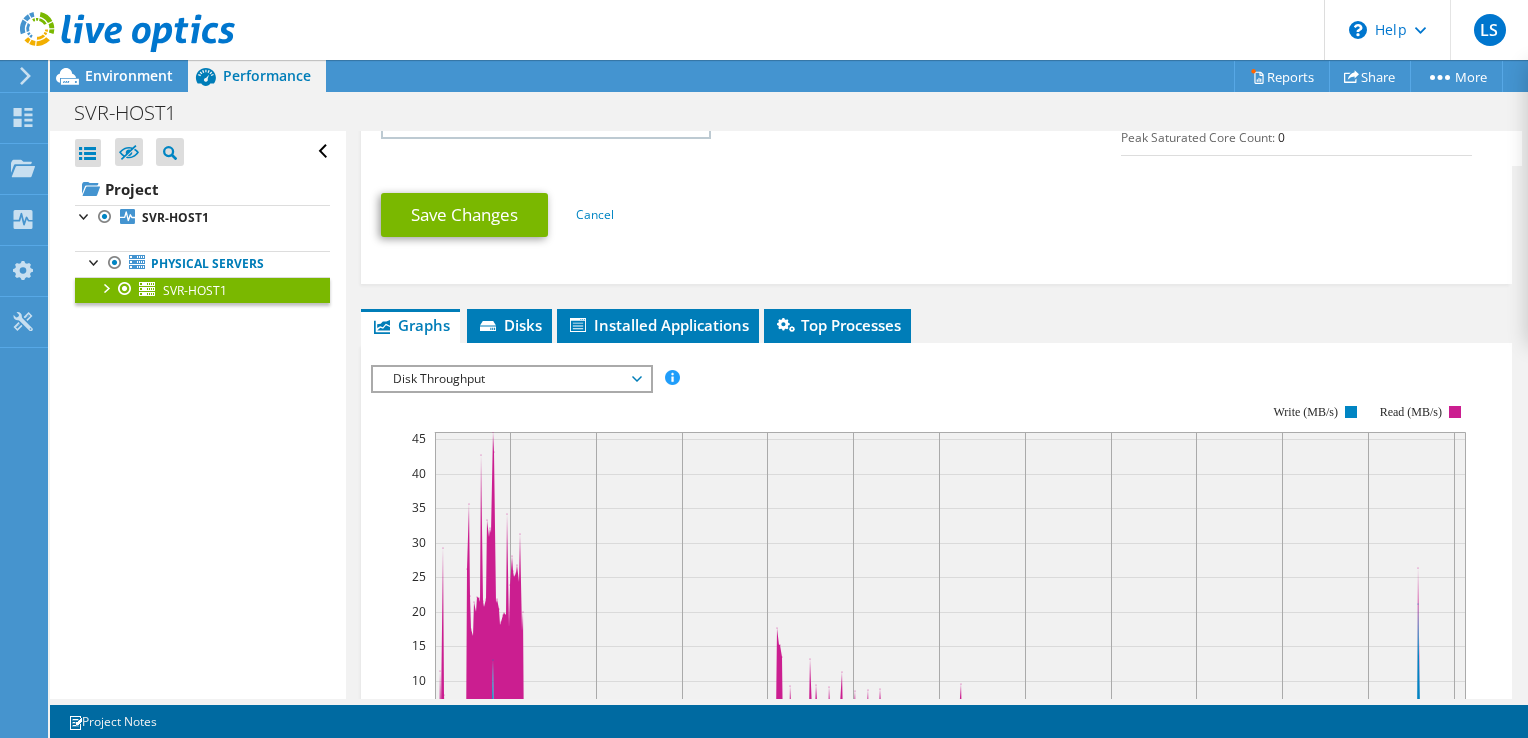 click on "Disk Throughput" at bounding box center (511, 379) 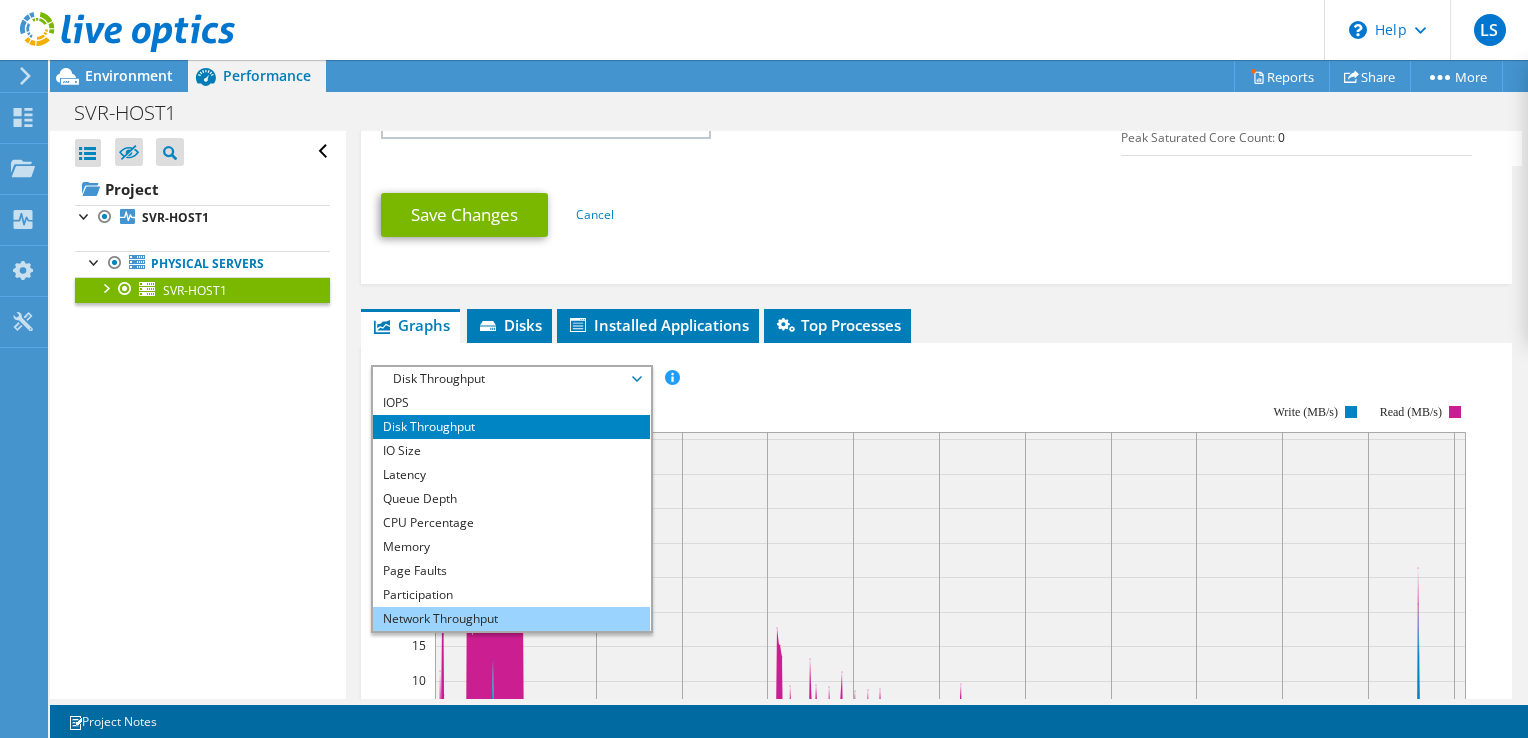 click on "Network Throughput" at bounding box center [511, 619] 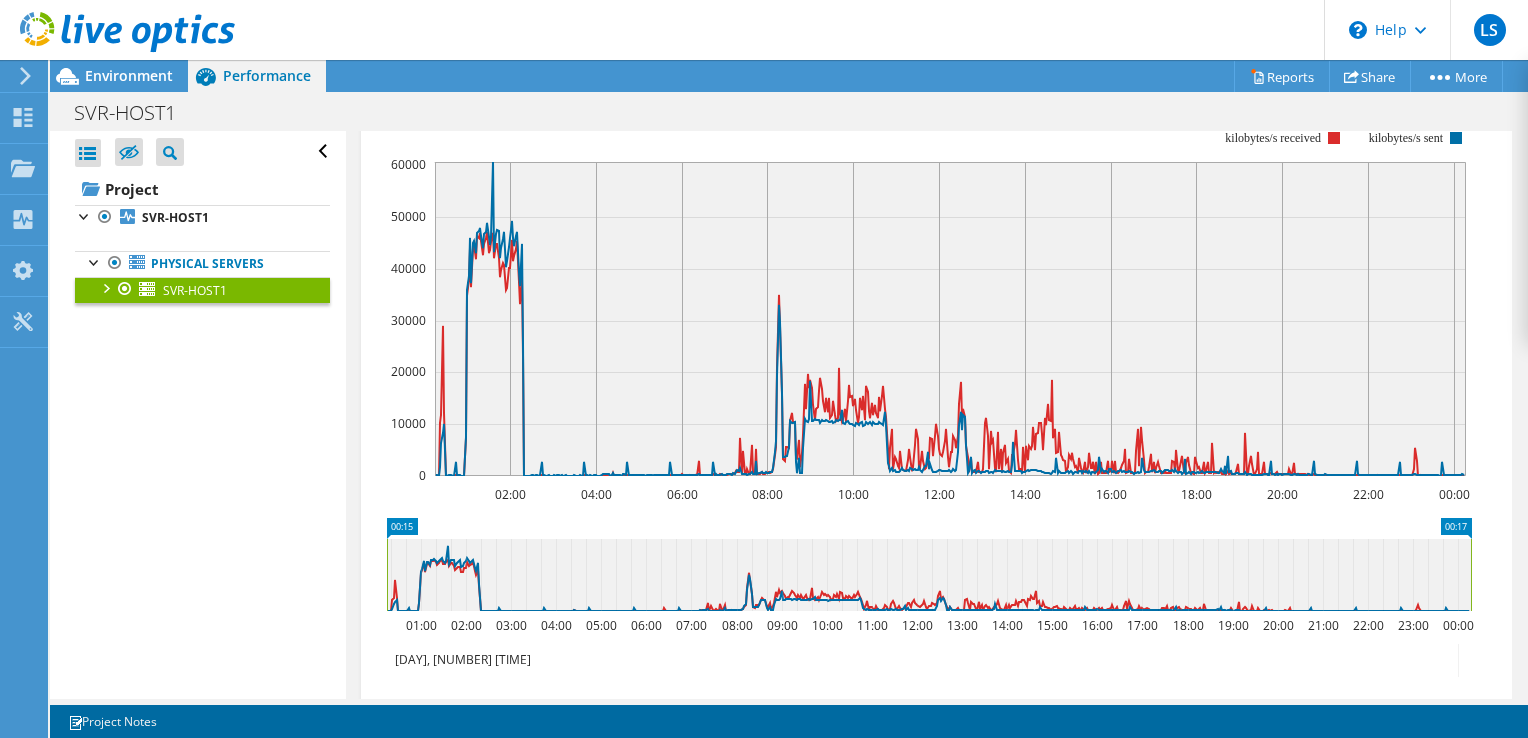 scroll, scrollTop: 1386, scrollLeft: 0, axis: vertical 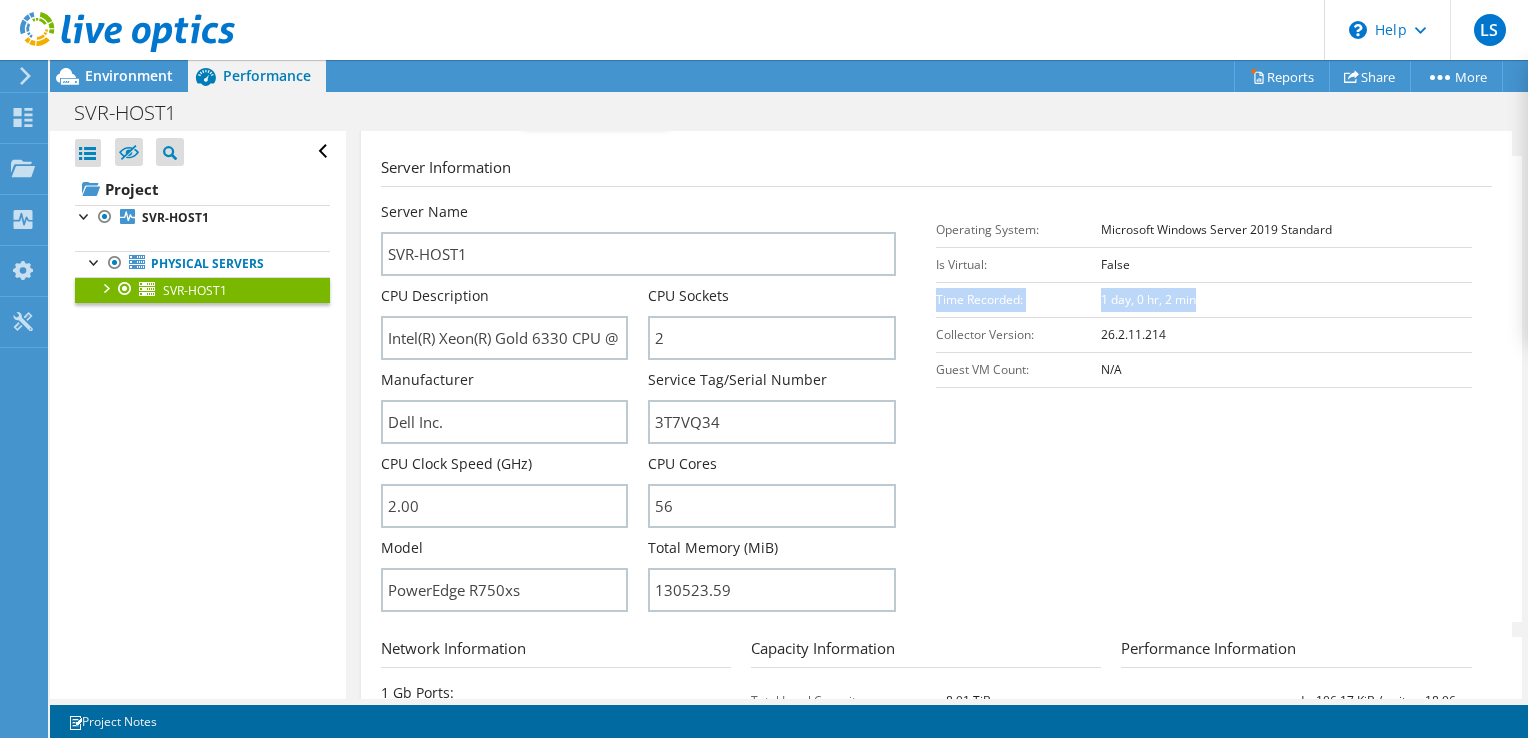 drag, startPoint x: 930, startPoint y: 296, endPoint x: 1197, endPoint y: 304, distance: 267.1198 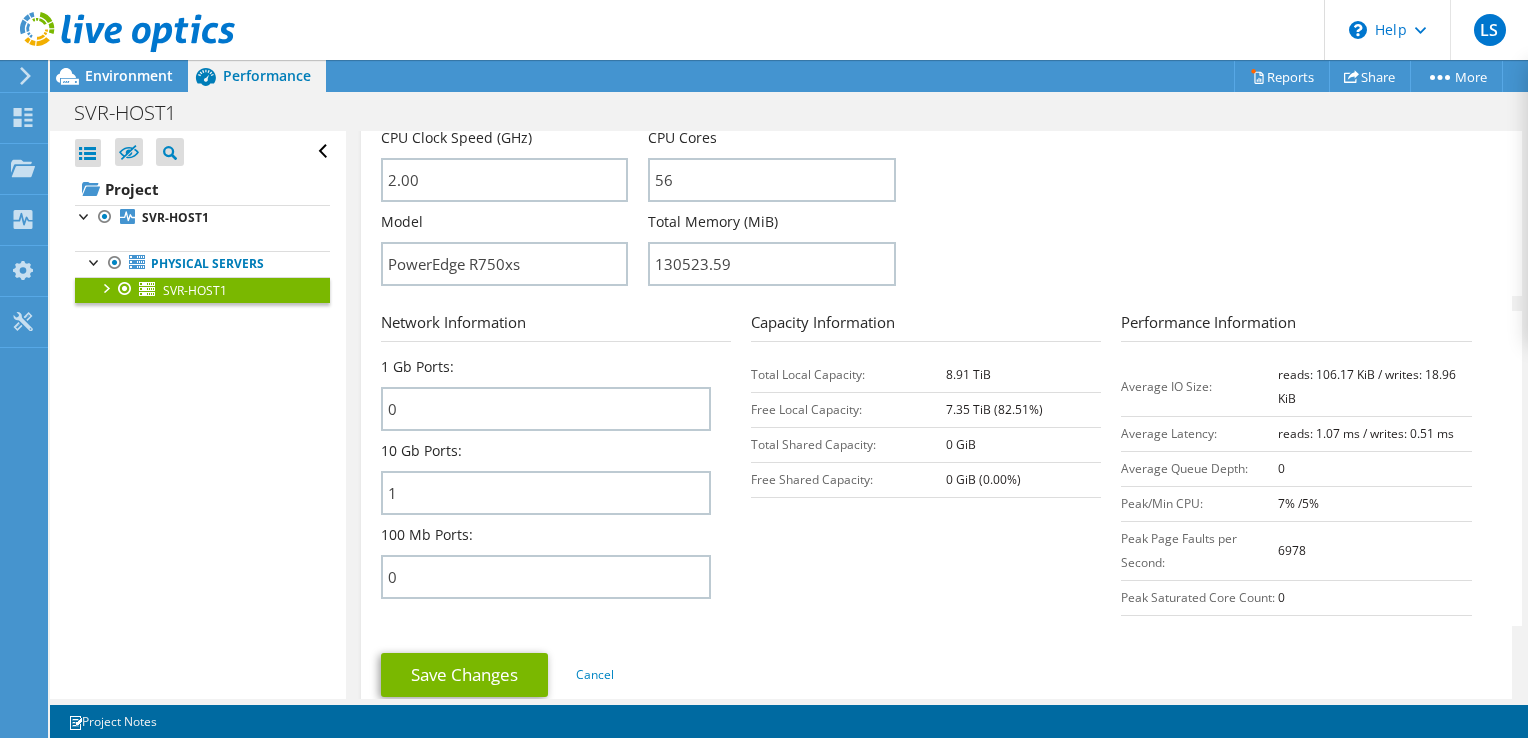 scroll, scrollTop: 700, scrollLeft: 0, axis: vertical 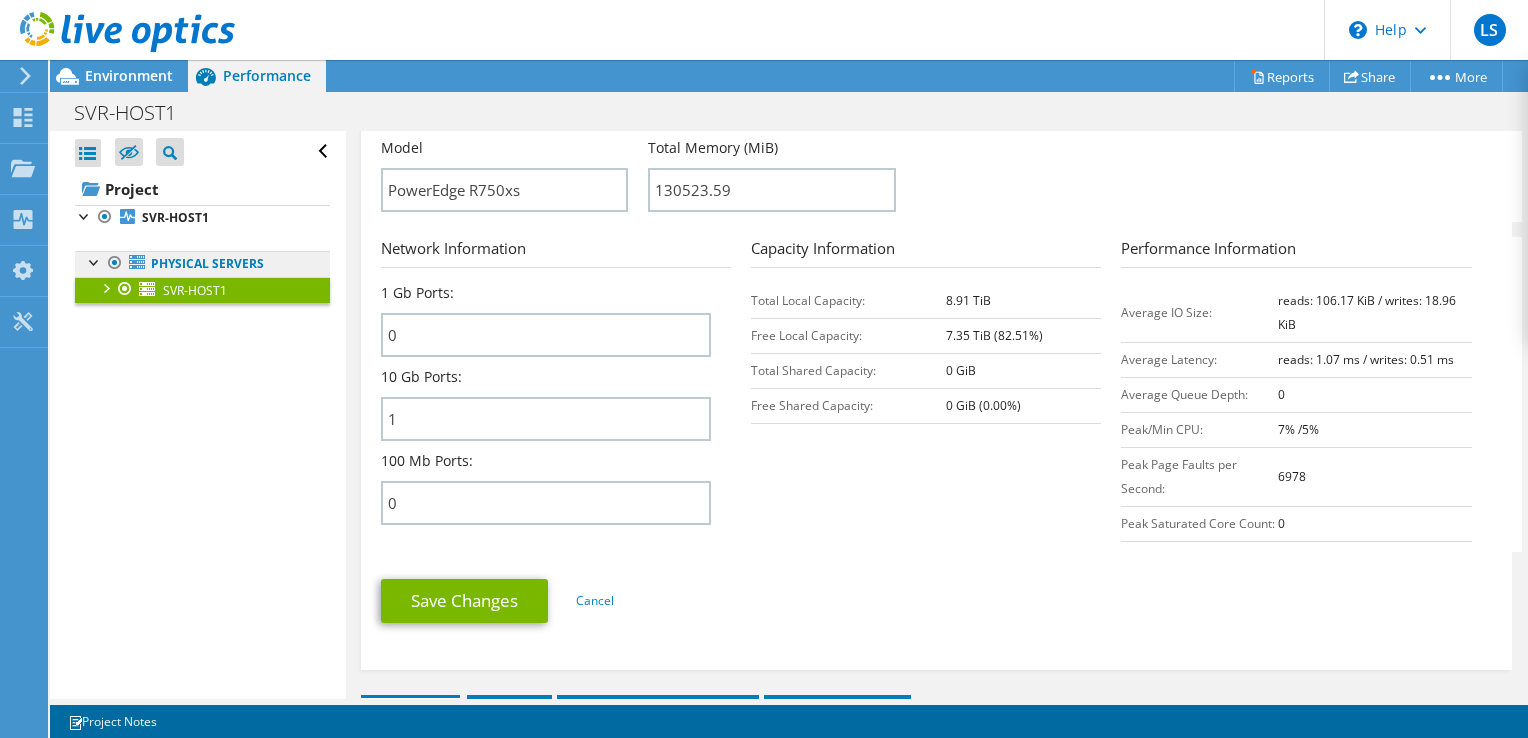 click on "Physical Servers" at bounding box center [202, 264] 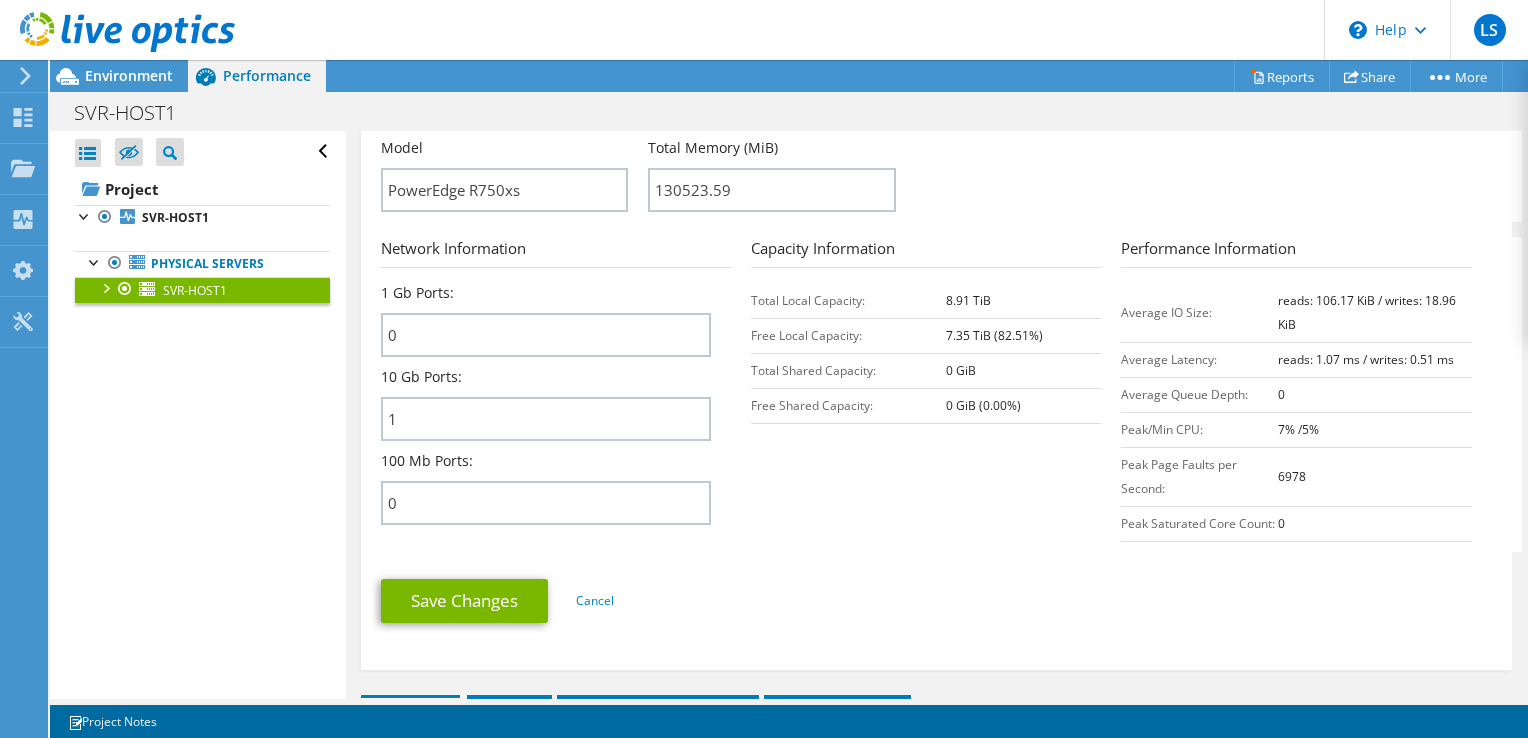 click on "SVR-HOST1" at bounding box center (202, 290) 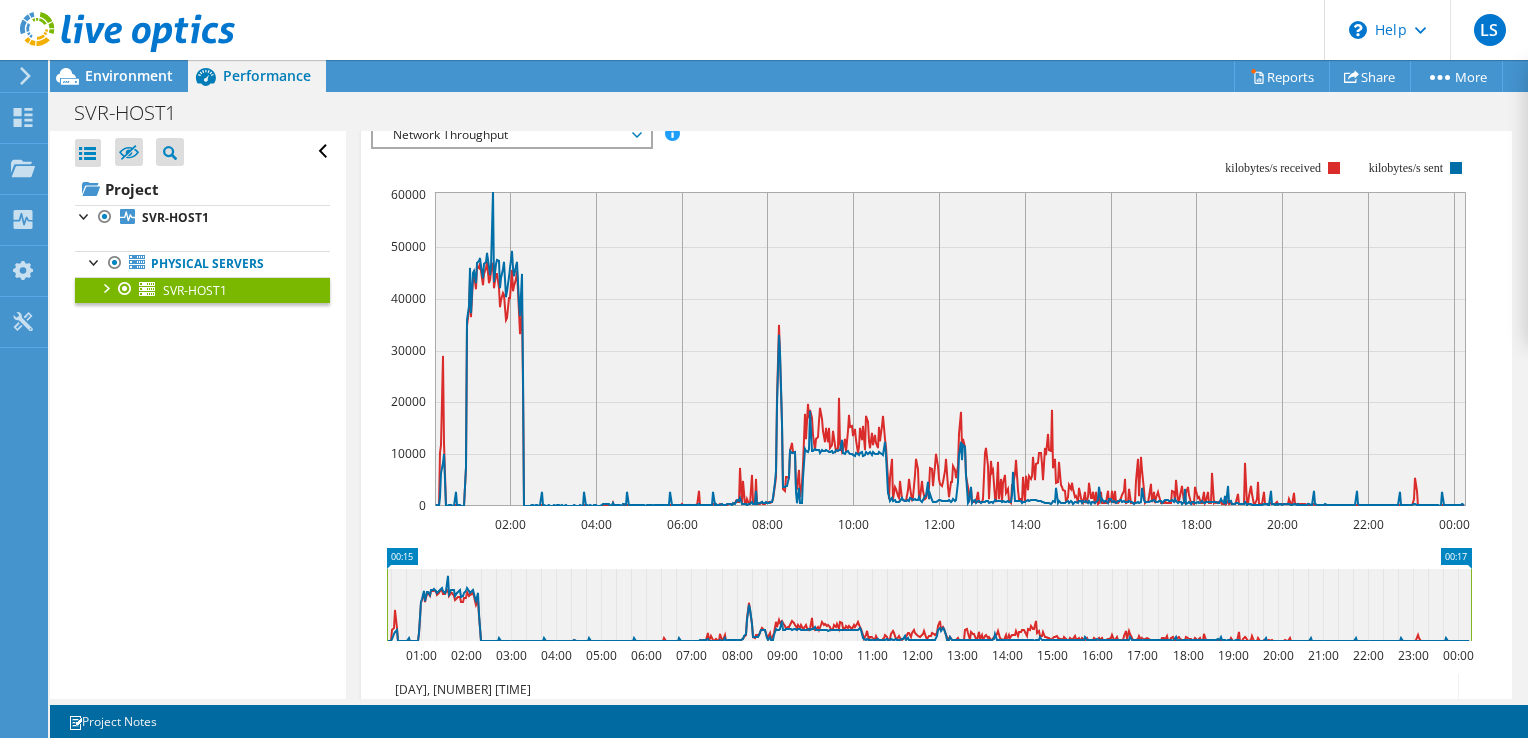 scroll, scrollTop: 344, scrollLeft: 0, axis: vertical 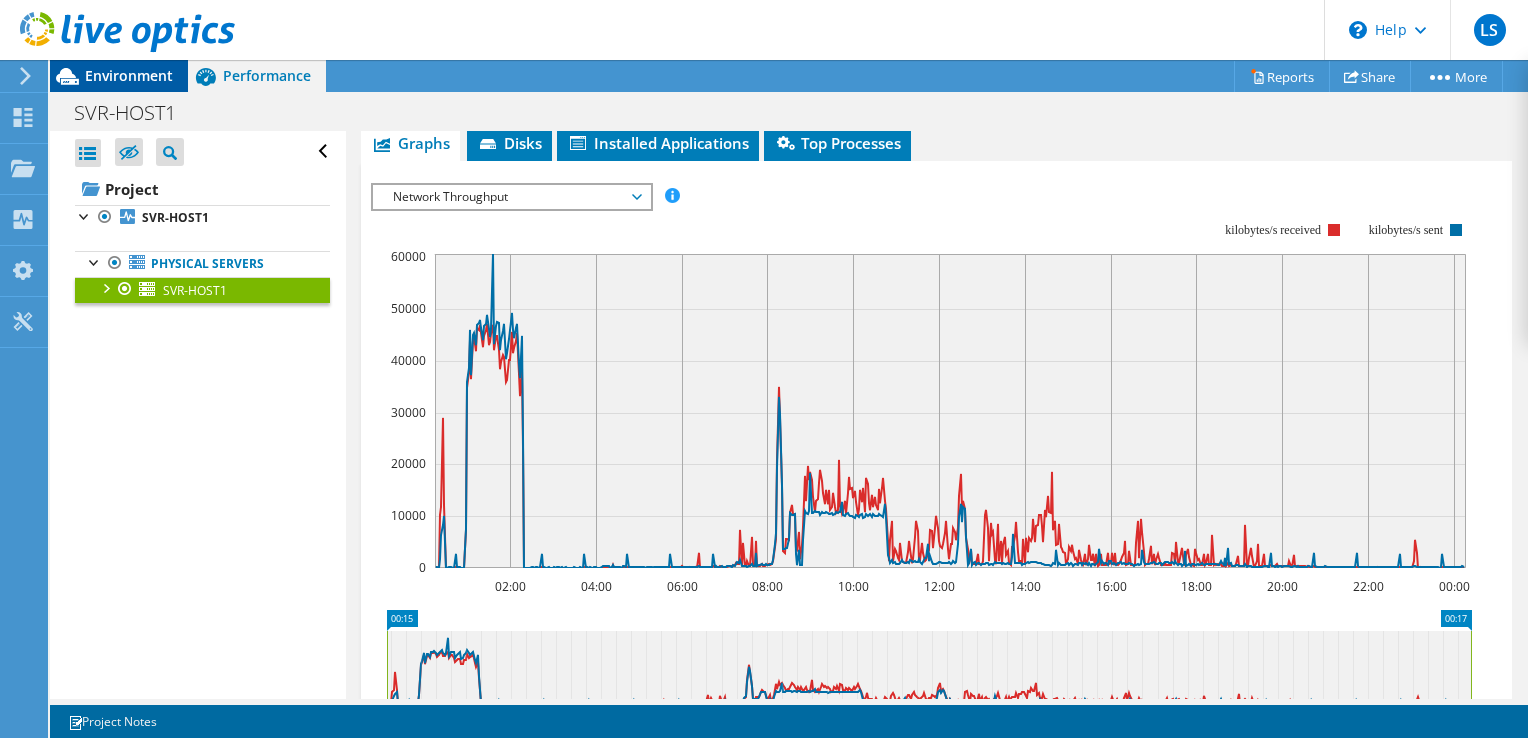 click on "Environment" at bounding box center (129, 75) 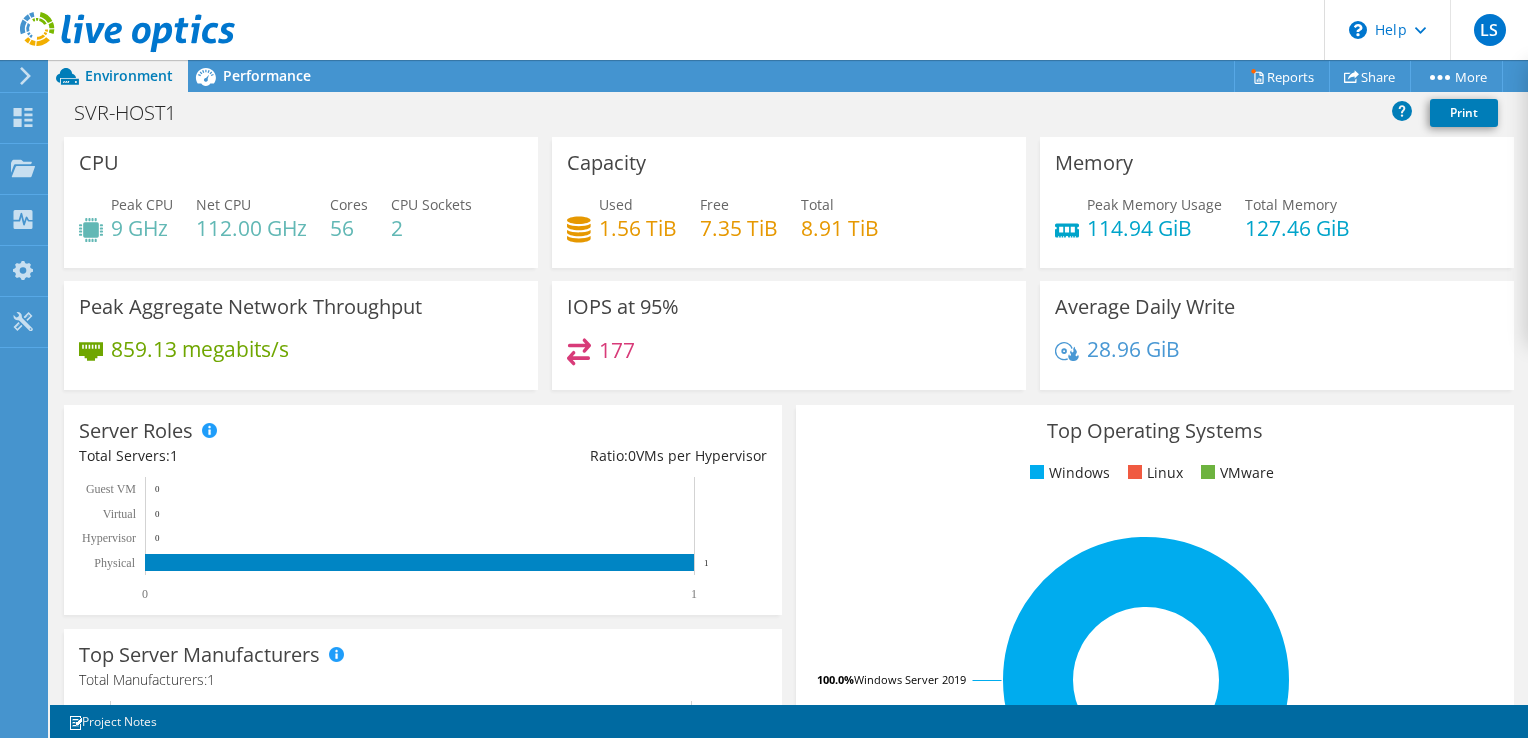 scroll, scrollTop: 344, scrollLeft: 0, axis: vertical 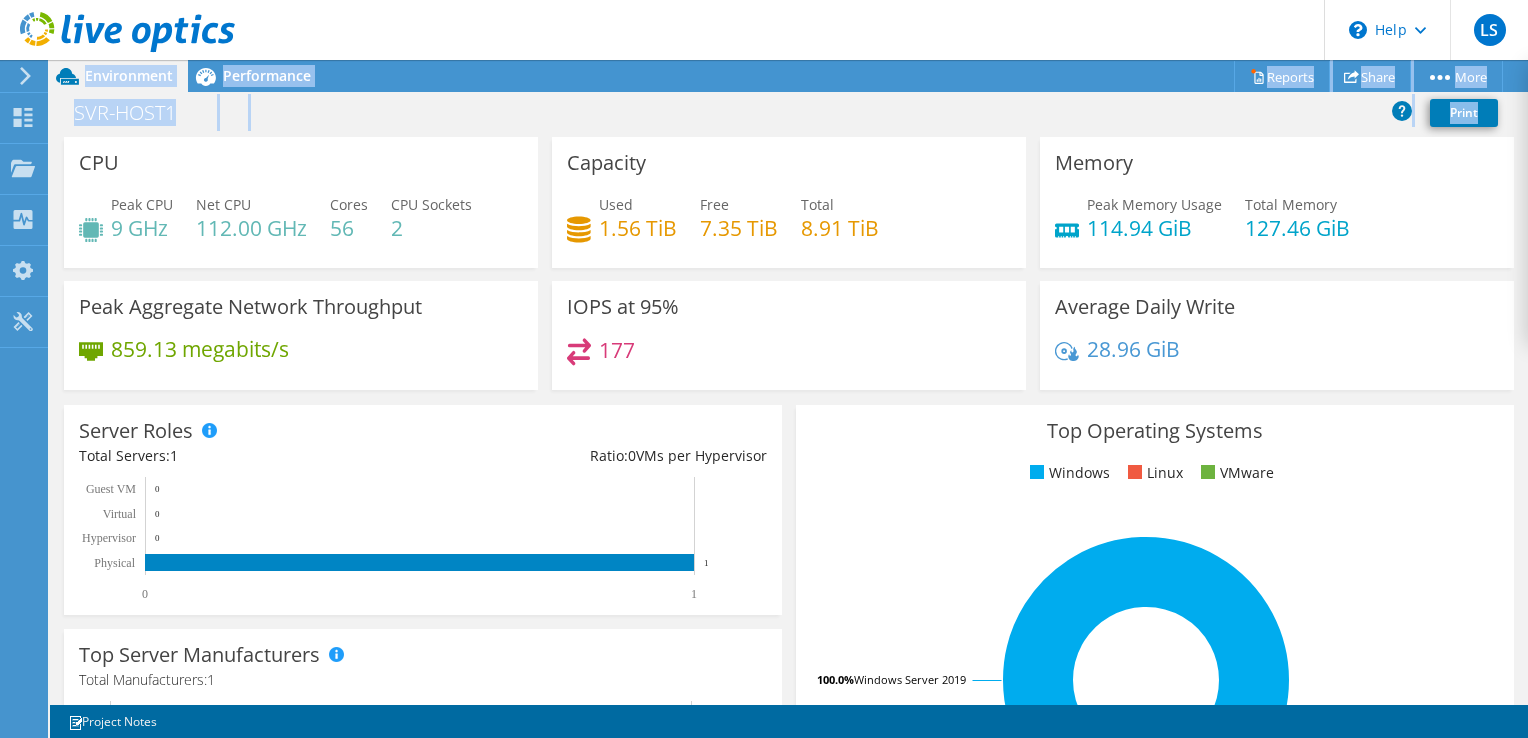 drag, startPoint x: 1527, startPoint y: 264, endPoint x: 1531, endPoint y: 360, distance: 96.0833 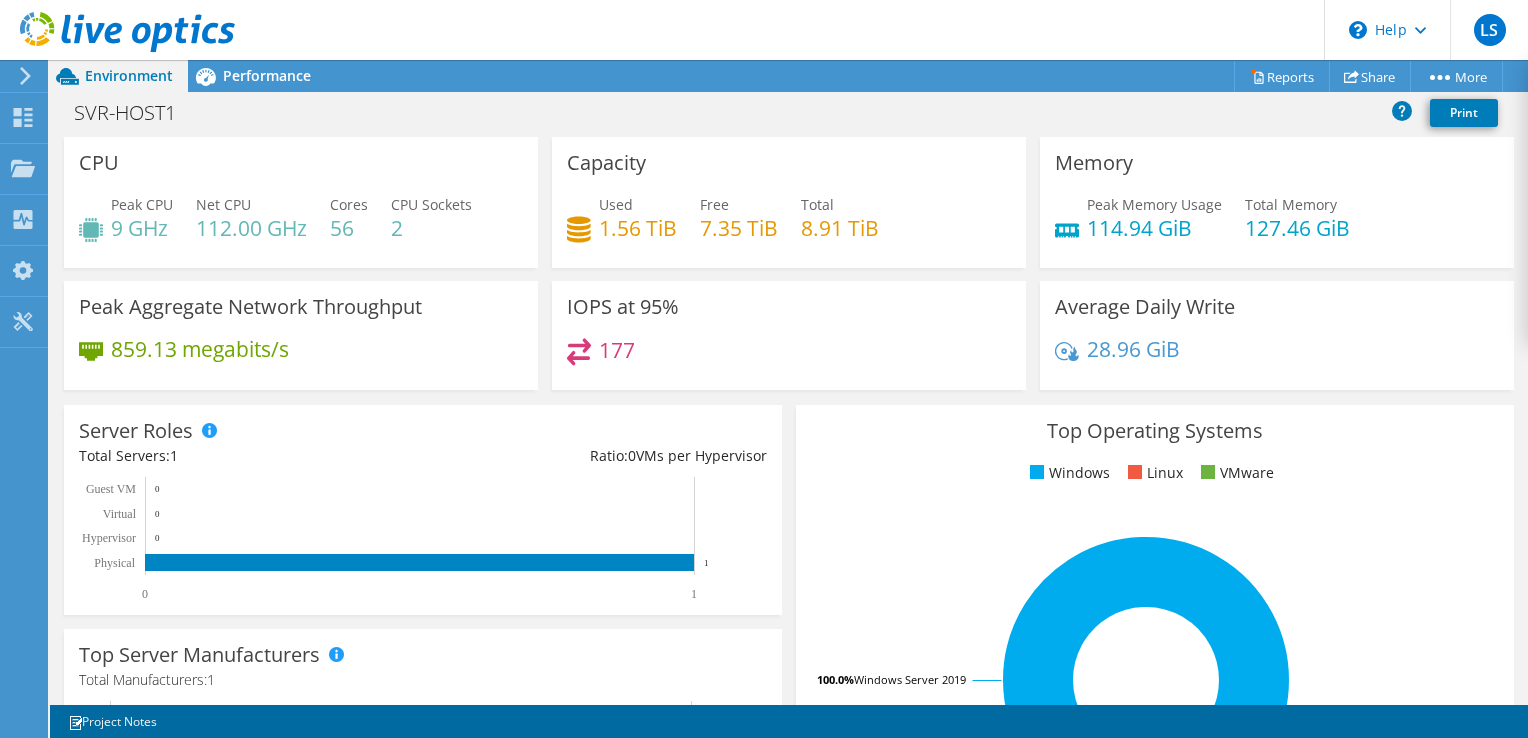 drag, startPoint x: 1408, startPoint y: 176, endPoint x: 1374, endPoint y: 169, distance: 34.713108 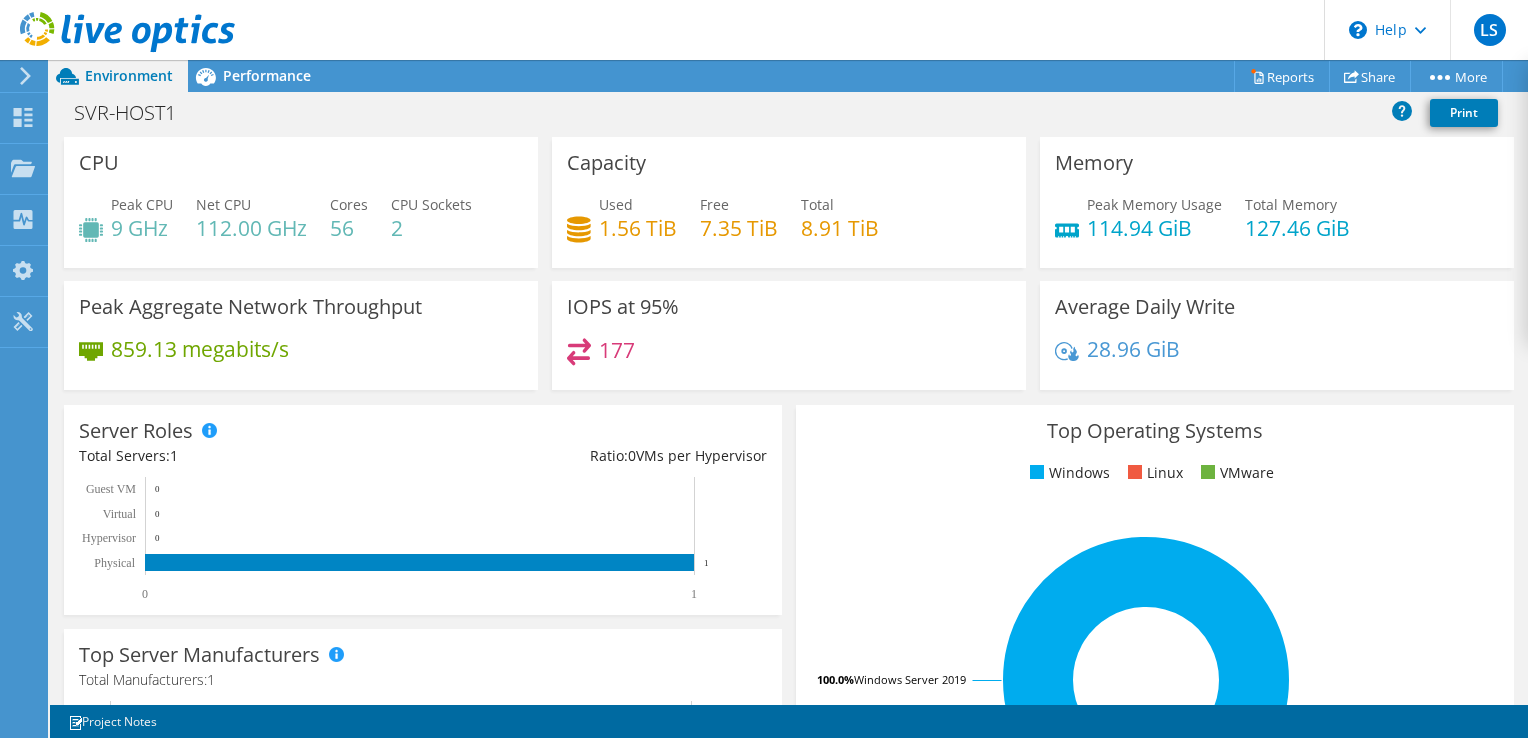 scroll, scrollTop: 644, scrollLeft: 0, axis: vertical 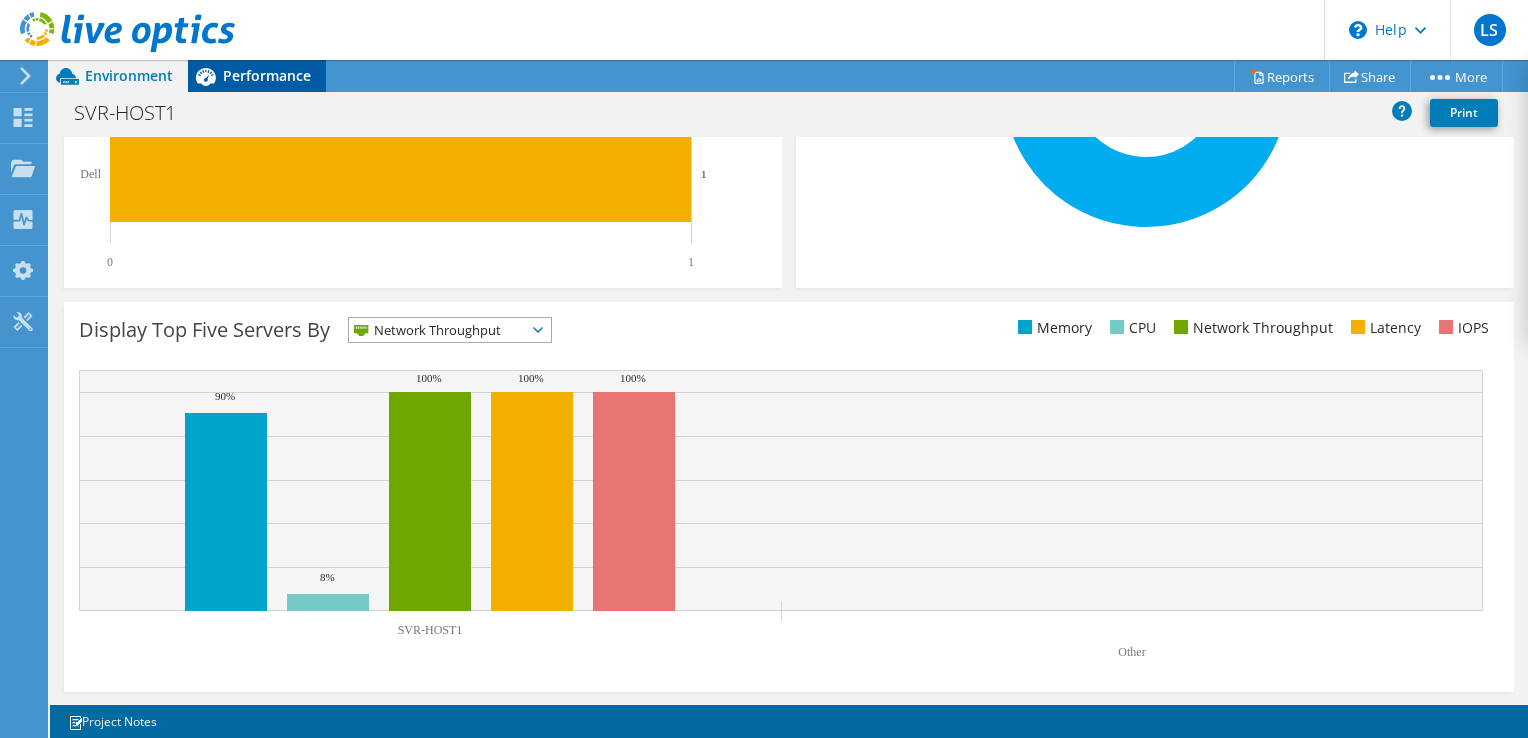 click on "Performance" at bounding box center (267, 75) 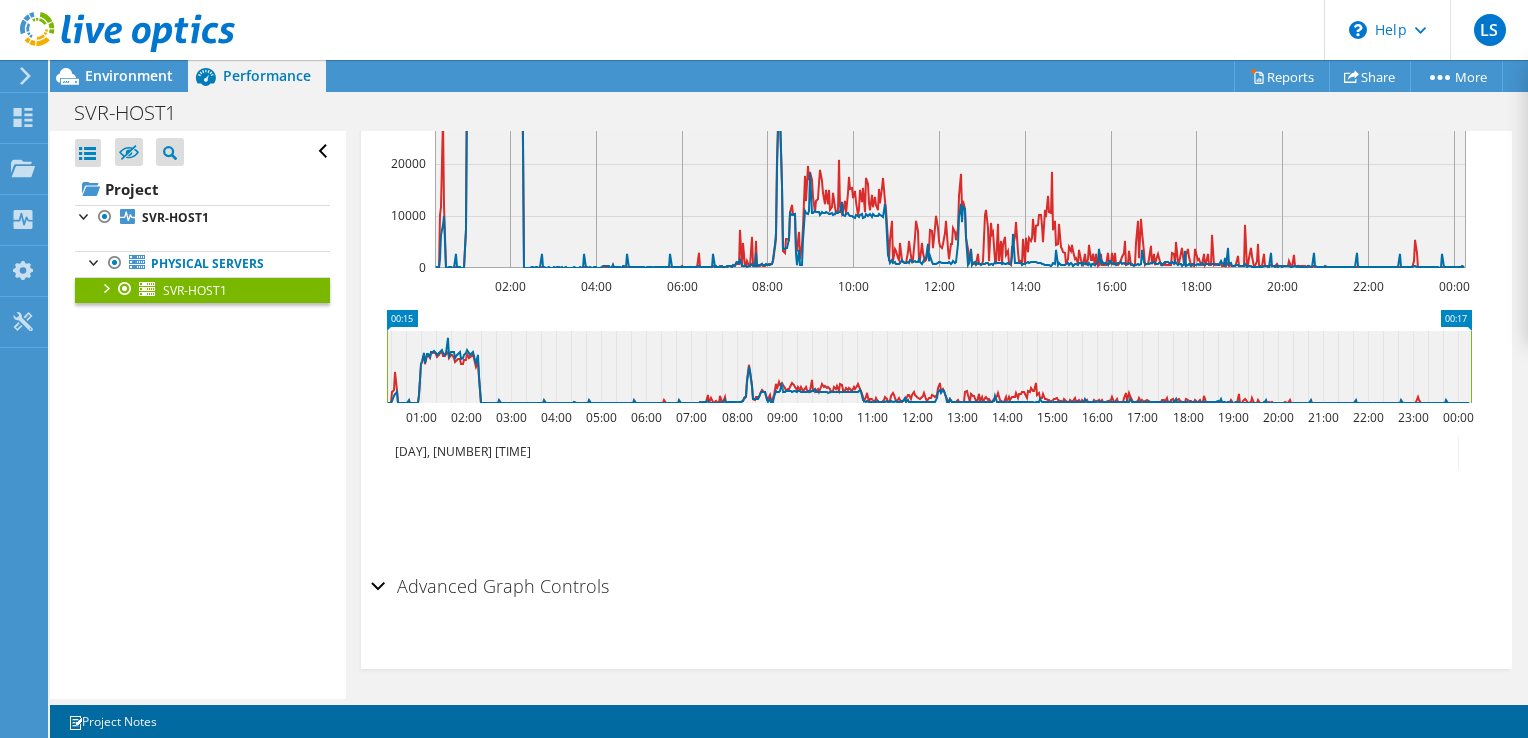 click at bounding box center (105, 287) 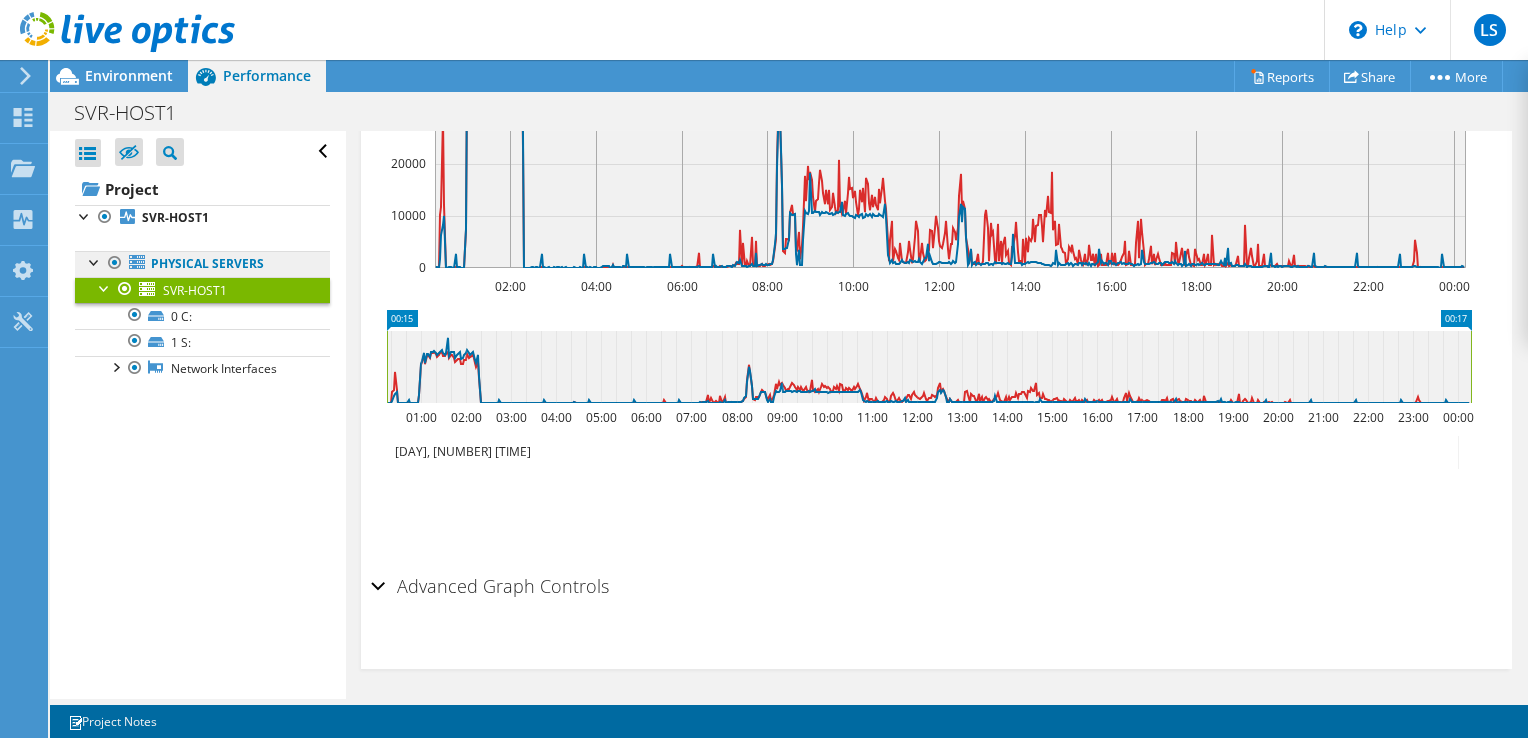 click on "Physical Servers" at bounding box center [202, 264] 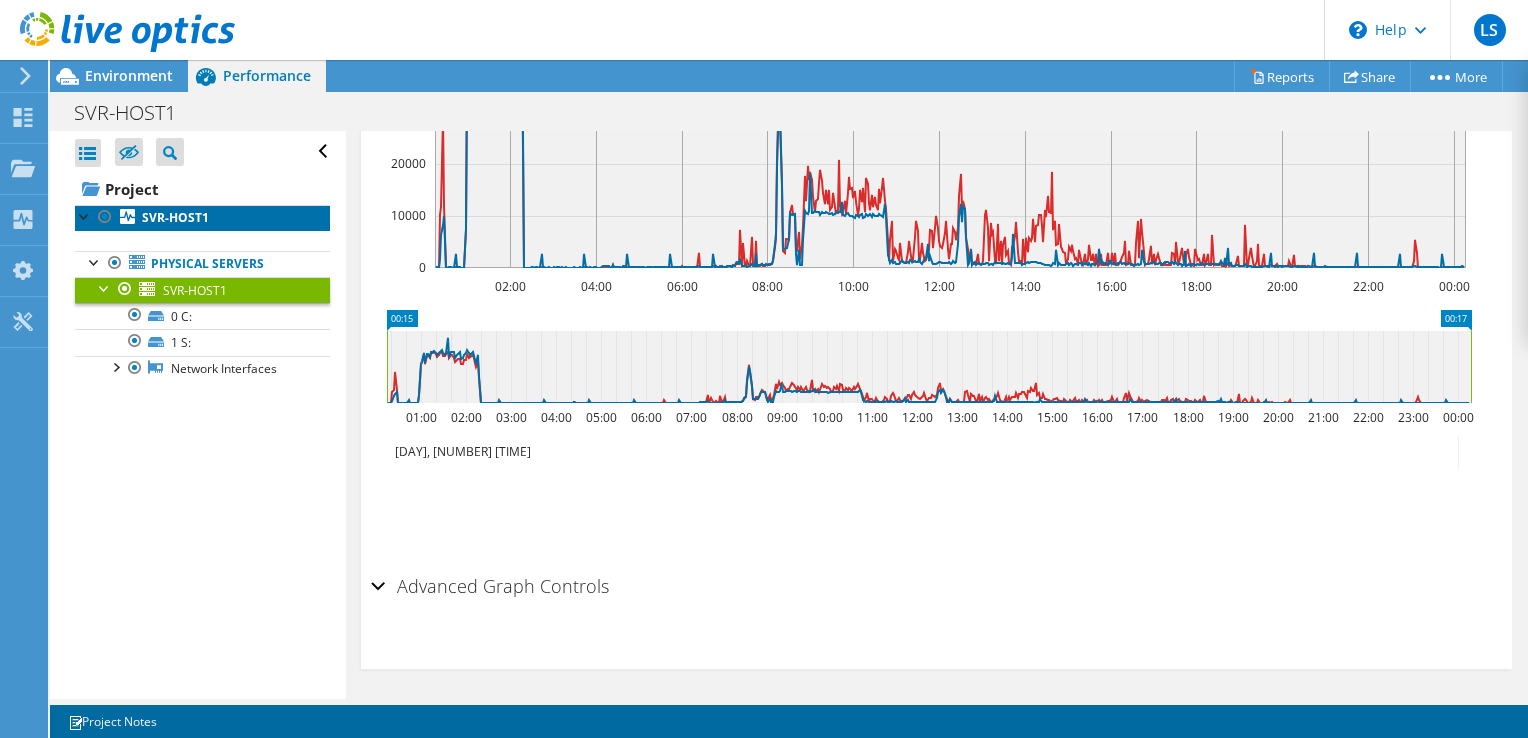 click on "SVR-HOST1" at bounding box center [202, 218] 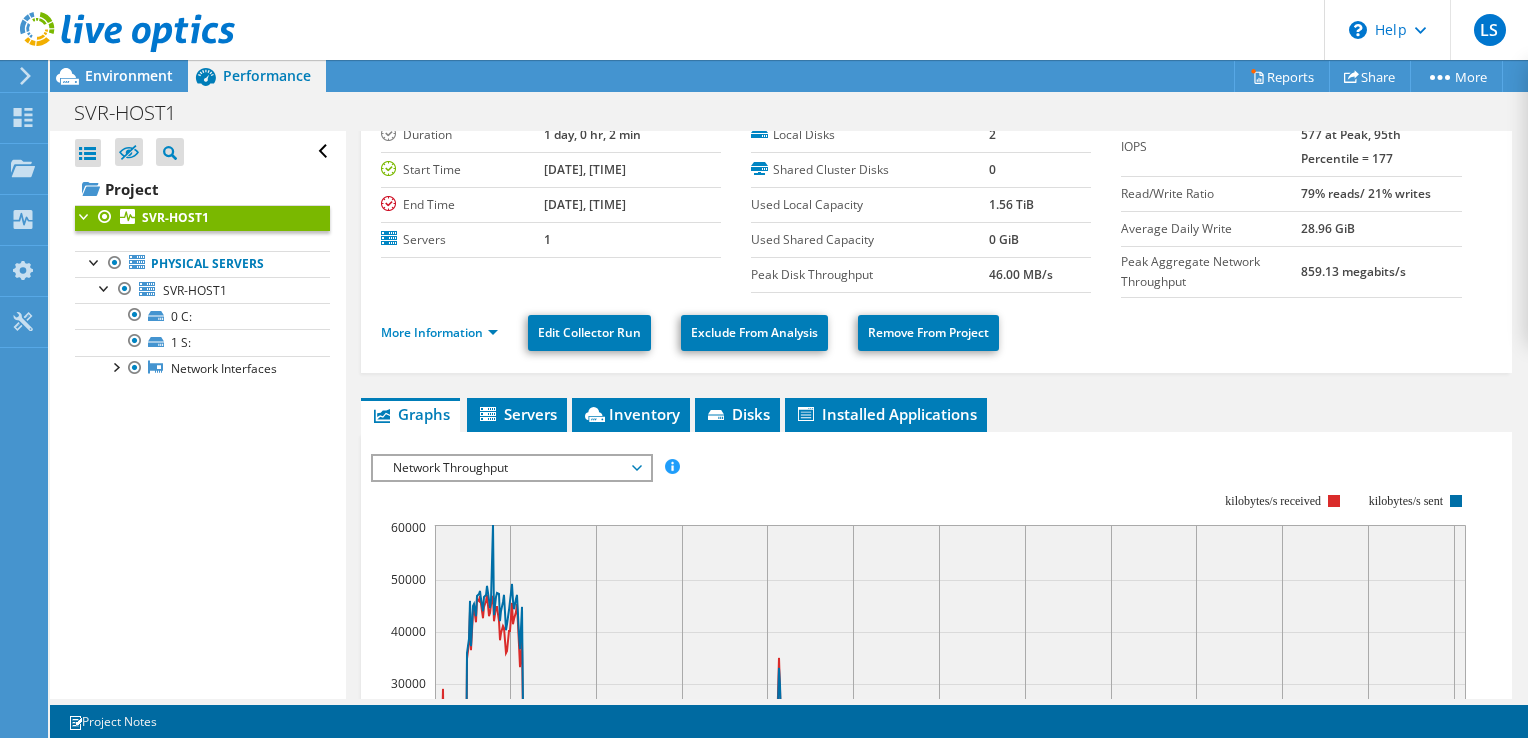 scroll, scrollTop: 44, scrollLeft: 0, axis: vertical 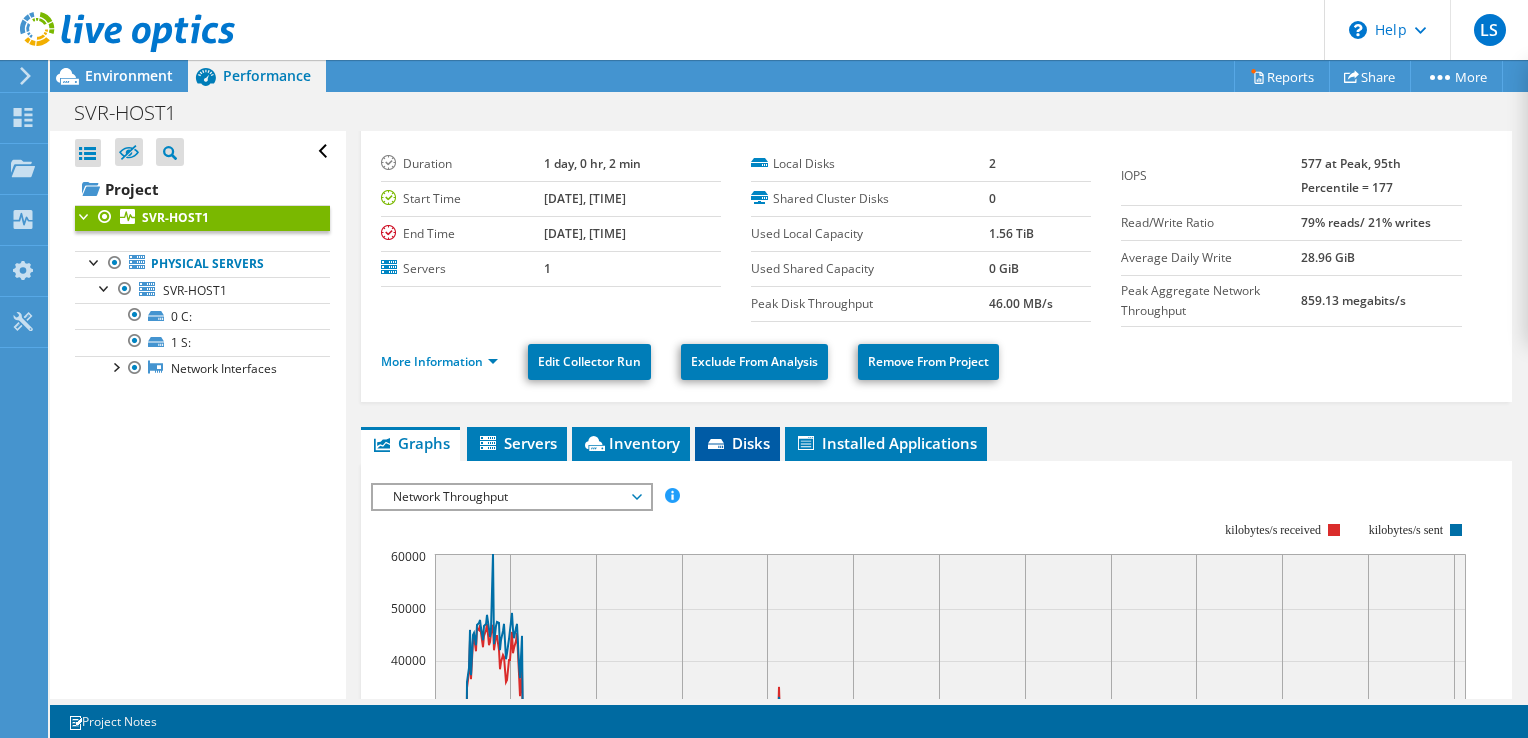 click on "Disks" at bounding box center [737, 443] 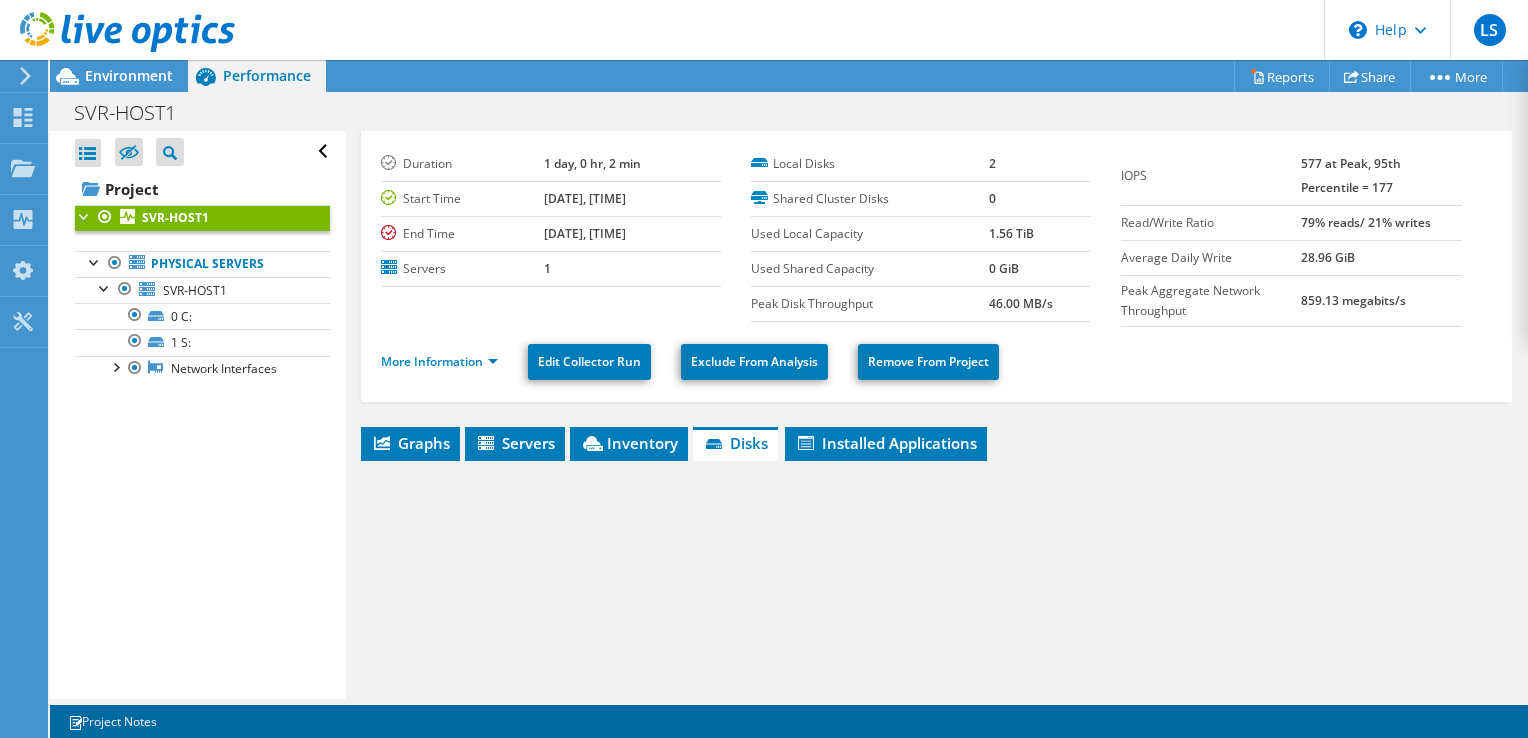 scroll, scrollTop: 304, scrollLeft: 0, axis: vertical 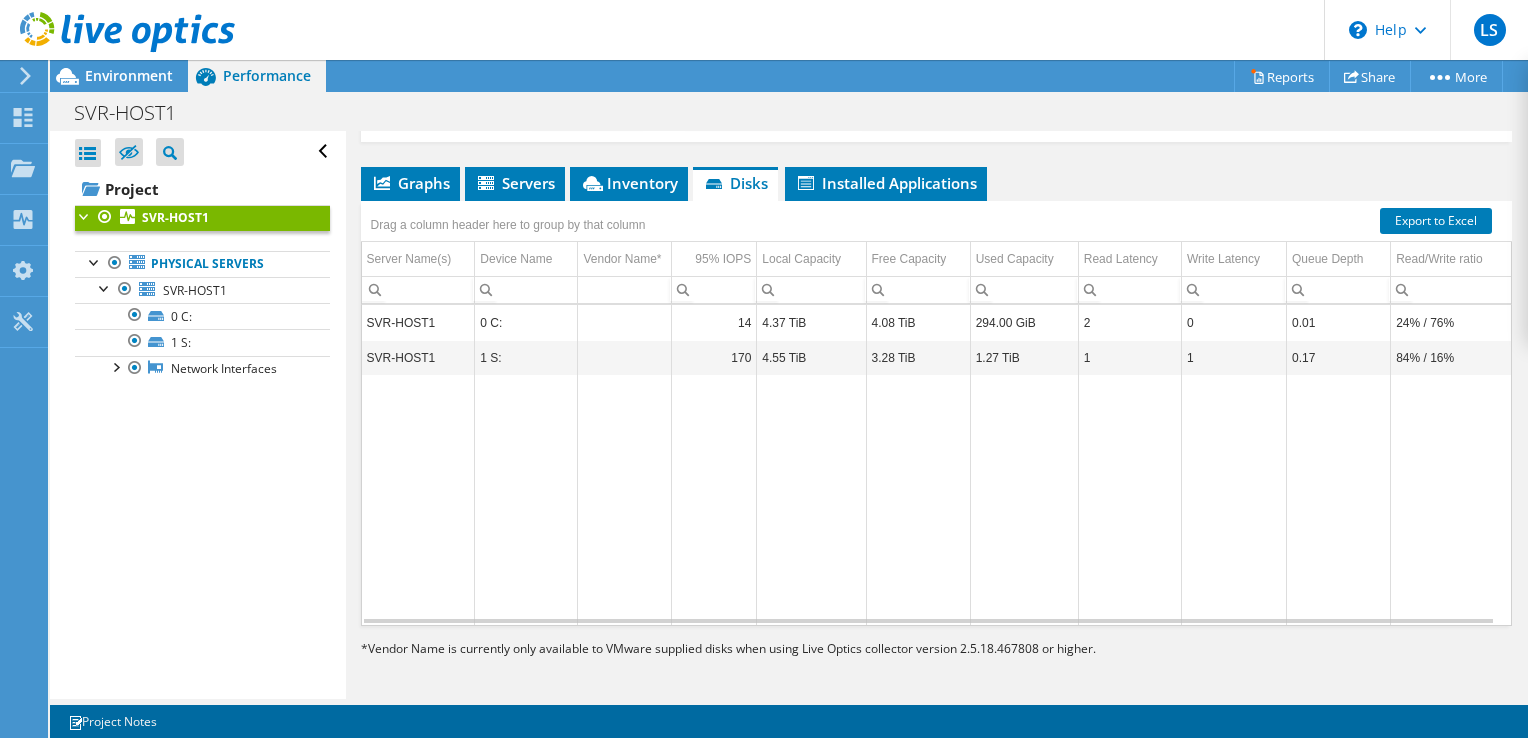 click on "Drag a column header here to group by that column" at bounding box center [508, 225] 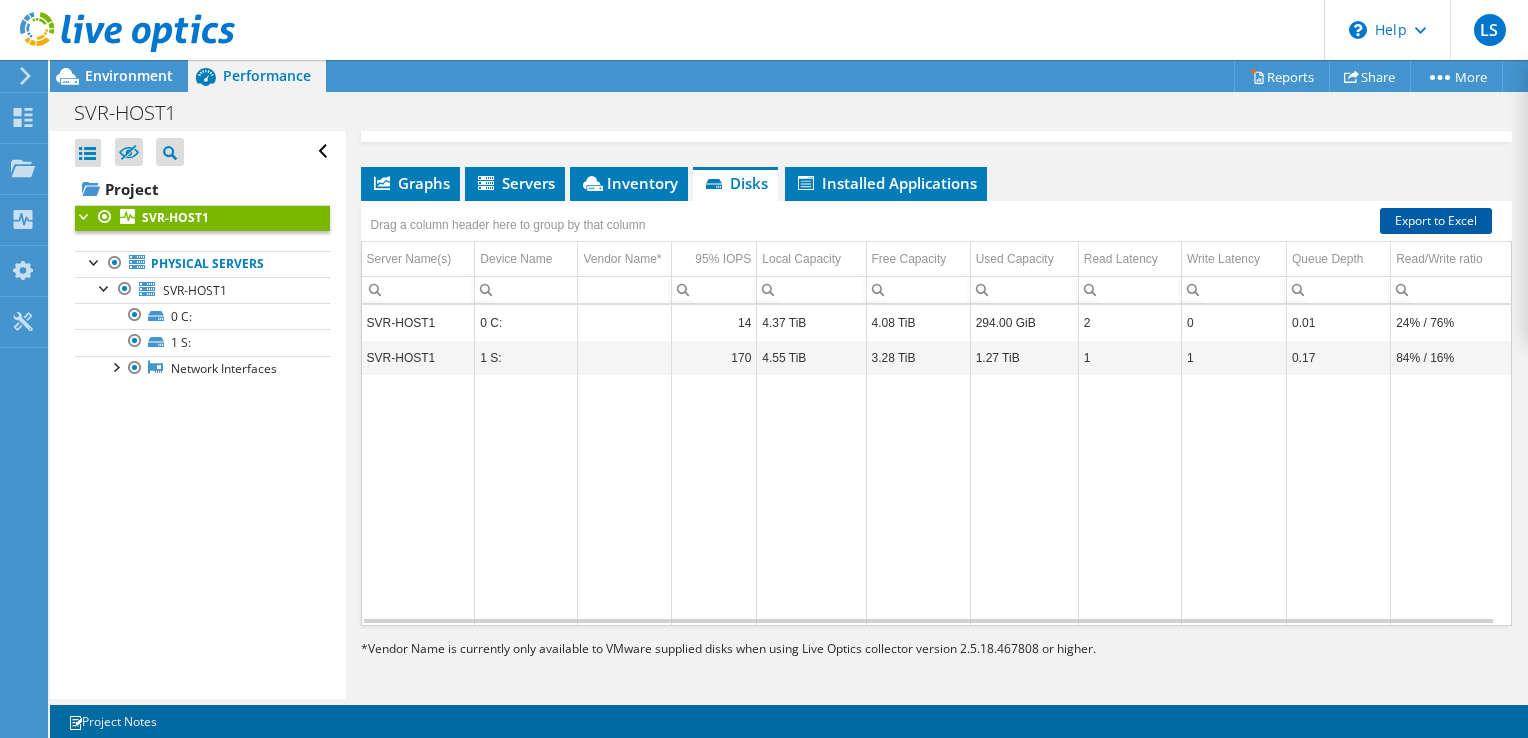 click on "Export to Excel" at bounding box center [1436, 221] 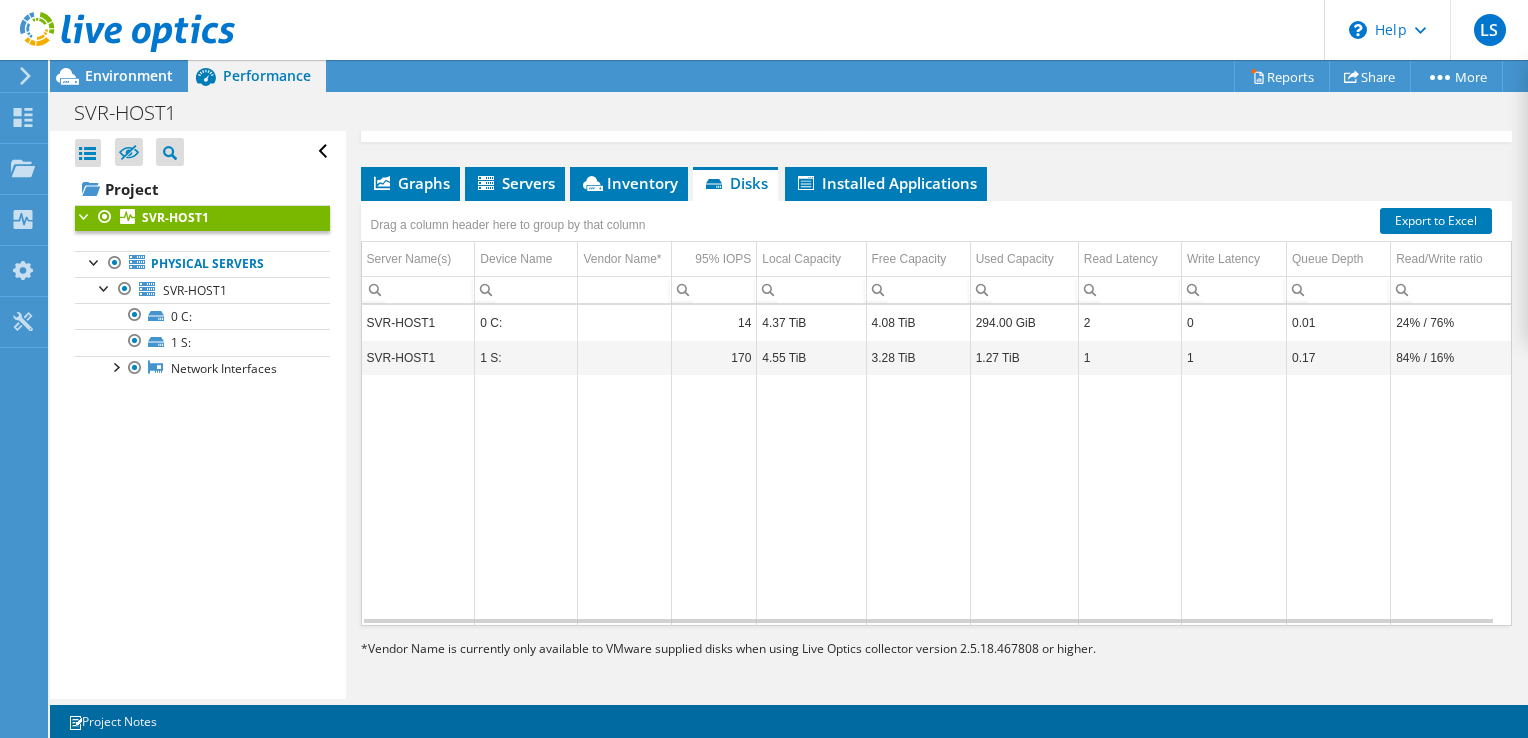 click on "SVR-HOST1
Details
Duration
1 day, 0 hr, 2 min
Start Time
08/05/2025, 00:15 (+07:00)
End Time
08/06/2025, 00:17 (+07:00)
Servers
1
2 0" at bounding box center (936, 264) 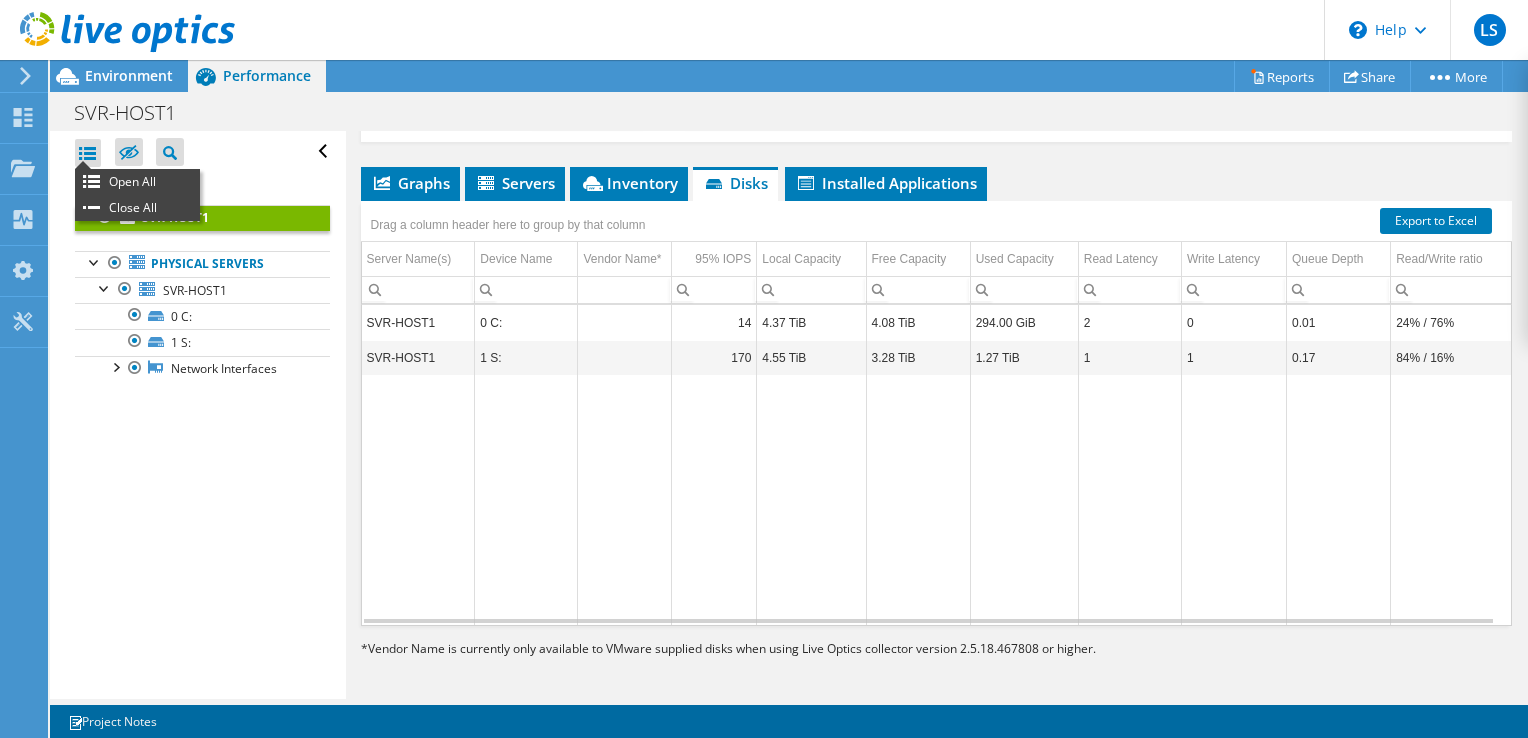 click at bounding box center [88, 153] 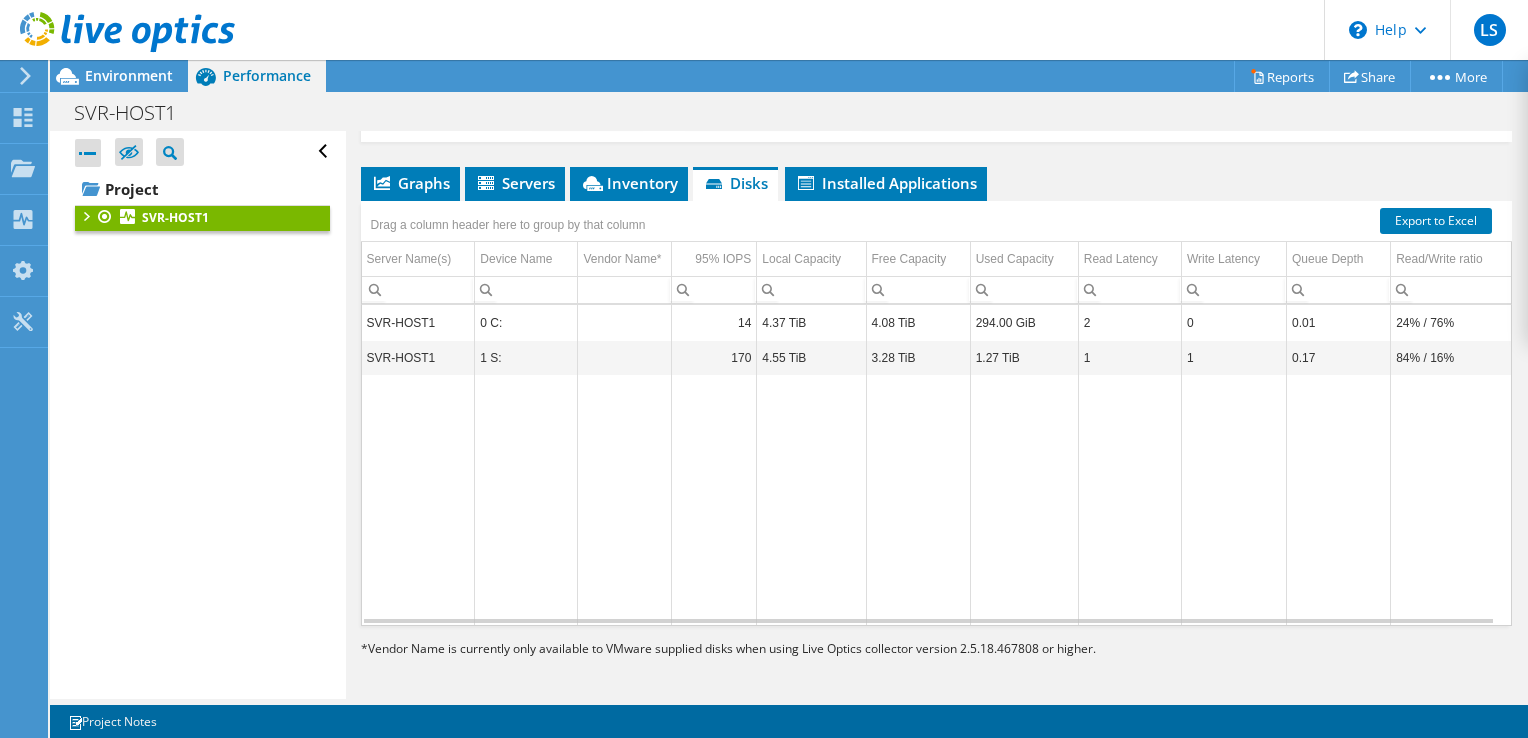 click at bounding box center [88, 153] 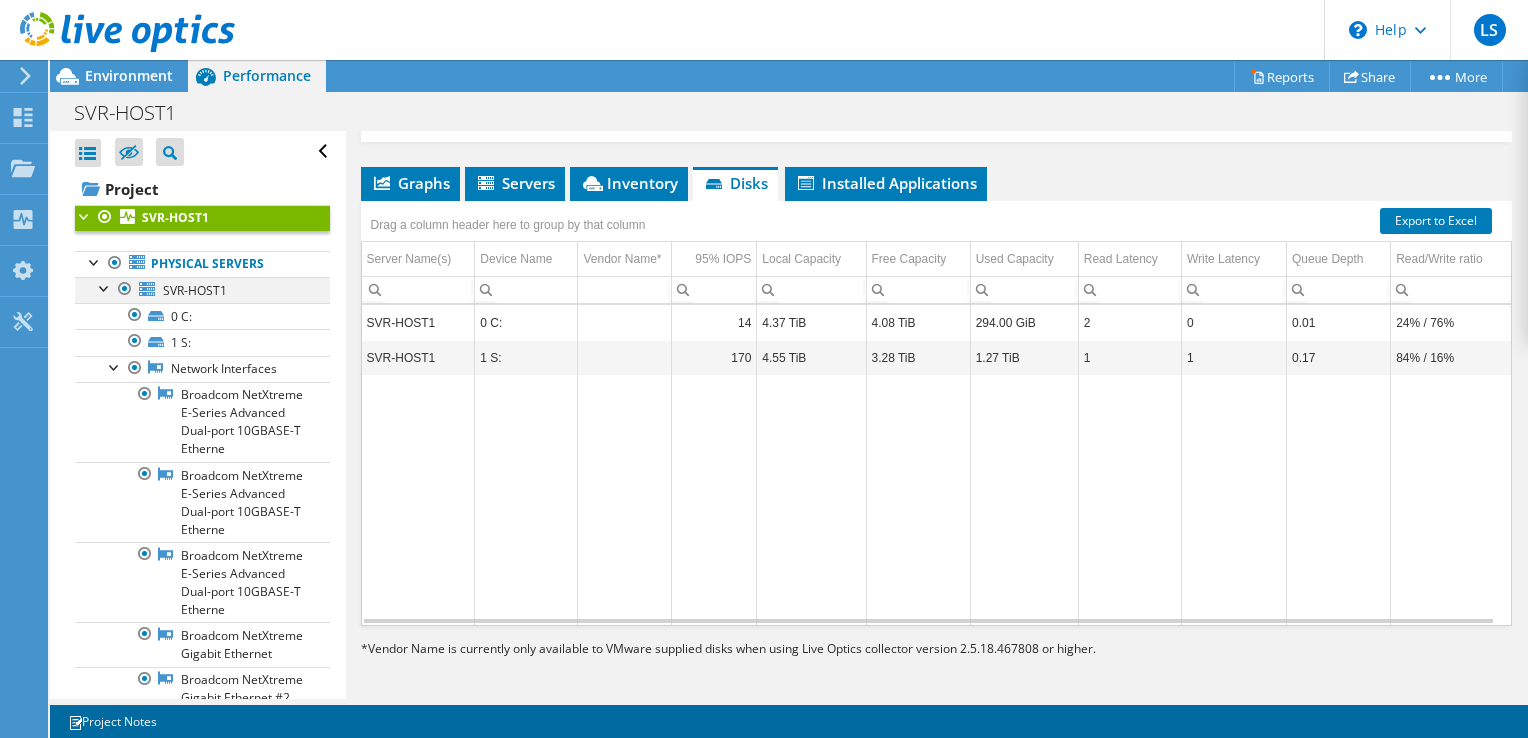 click at bounding box center (105, 287) 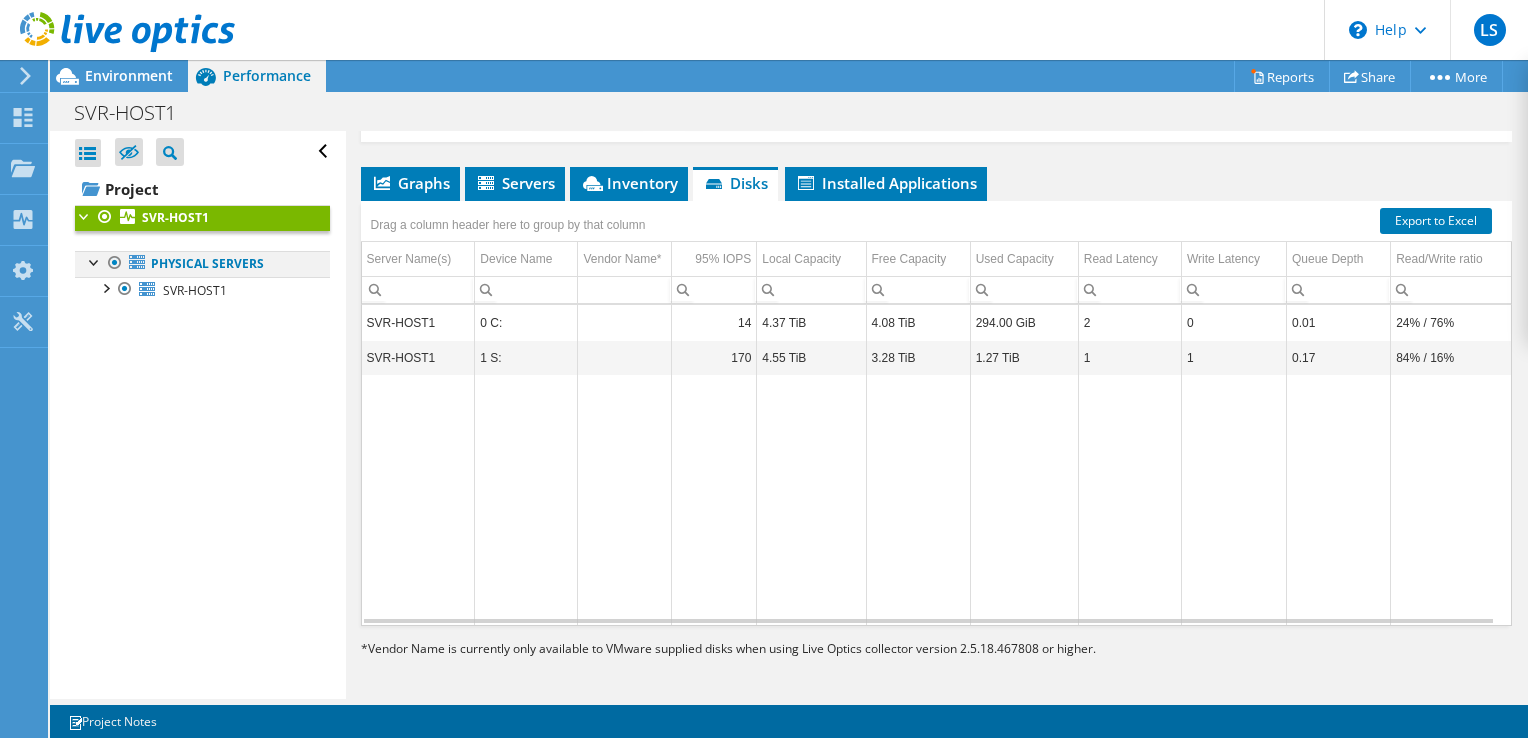 click at bounding box center (95, 261) 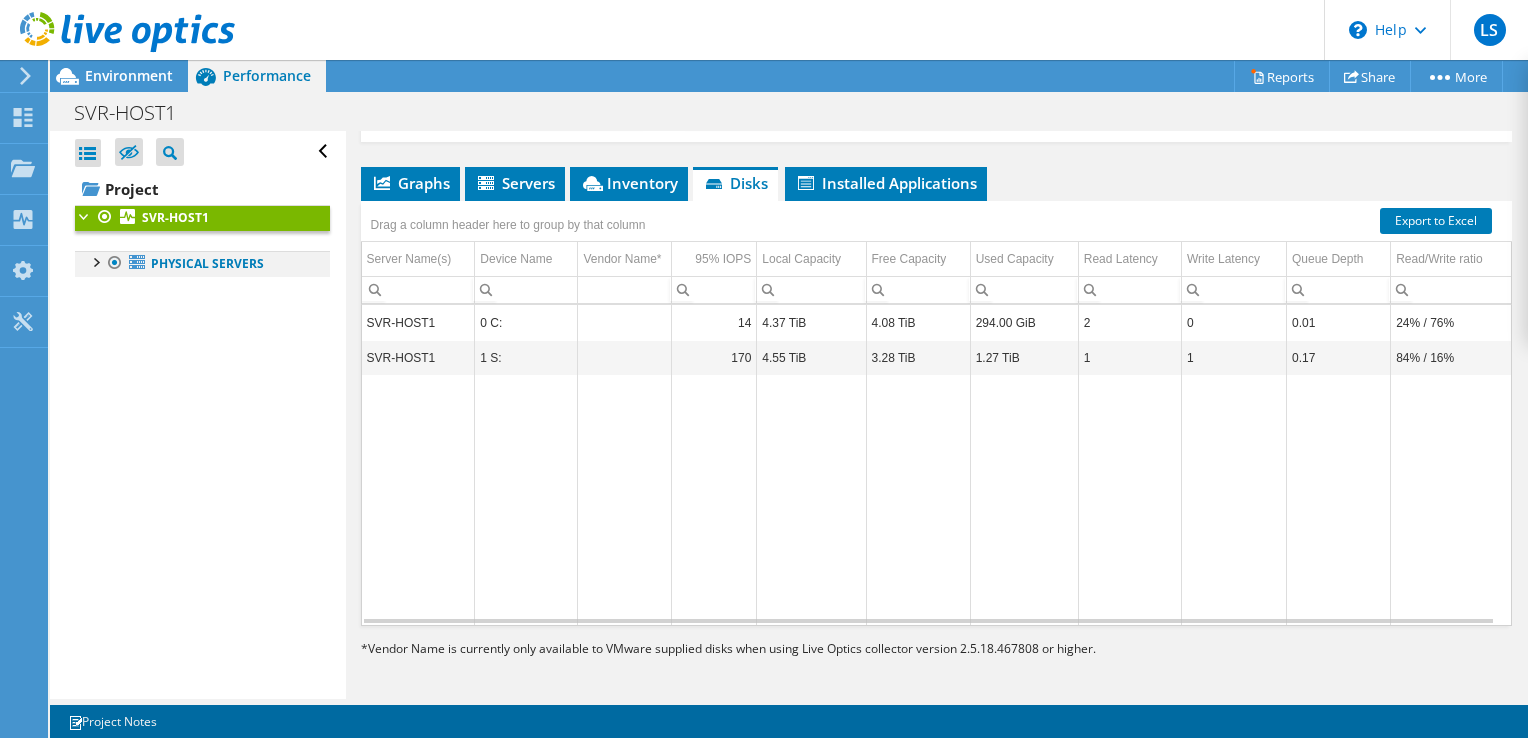 click at bounding box center (95, 261) 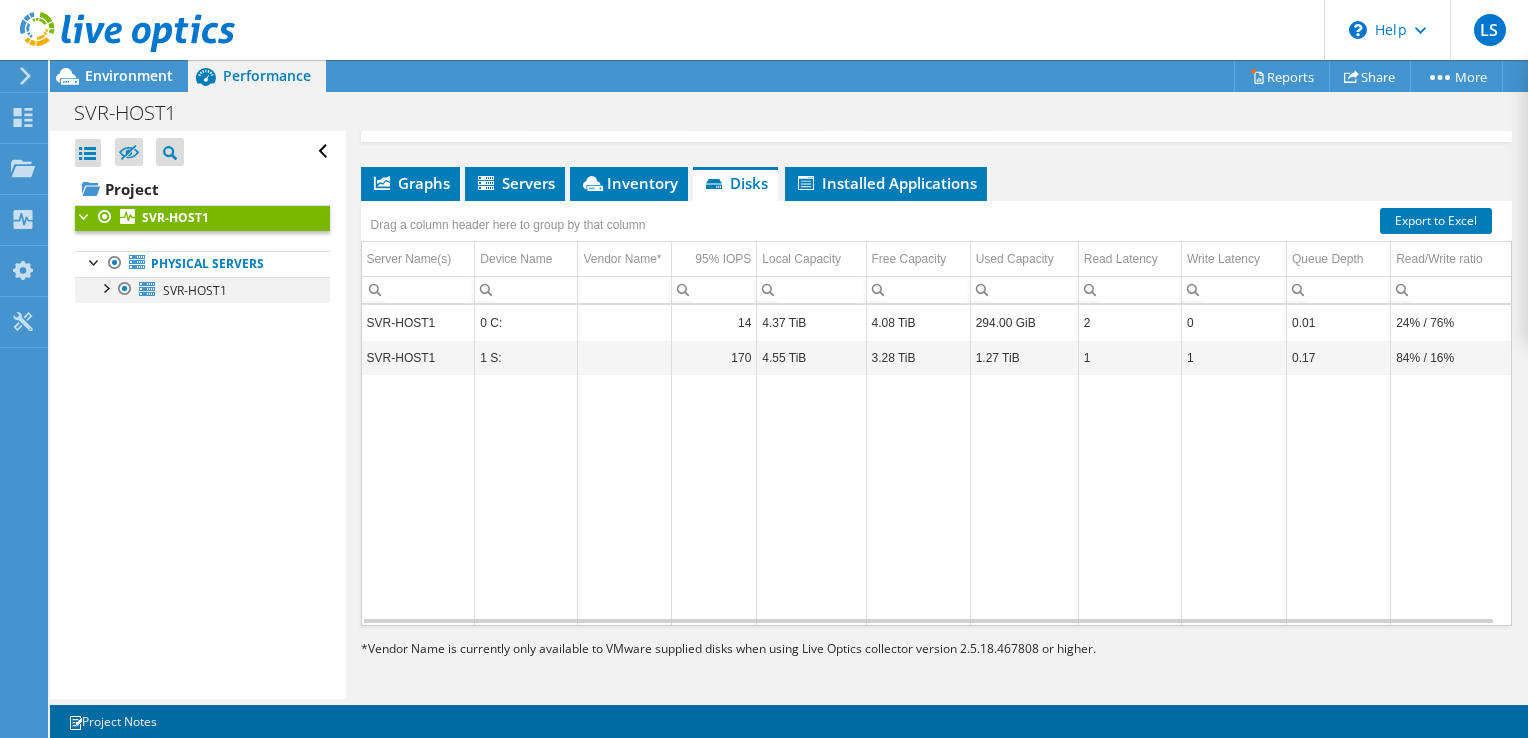 click at bounding box center (105, 287) 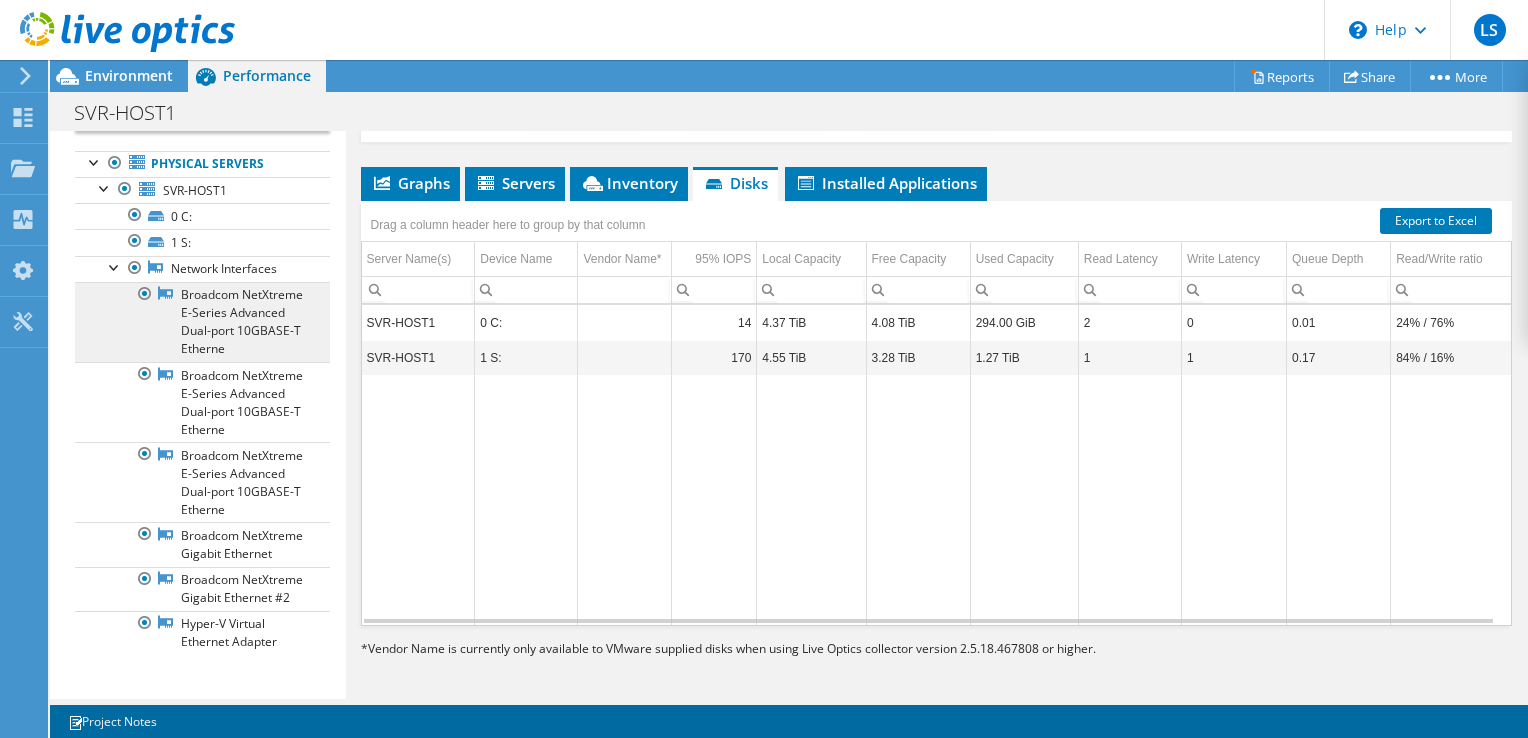 scroll, scrollTop: 187, scrollLeft: 0, axis: vertical 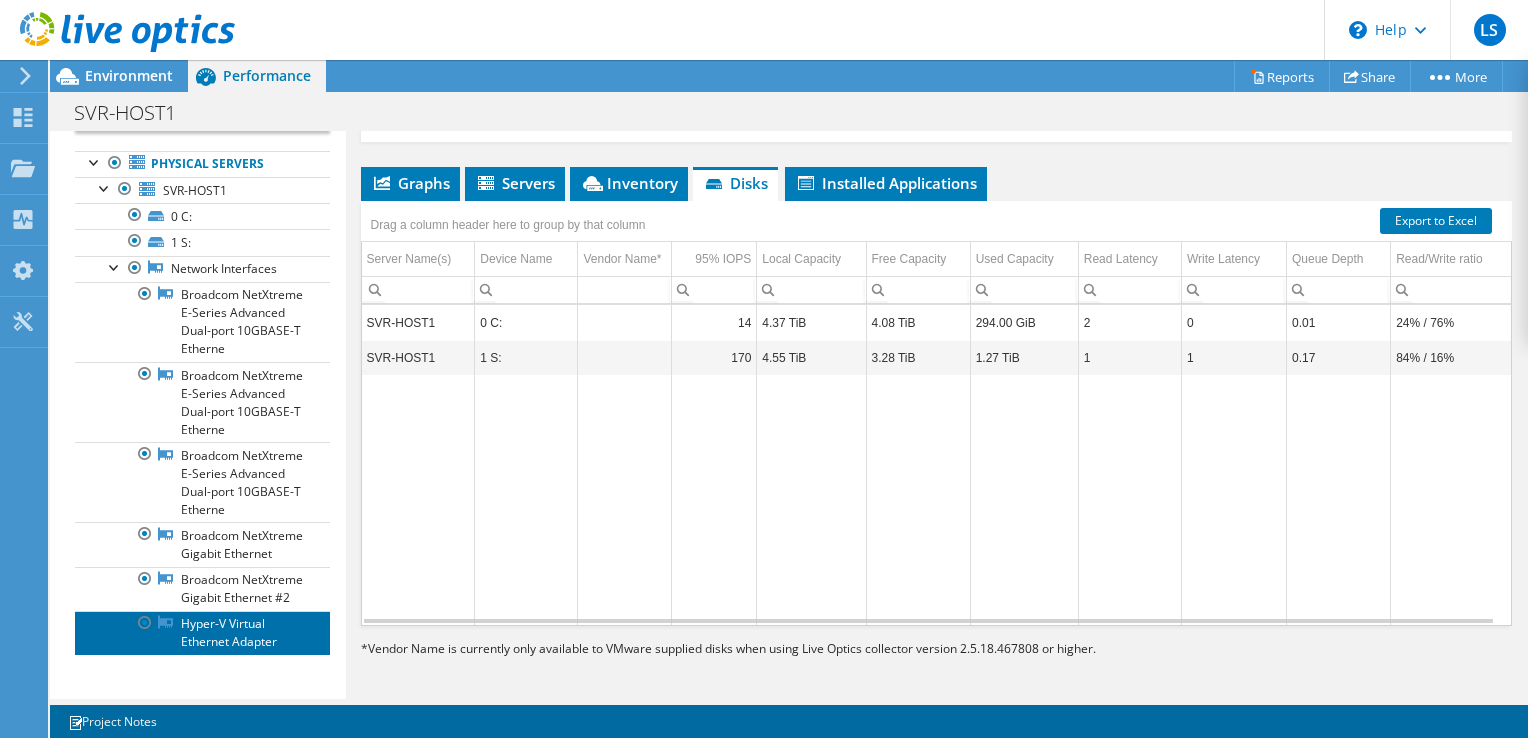 click on "Hyper-V Virtual Ethernet Adapter" at bounding box center (202, 633) 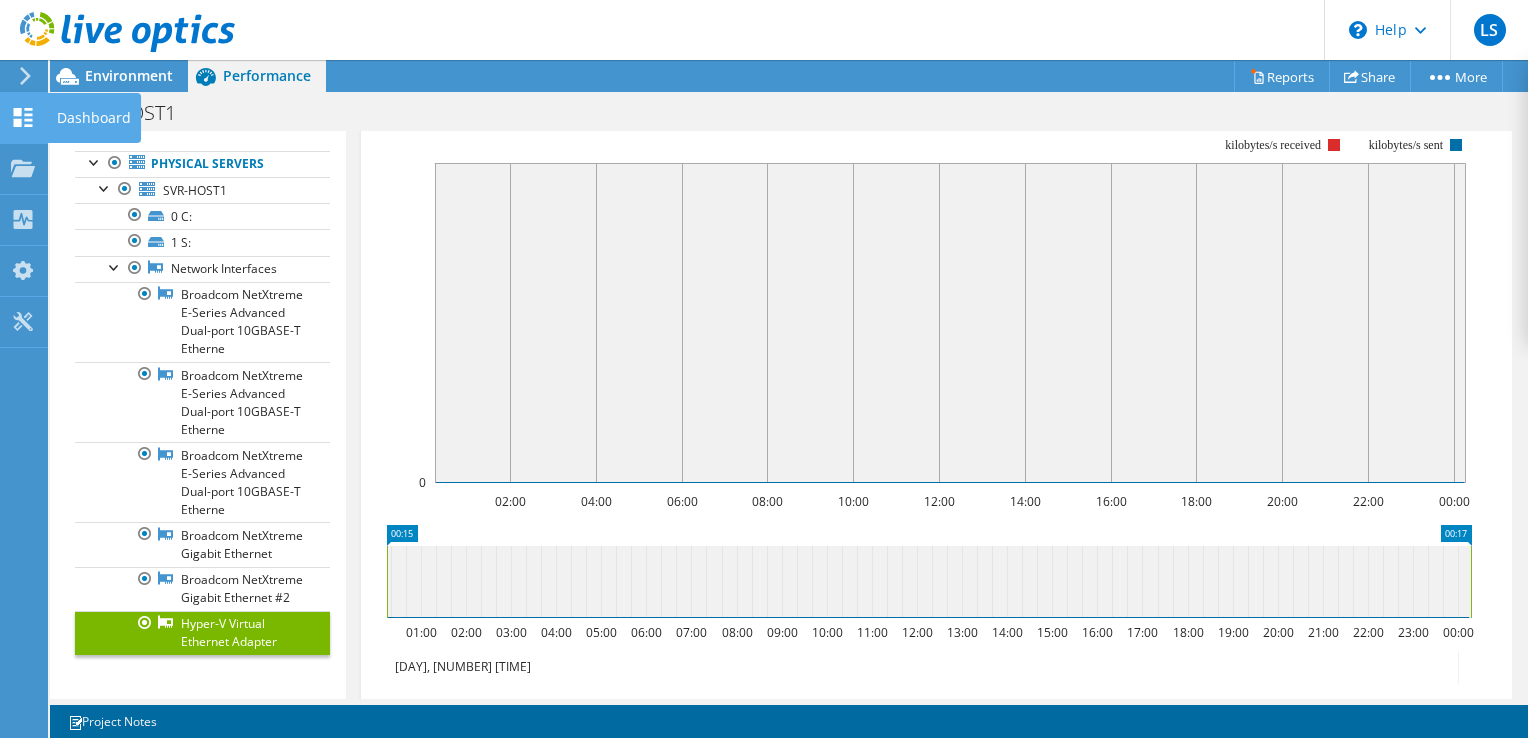 click 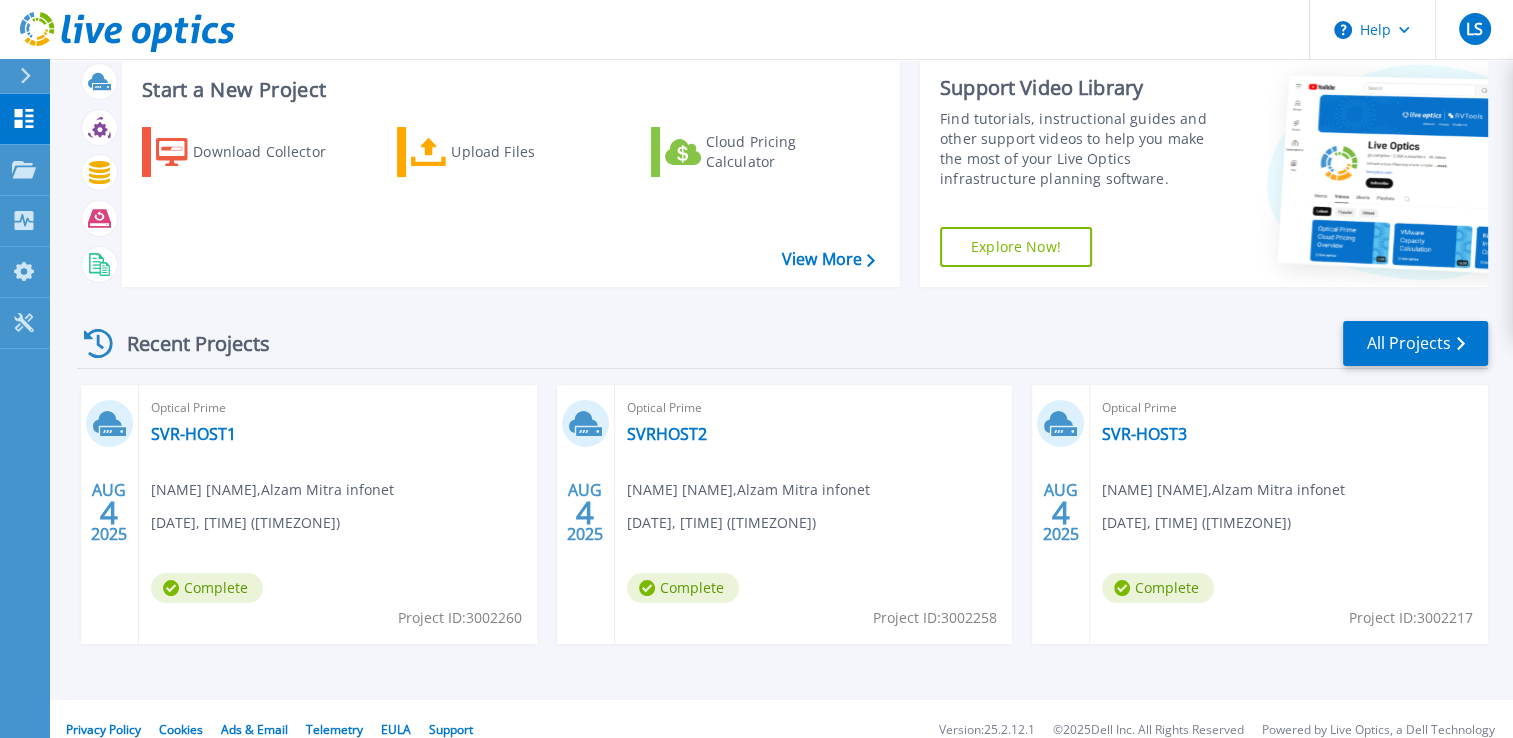 scroll, scrollTop: 70, scrollLeft: 0, axis: vertical 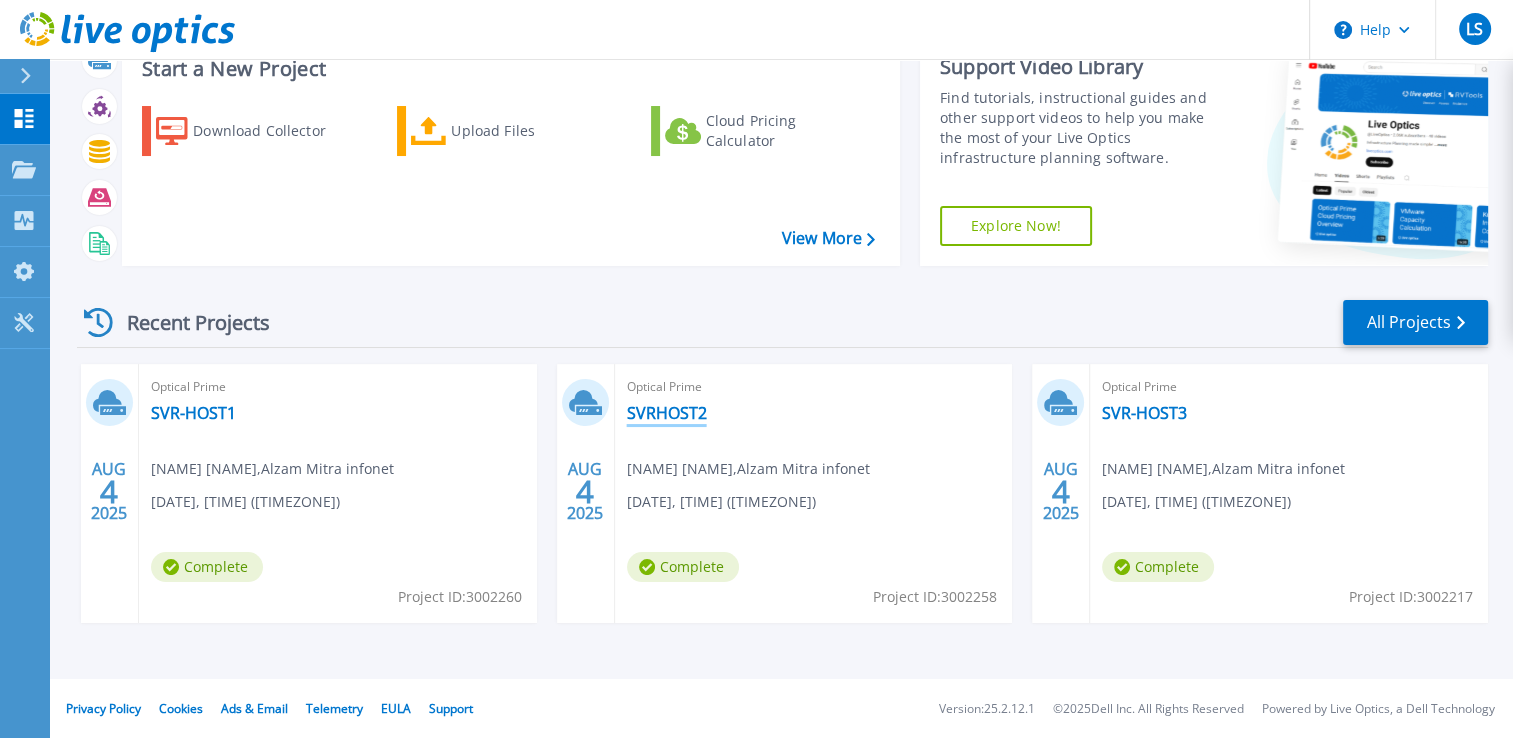 click on "SVRHOST2" at bounding box center (667, 413) 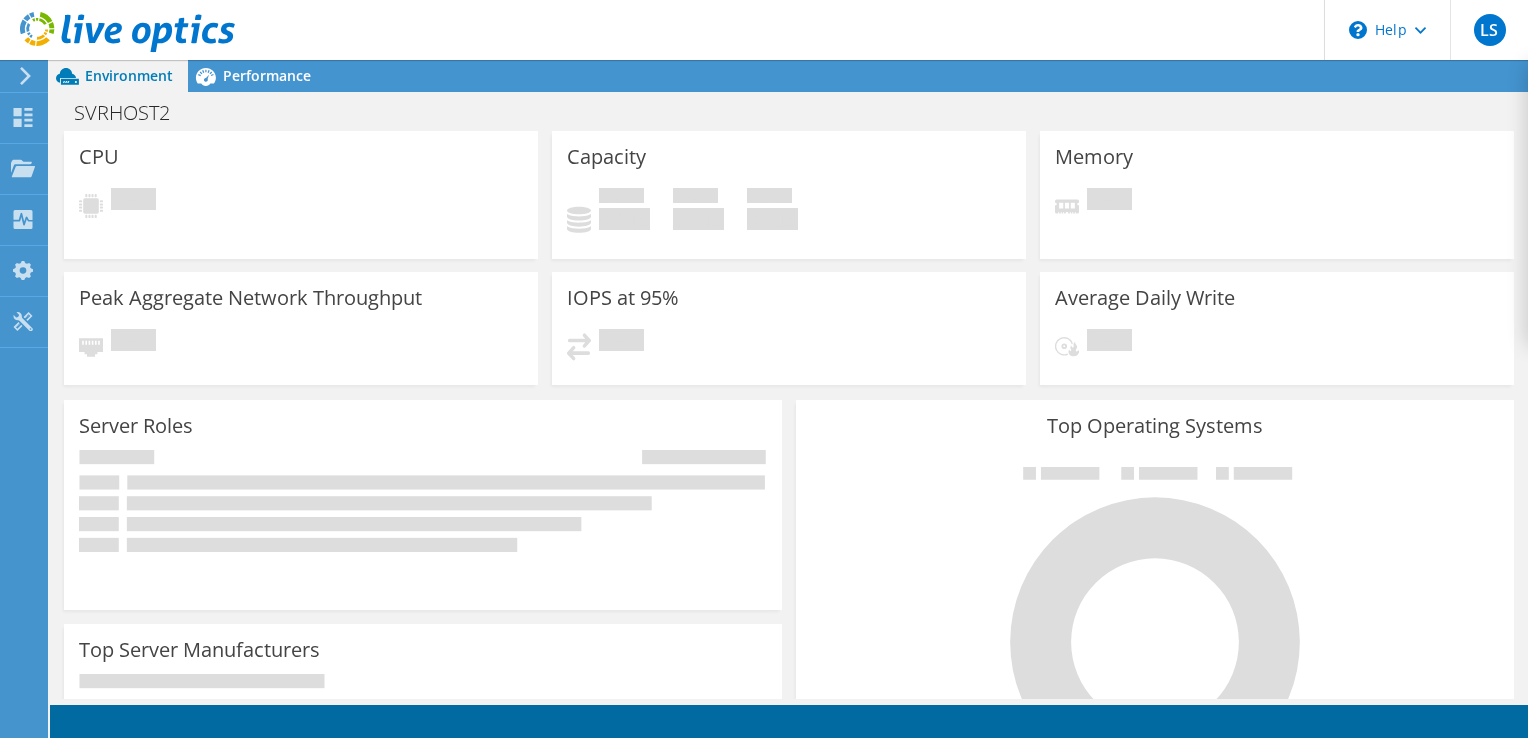 scroll, scrollTop: 0, scrollLeft: 0, axis: both 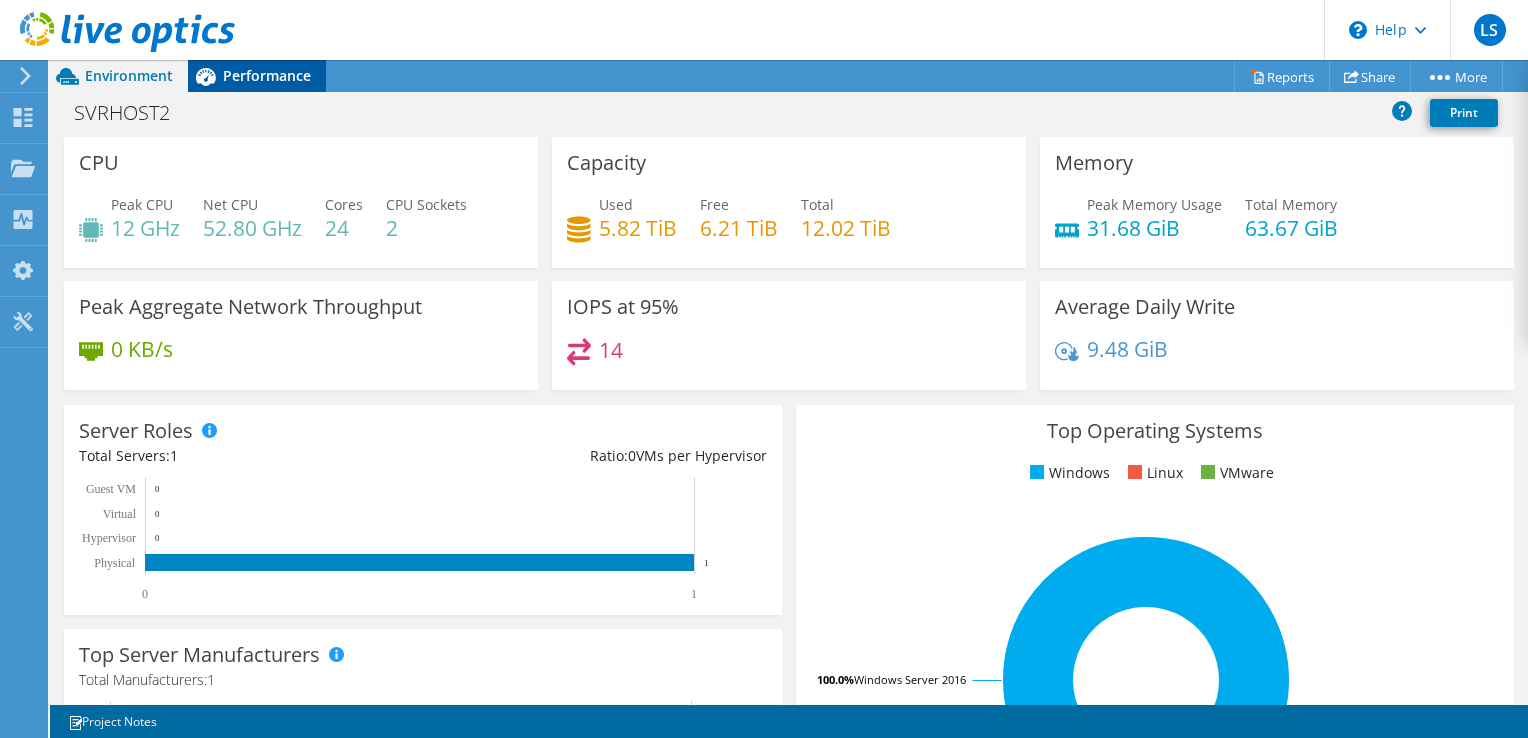 click on "Performance" at bounding box center (267, 75) 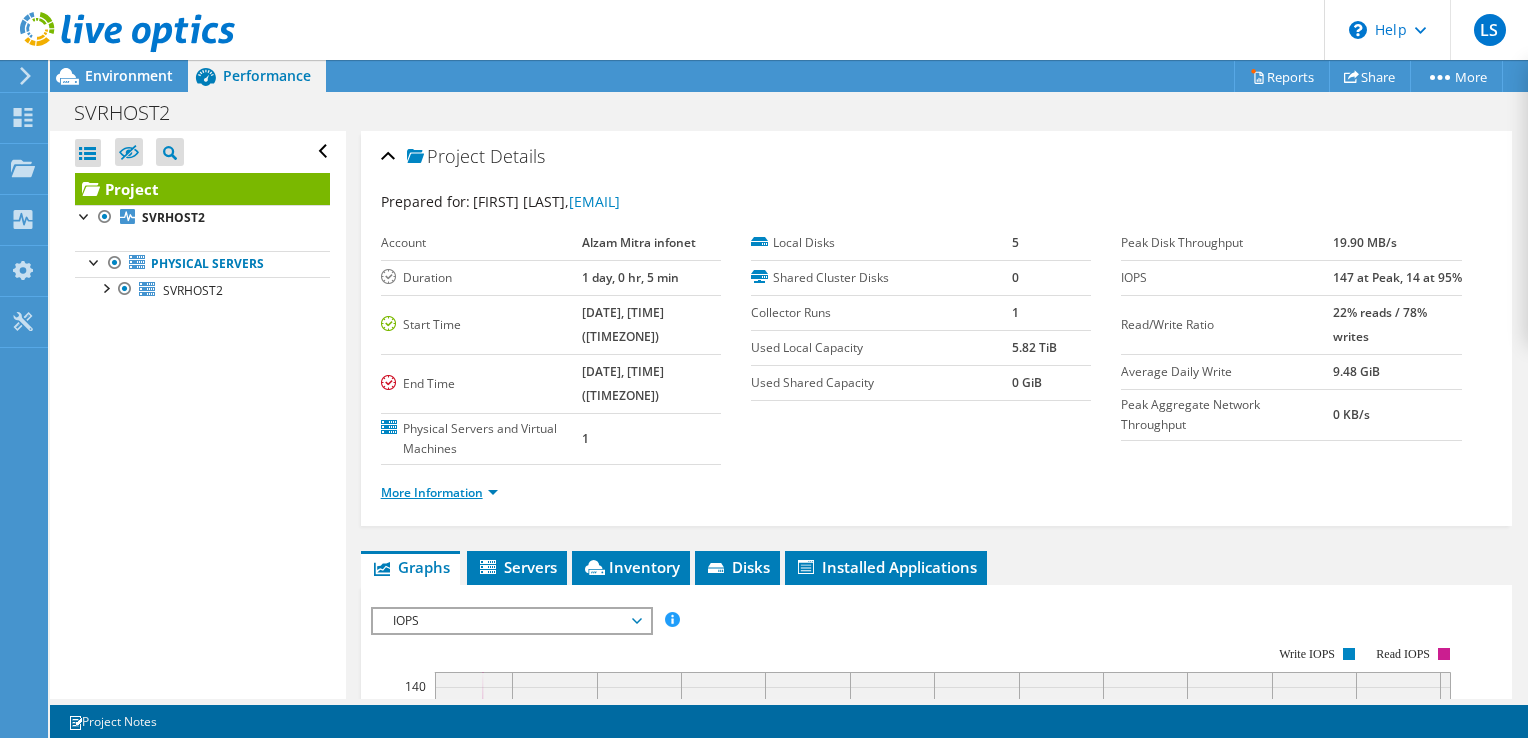 click on "More Information" at bounding box center (439, 492) 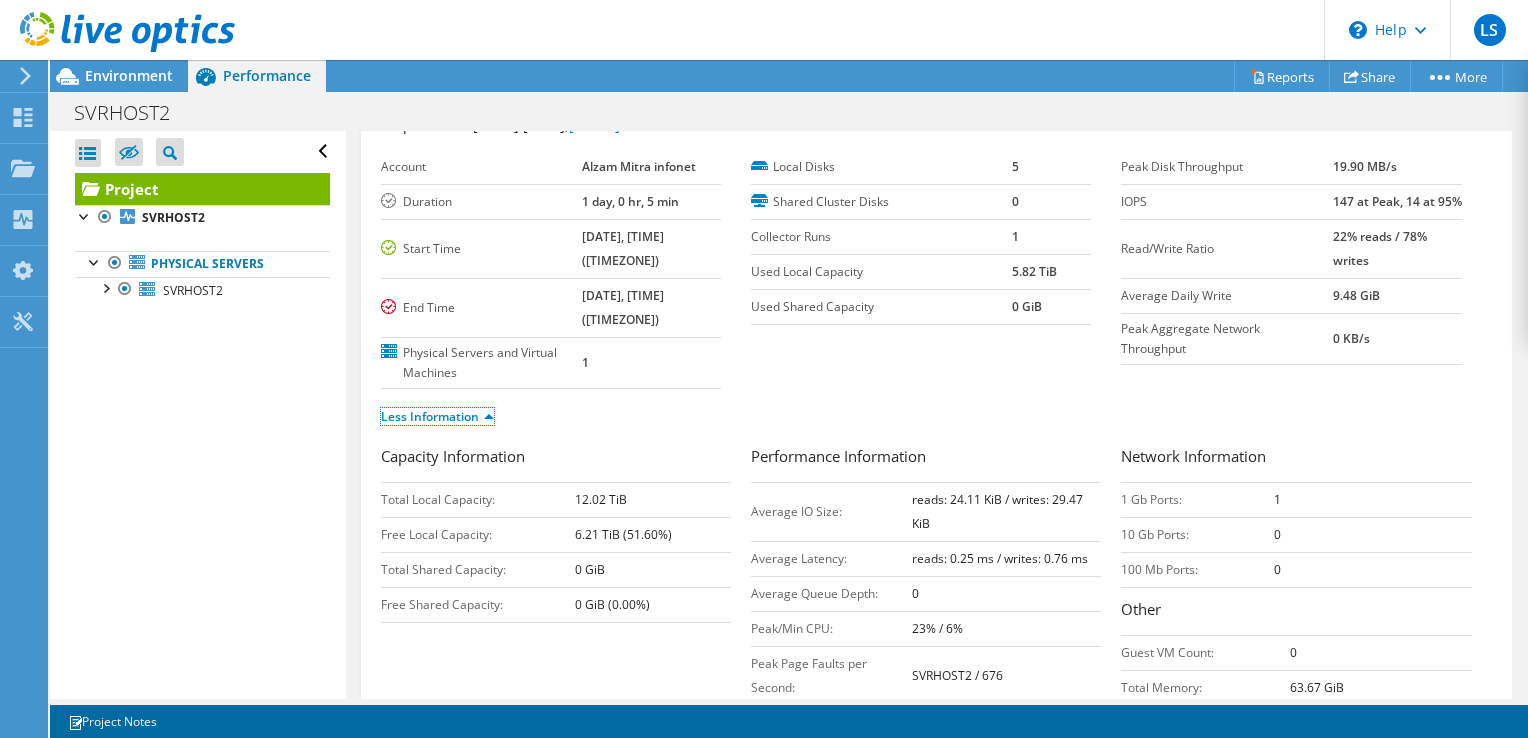 scroll, scrollTop: 0, scrollLeft: 0, axis: both 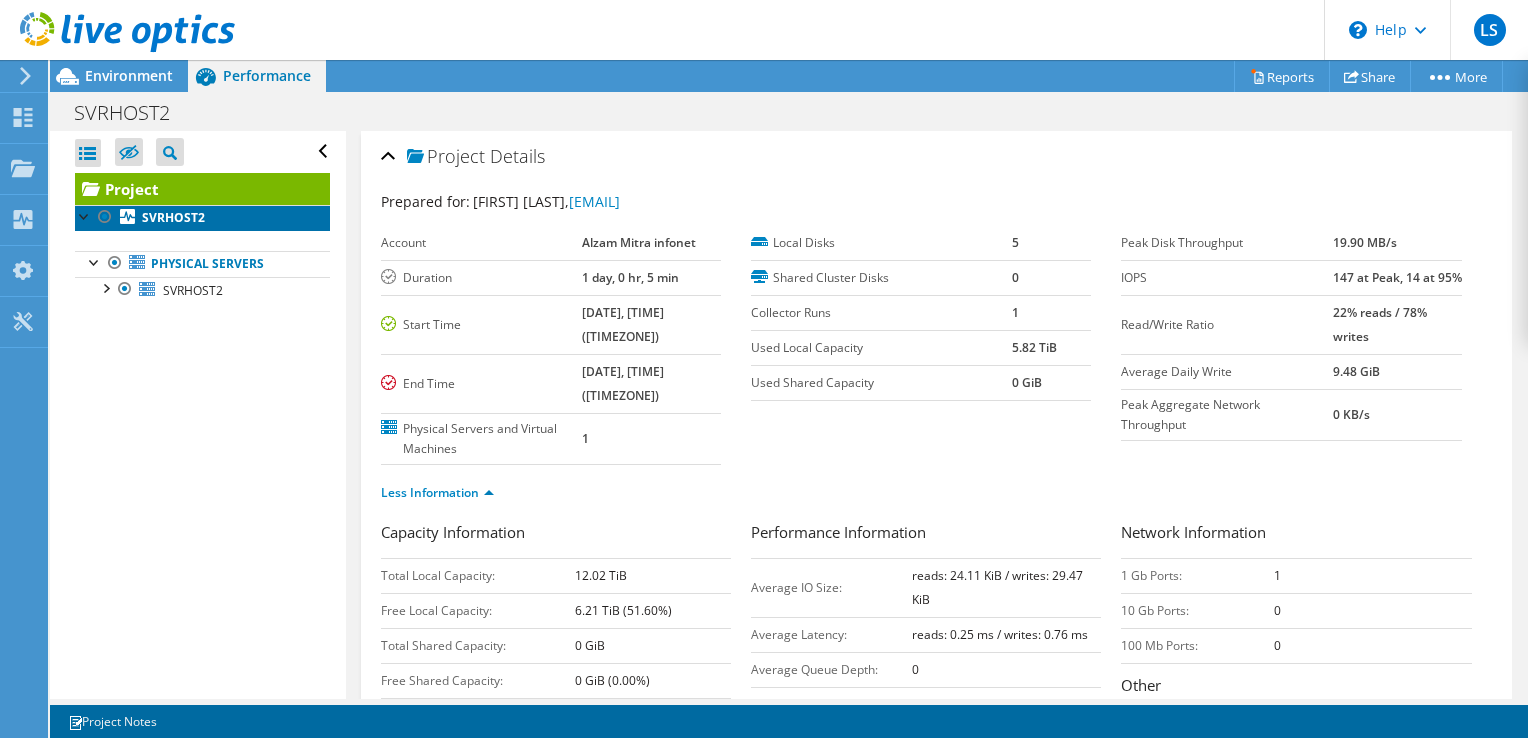 click on "SVRHOST2" at bounding box center (173, 217) 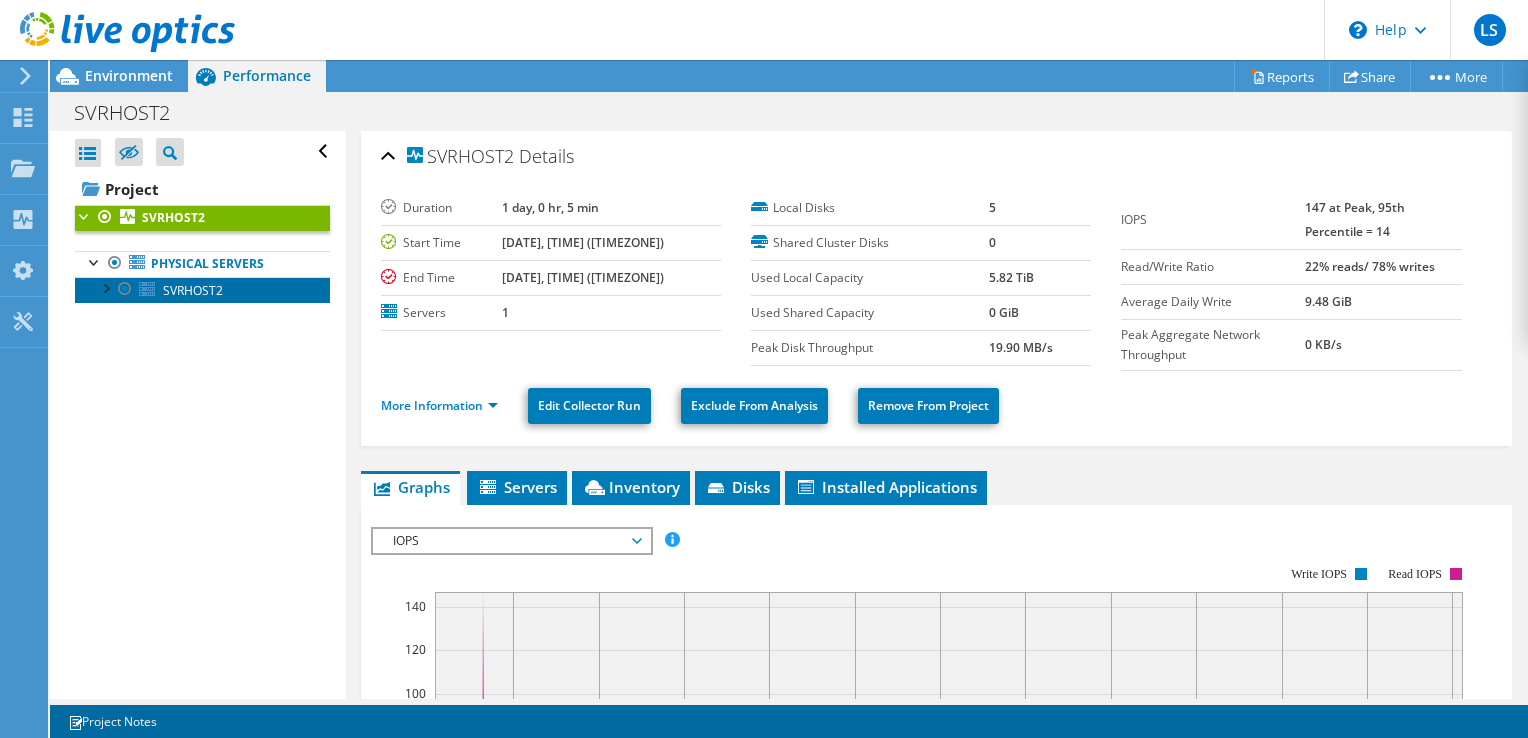 click on "SVRHOST2" at bounding box center (193, 290) 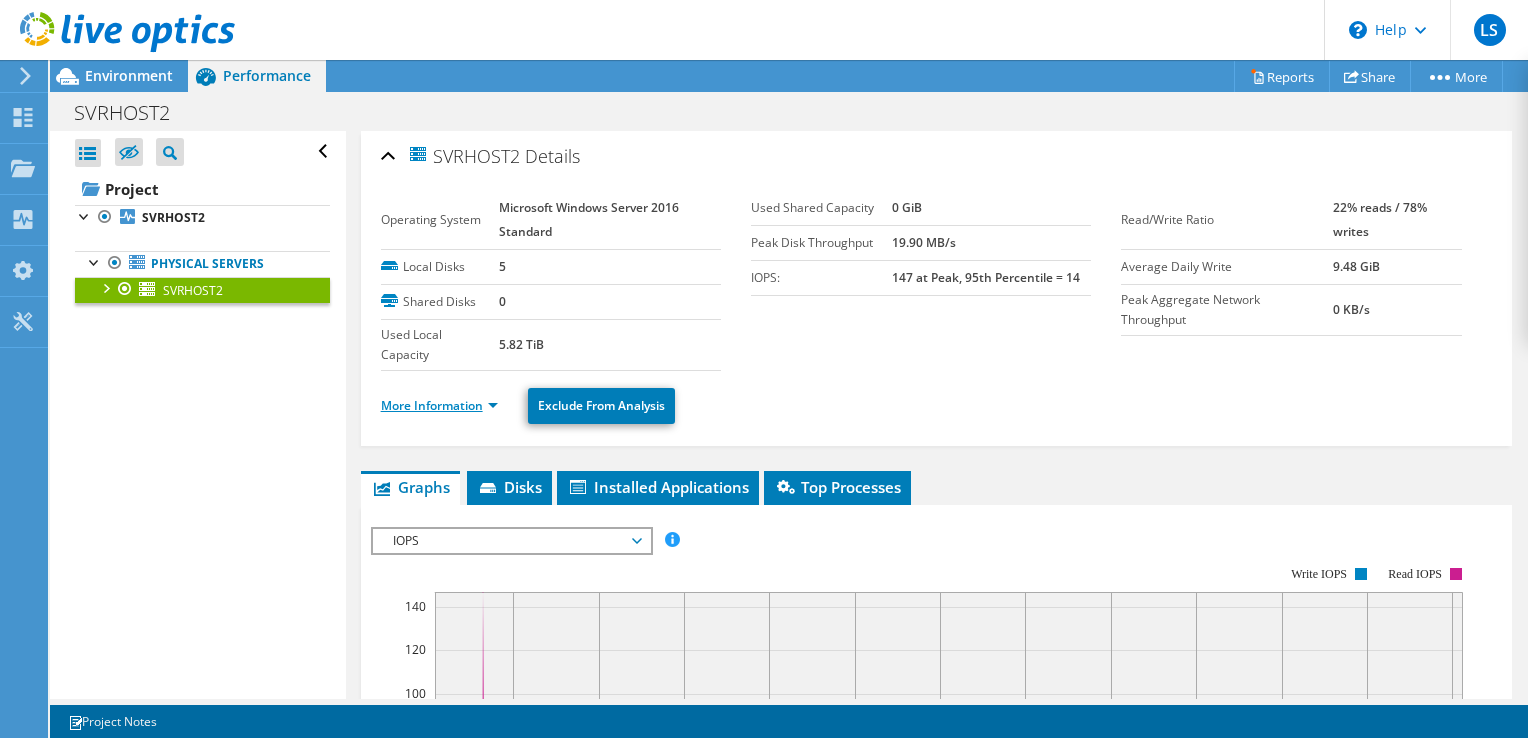 click on "More Information" at bounding box center (439, 405) 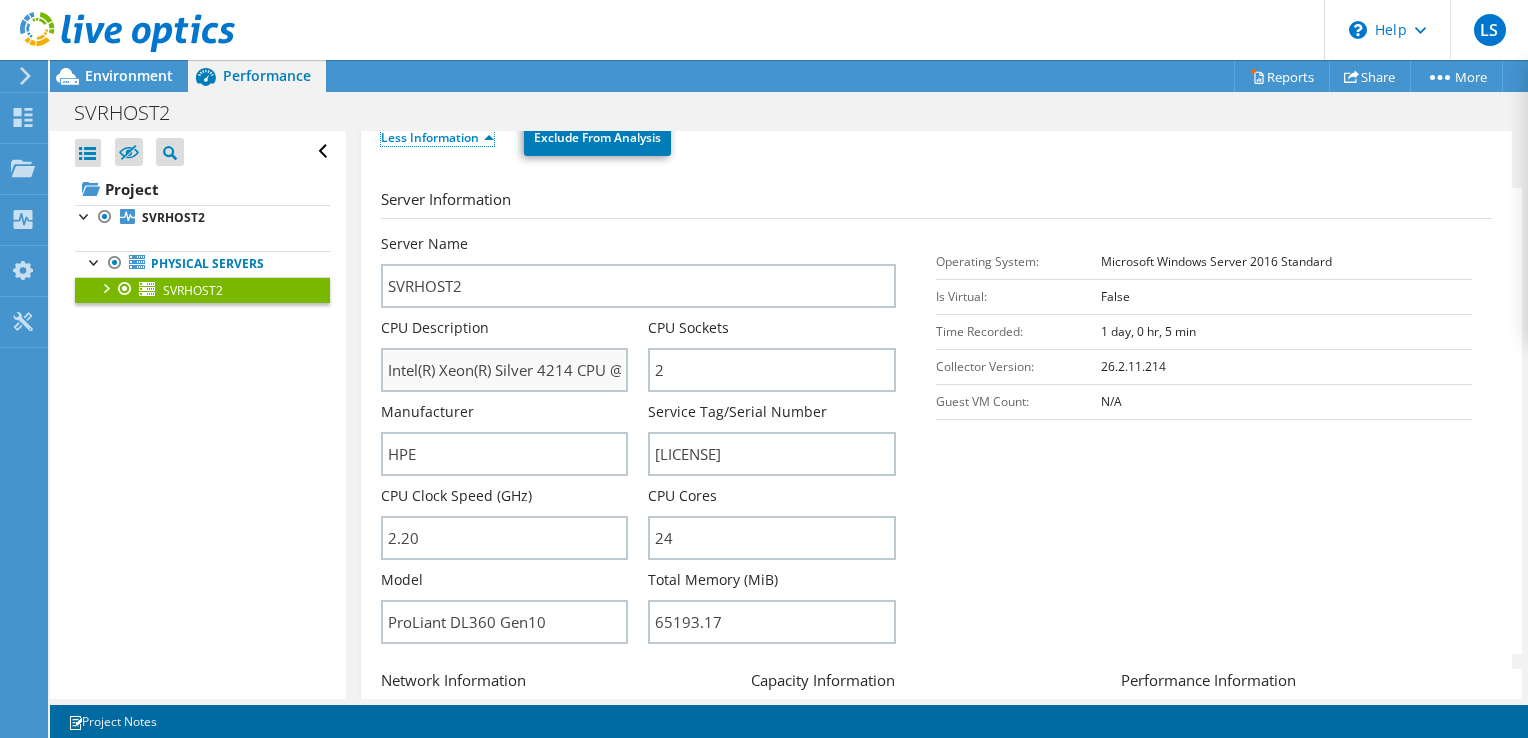 scroll, scrollTop: 300, scrollLeft: 0, axis: vertical 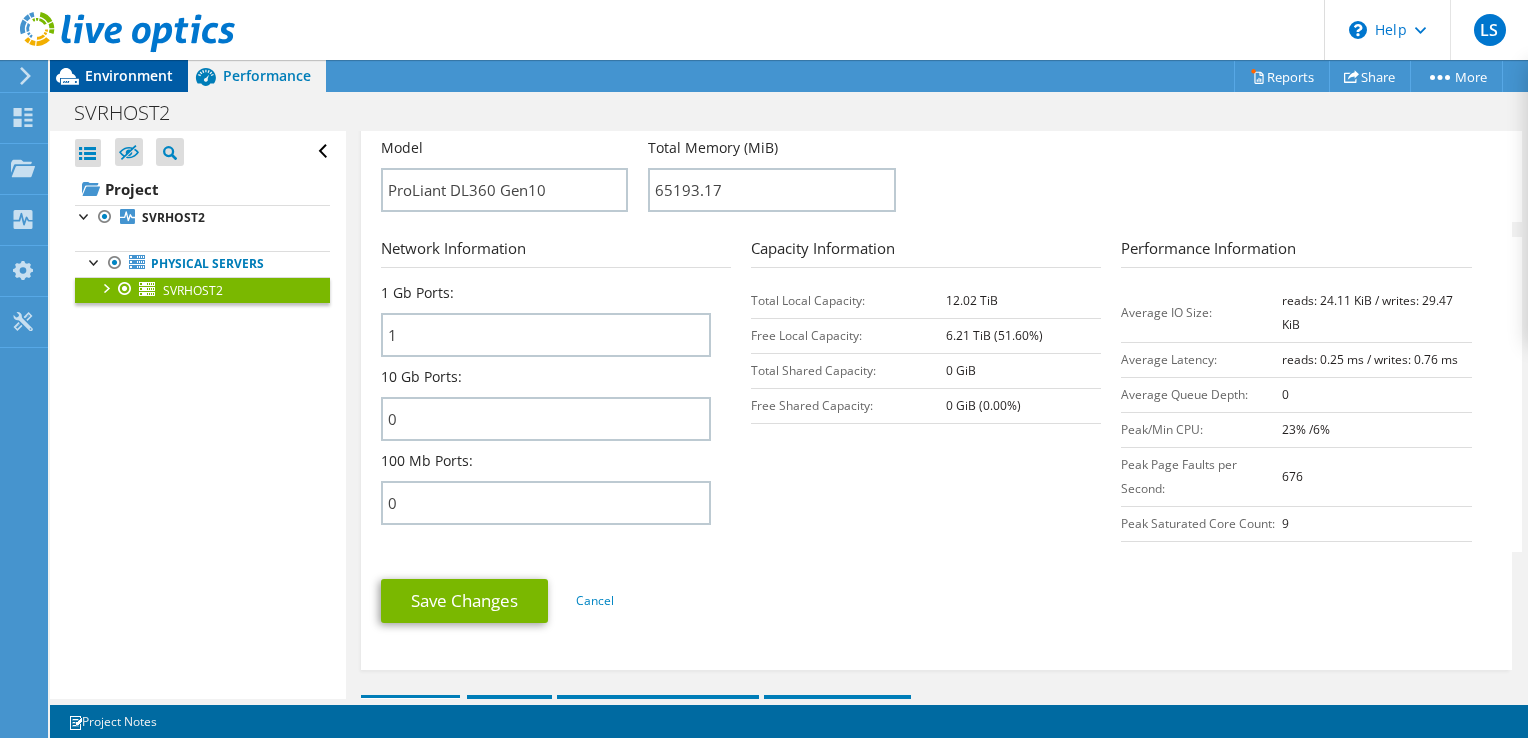 click on "Environment" at bounding box center [129, 75] 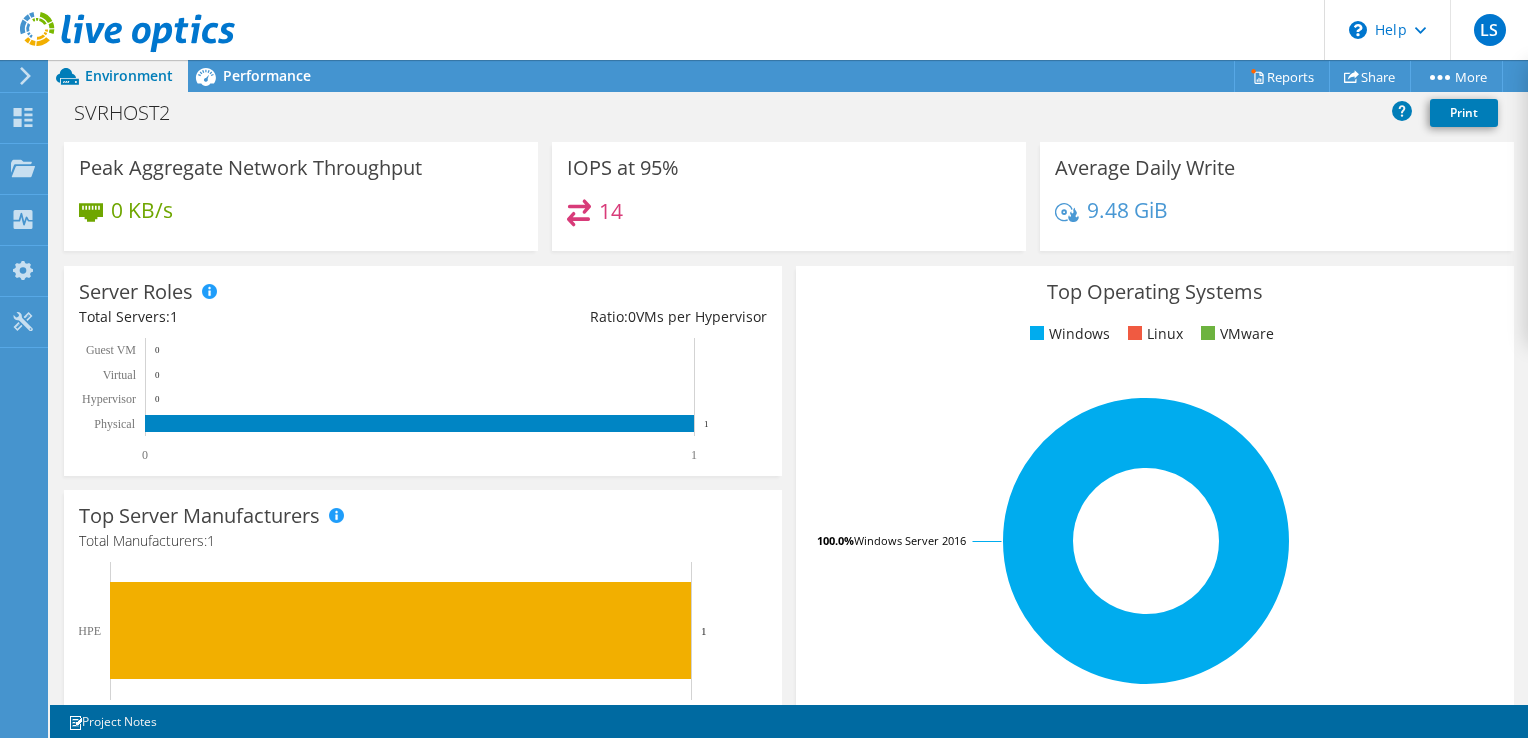 scroll, scrollTop: 0, scrollLeft: 0, axis: both 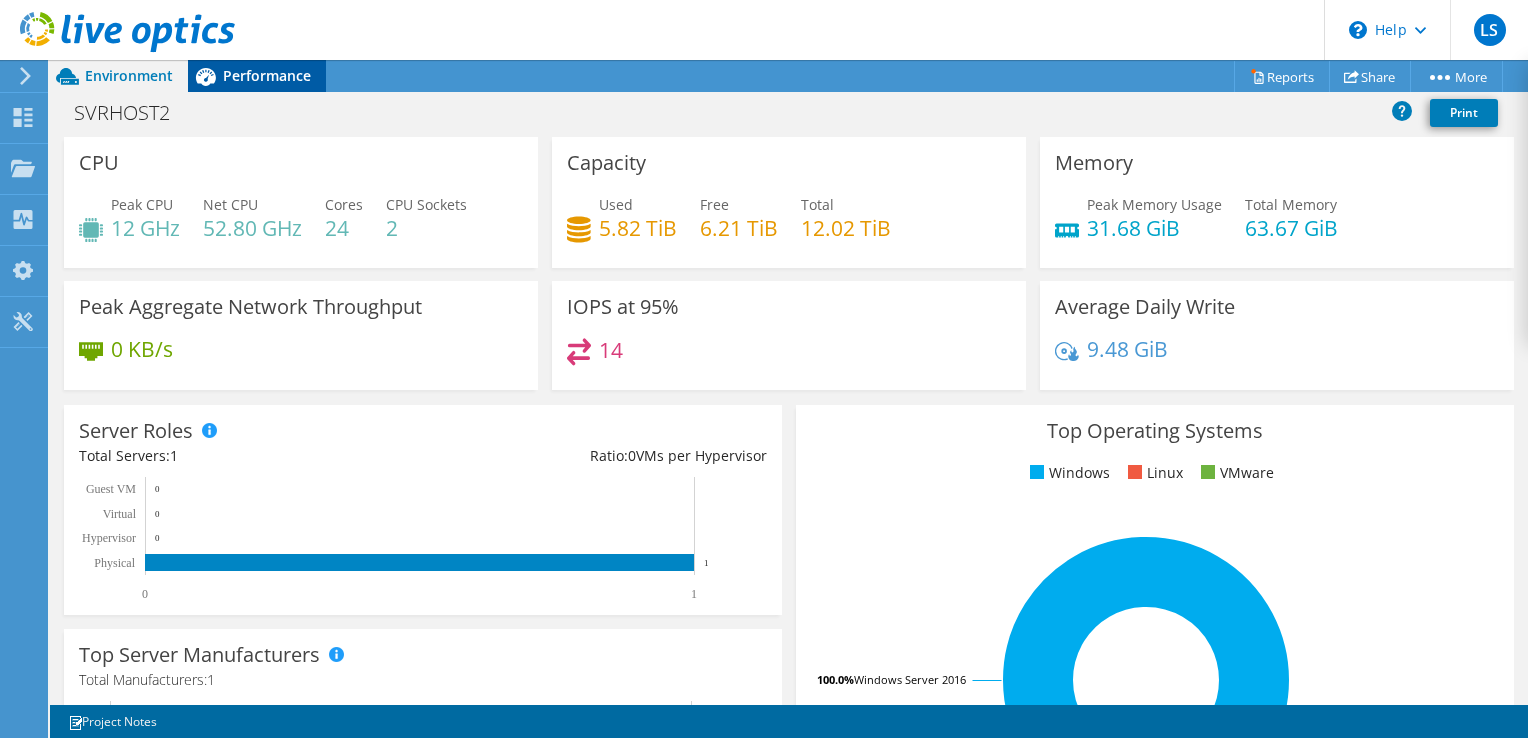 click on "Performance" at bounding box center [257, 76] 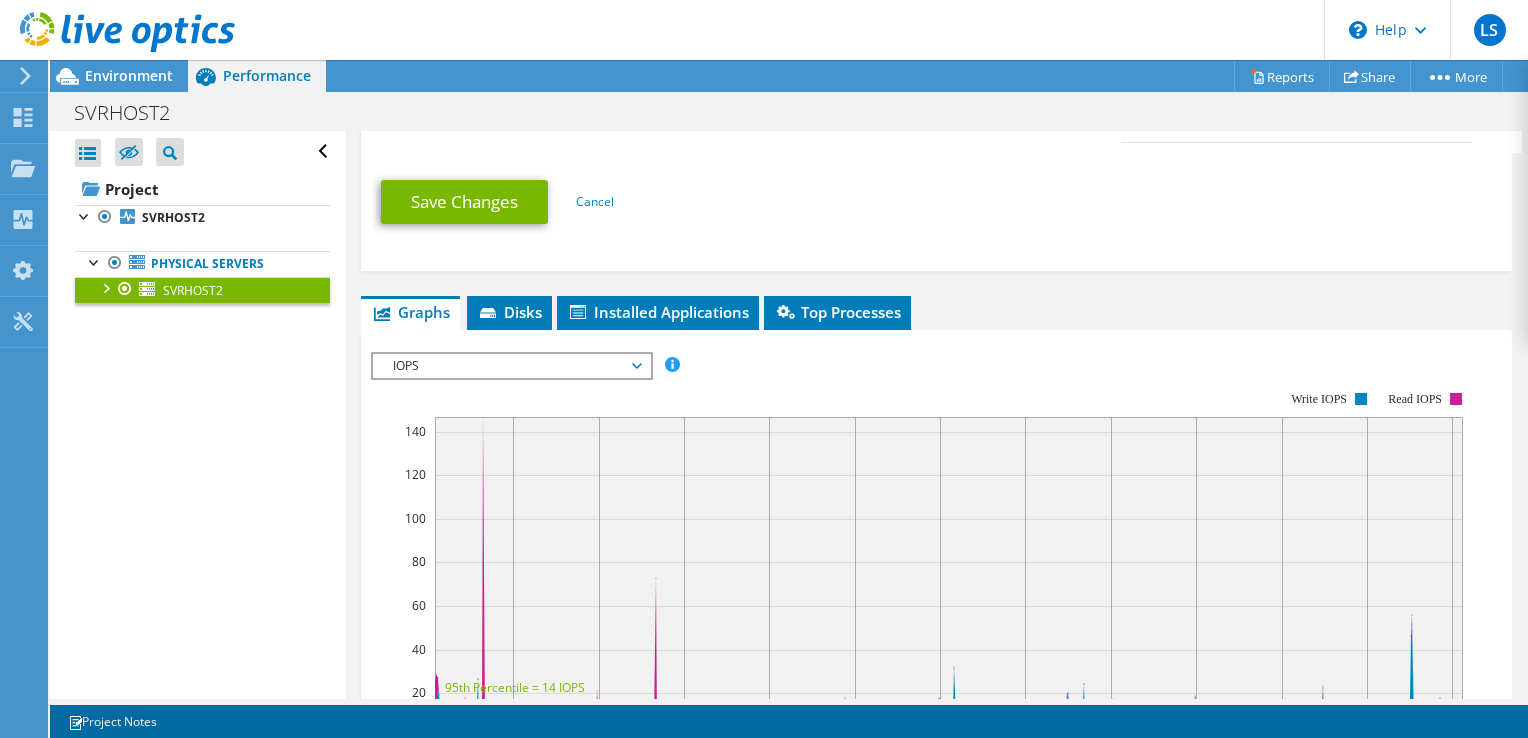 scroll, scrollTop: 1100, scrollLeft: 0, axis: vertical 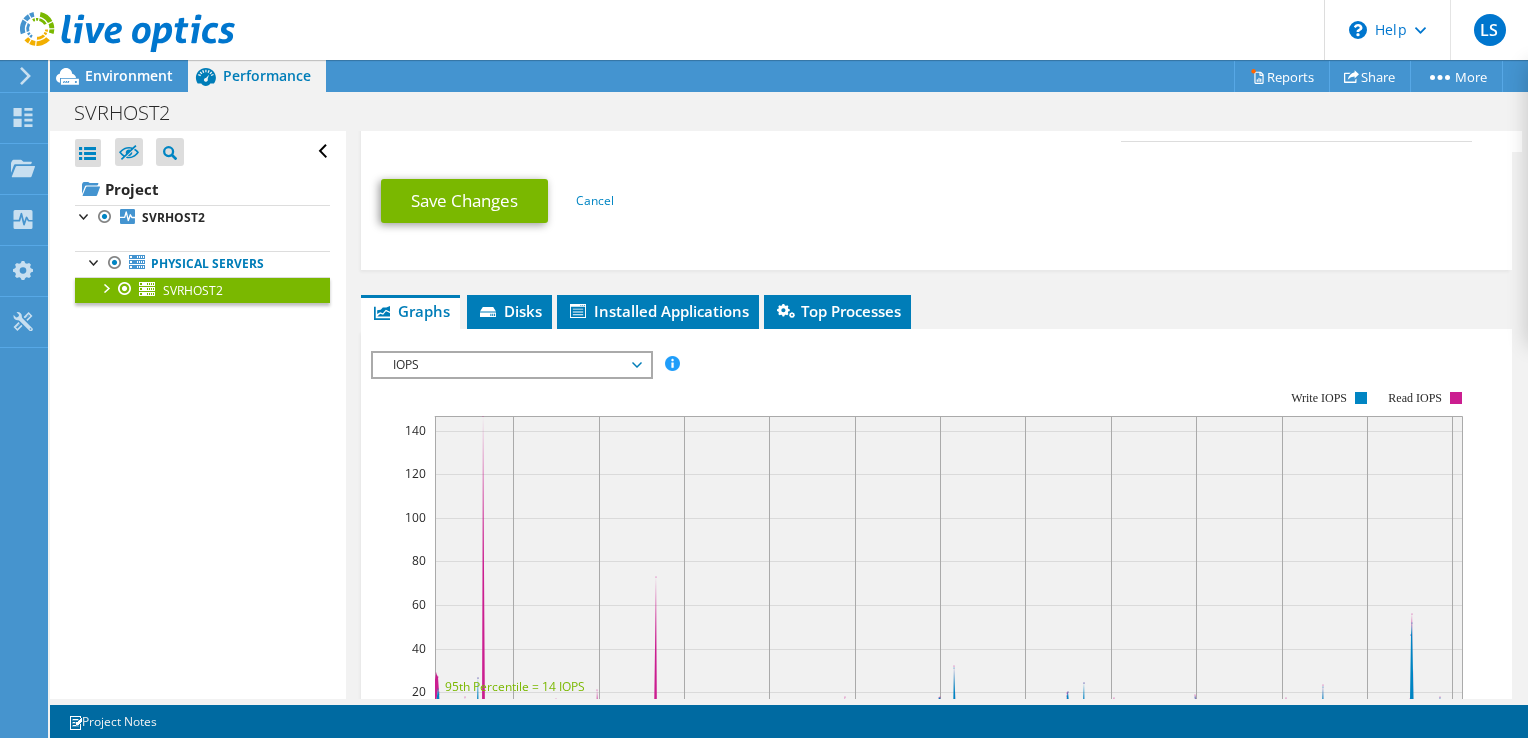 click on "IOPS" at bounding box center (511, 365) 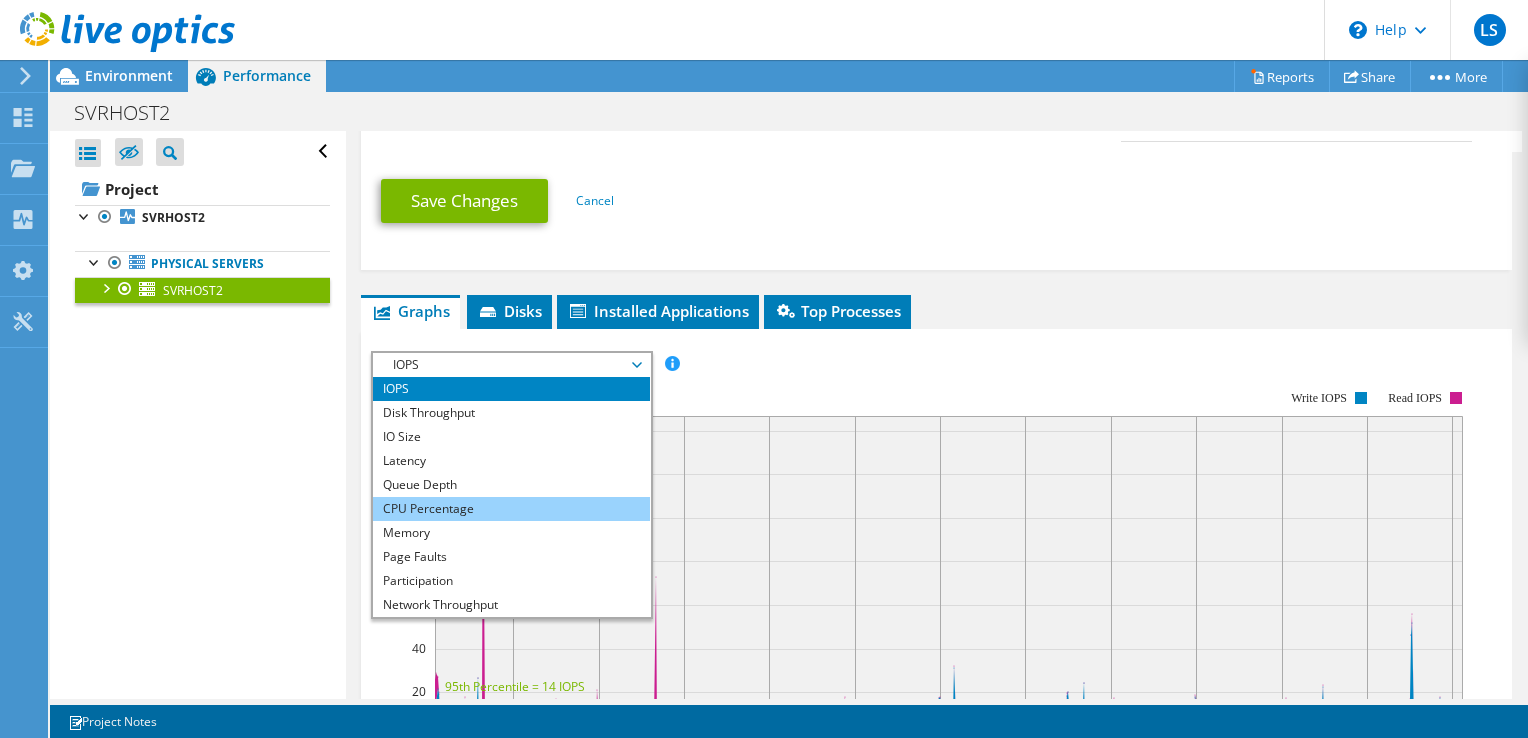 click on "CPU Percentage" at bounding box center (511, 509) 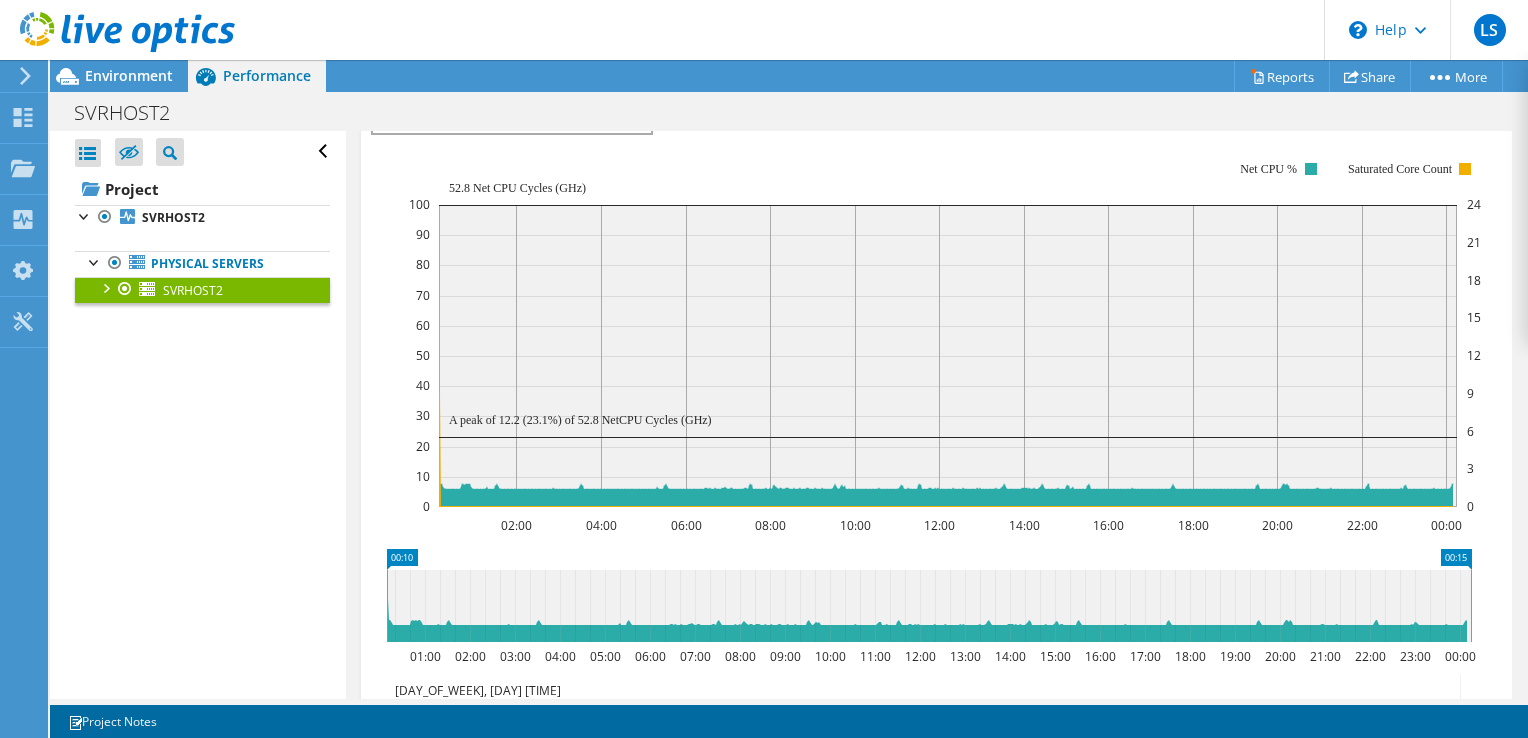 scroll, scrollTop: 1300, scrollLeft: 0, axis: vertical 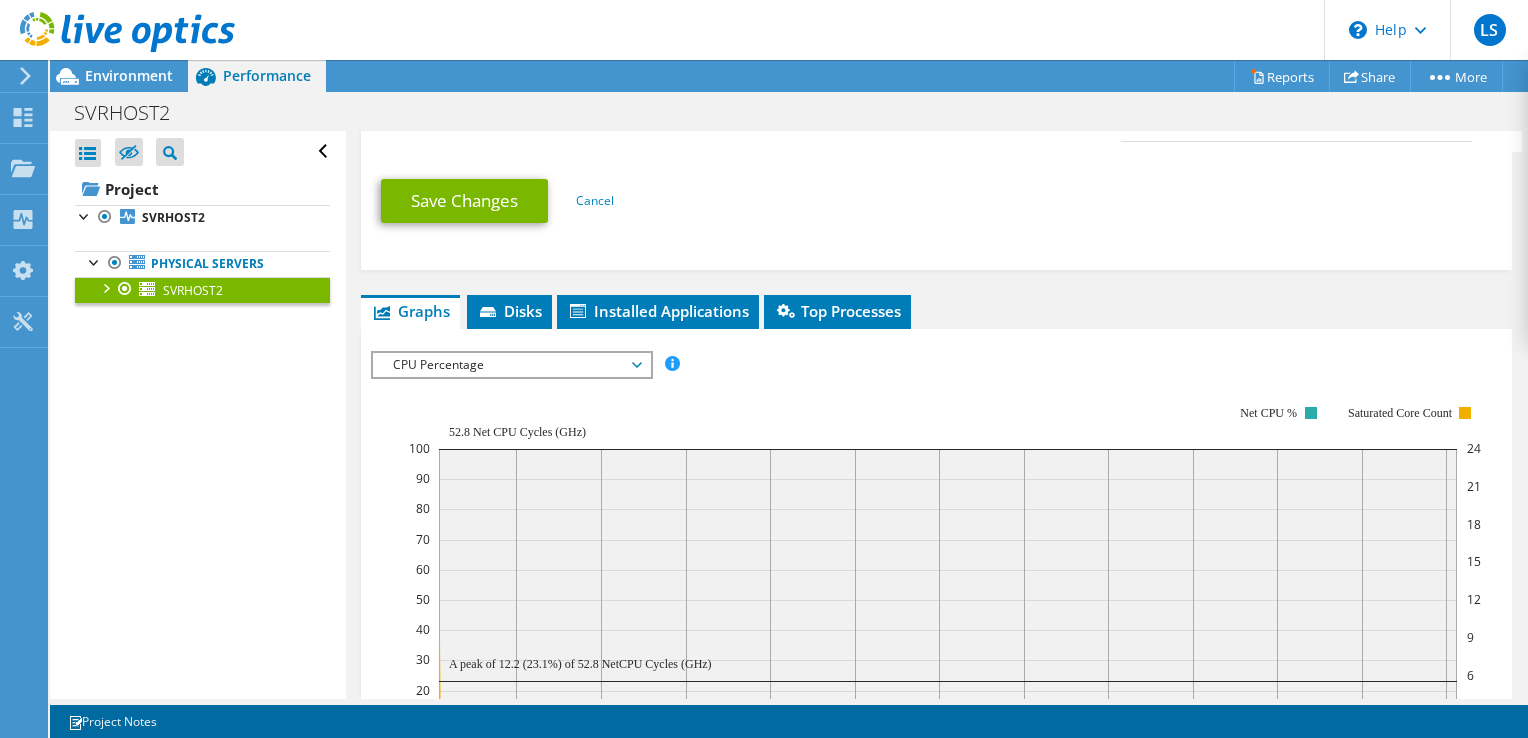 click on "CPU Percentage" at bounding box center [511, 365] 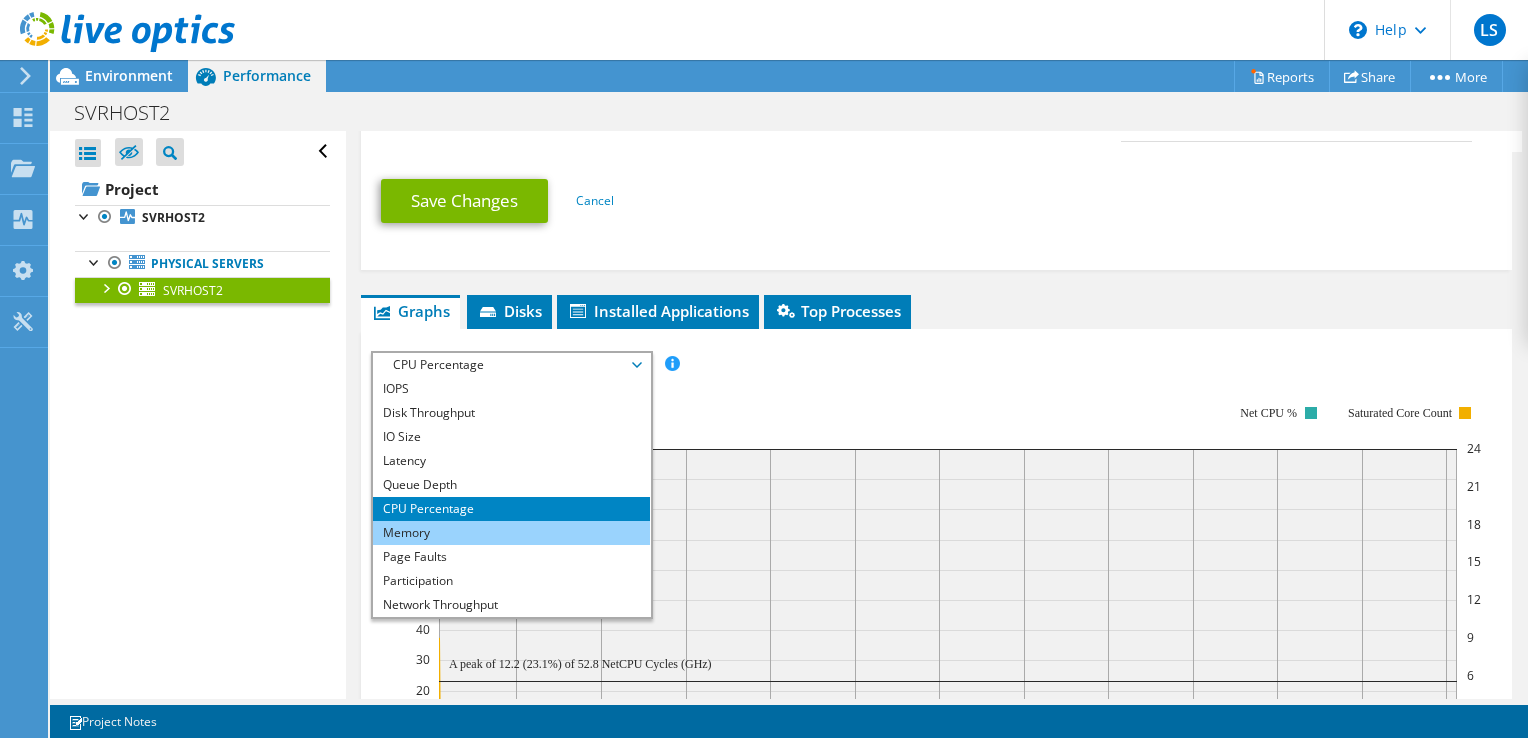 click on "Memory" at bounding box center (511, 533) 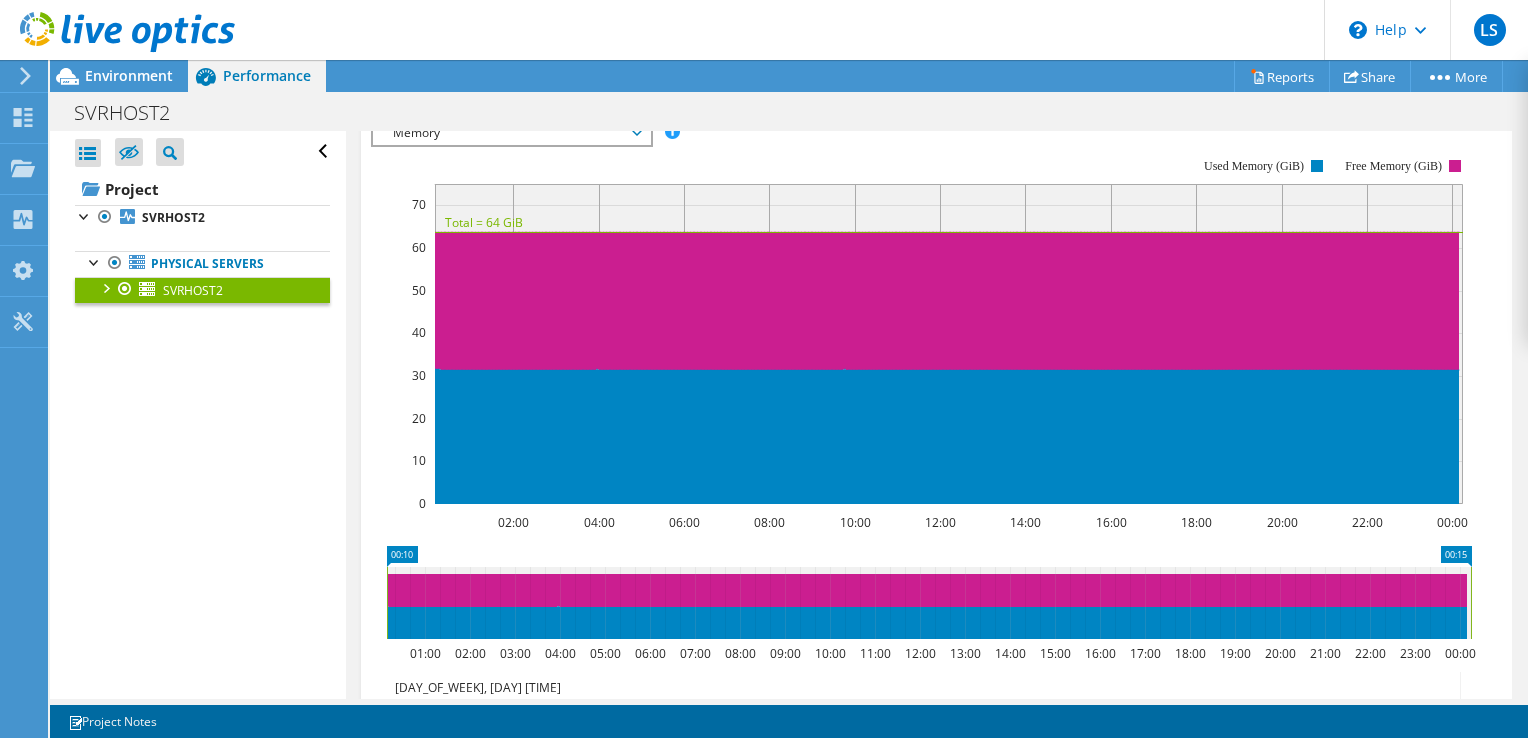 scroll, scrollTop: 1300, scrollLeft: 0, axis: vertical 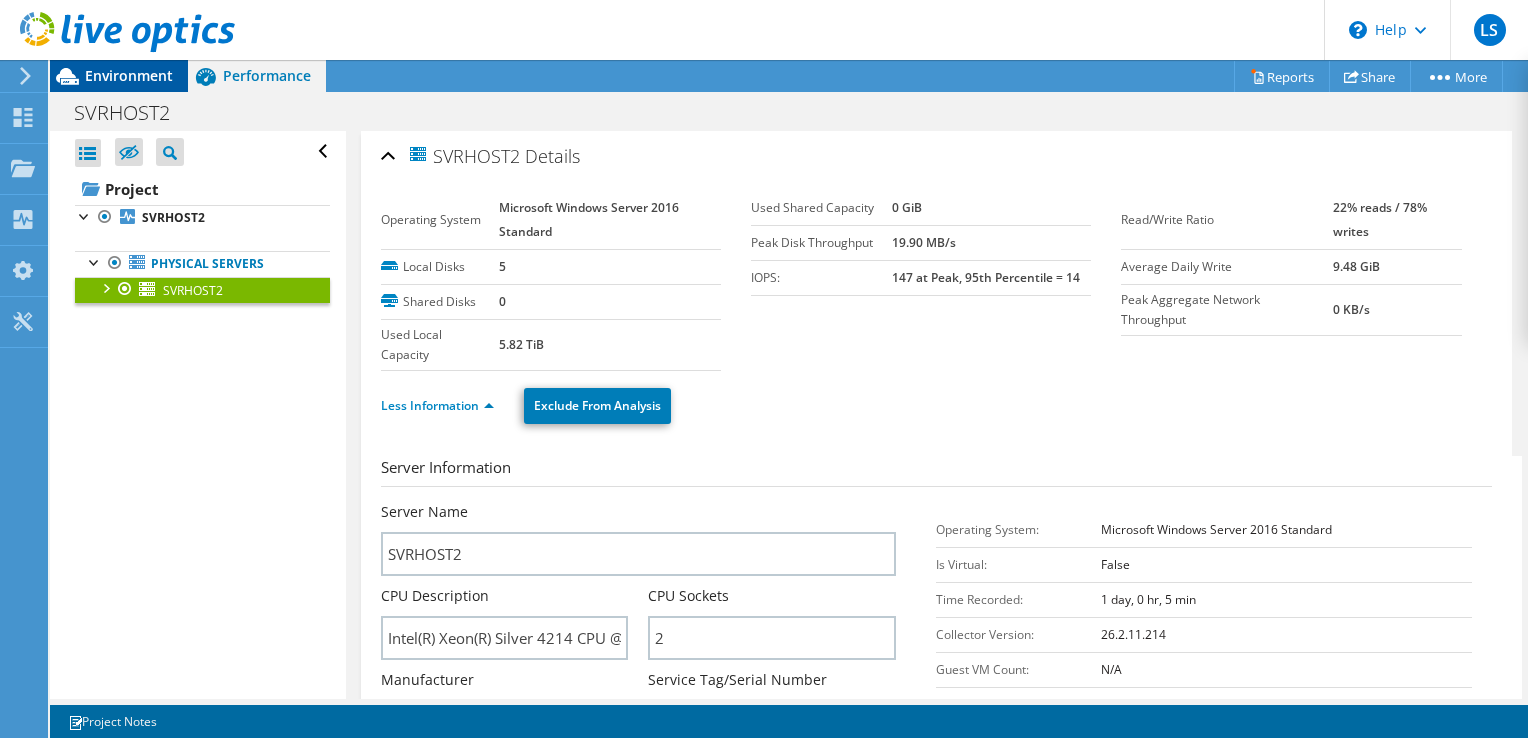 click on "Environment" at bounding box center [129, 75] 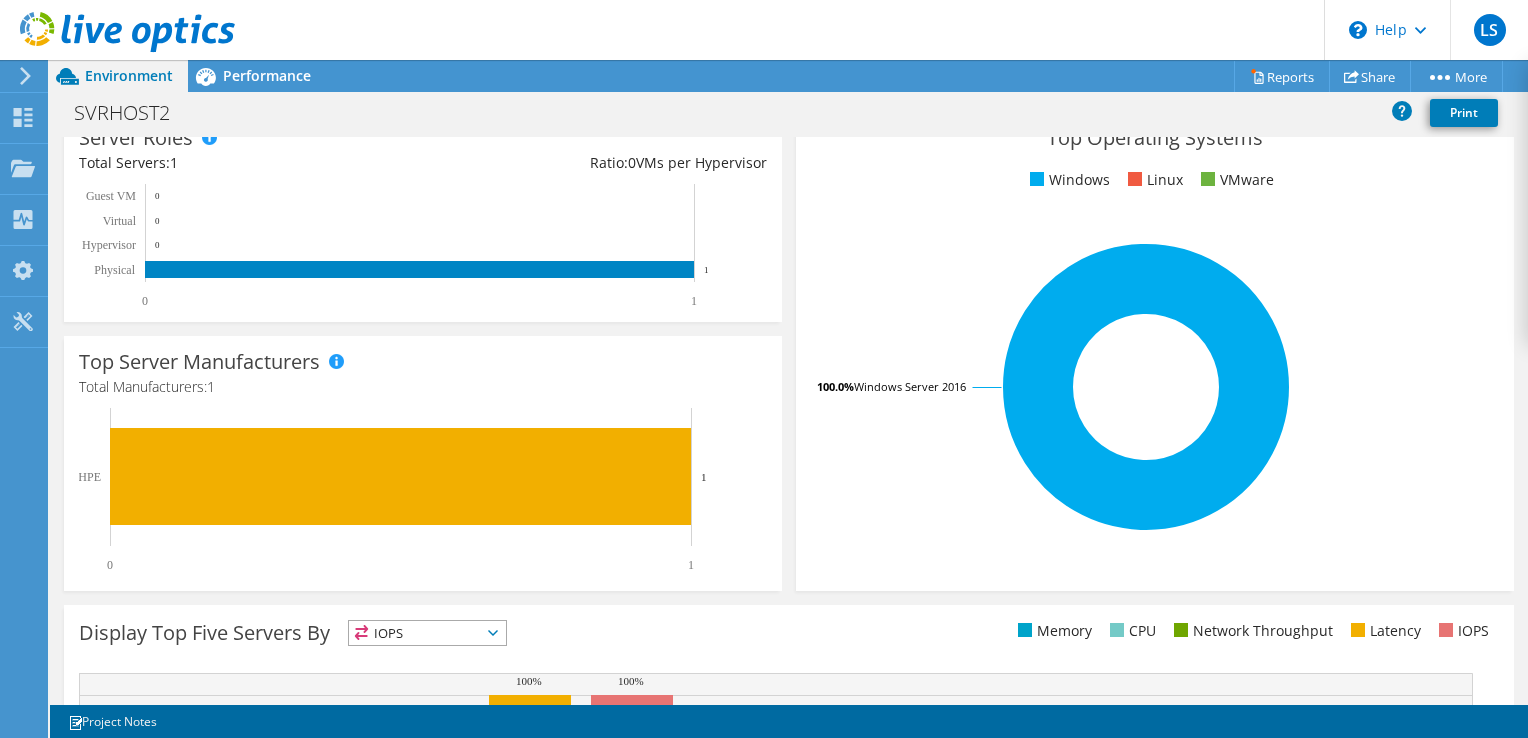 scroll, scrollTop: 300, scrollLeft: 0, axis: vertical 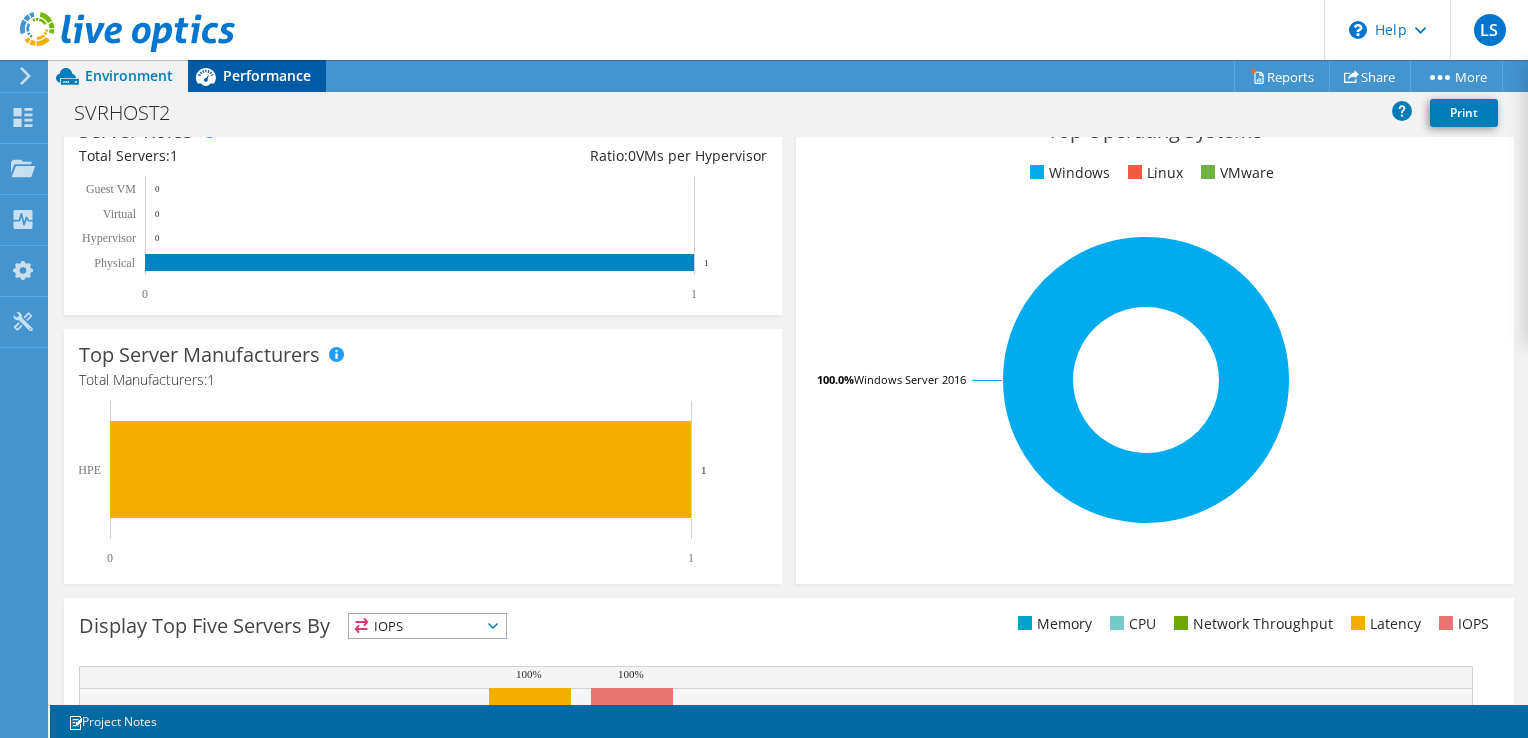 click on "Performance" at bounding box center (267, 75) 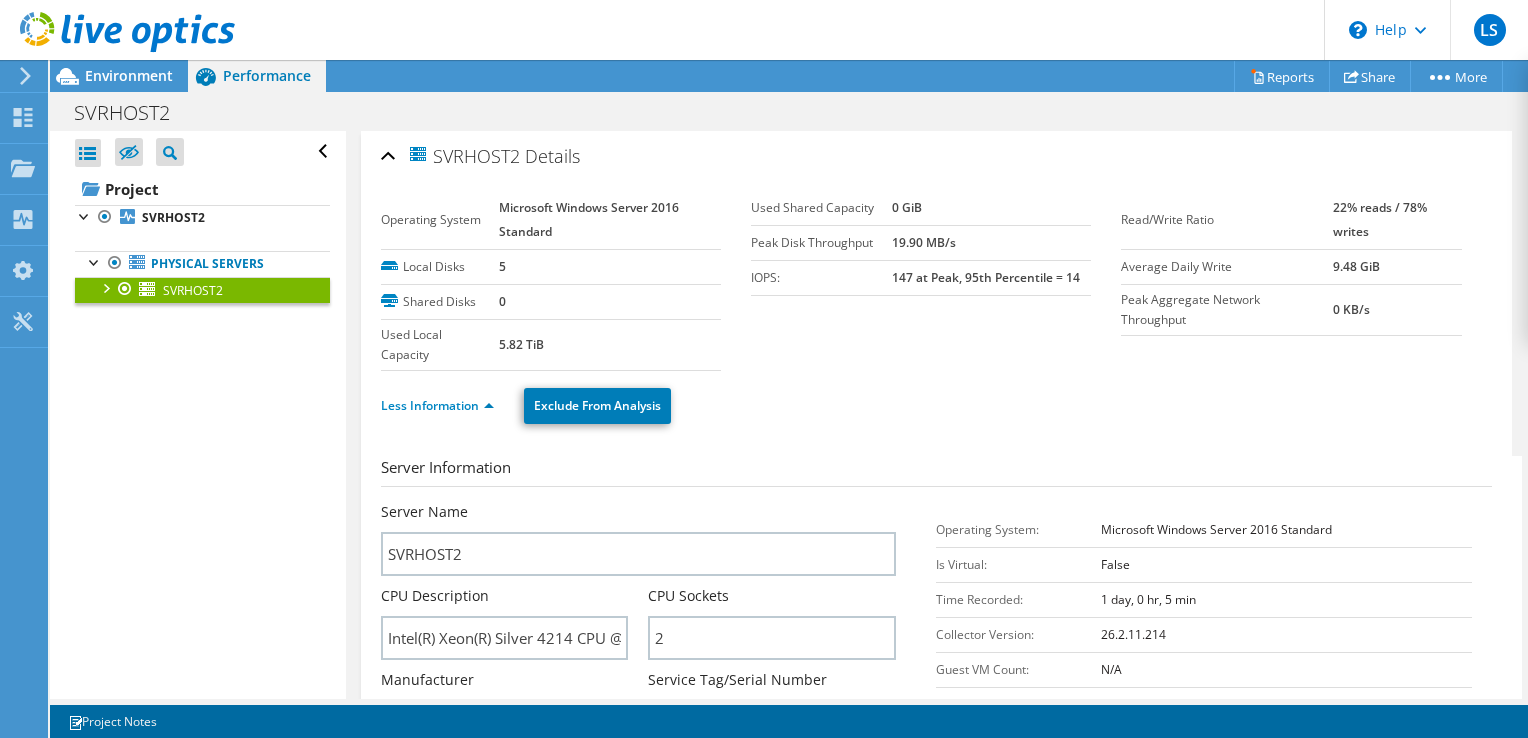 scroll, scrollTop: 0, scrollLeft: 0, axis: both 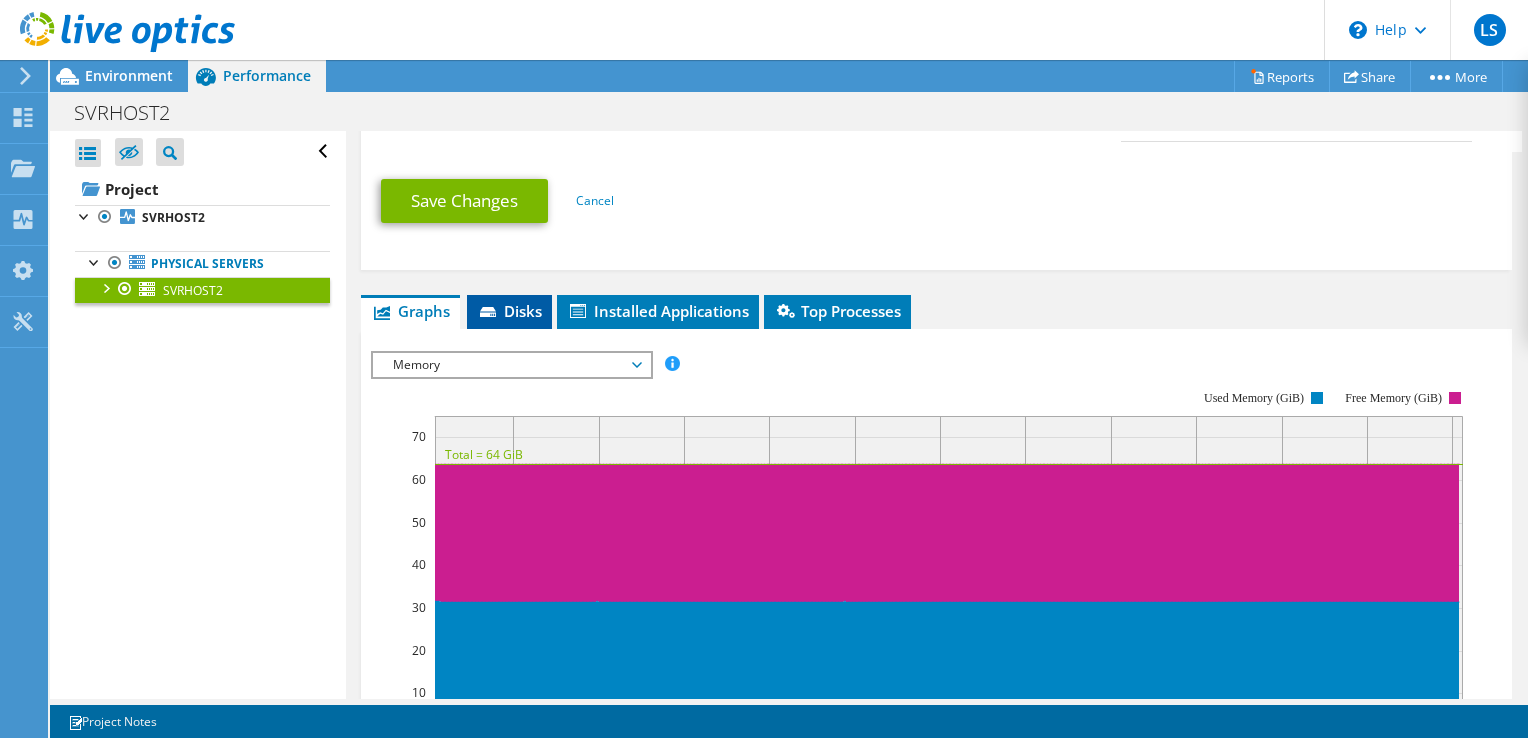 click on "Disks" at bounding box center (509, 312) 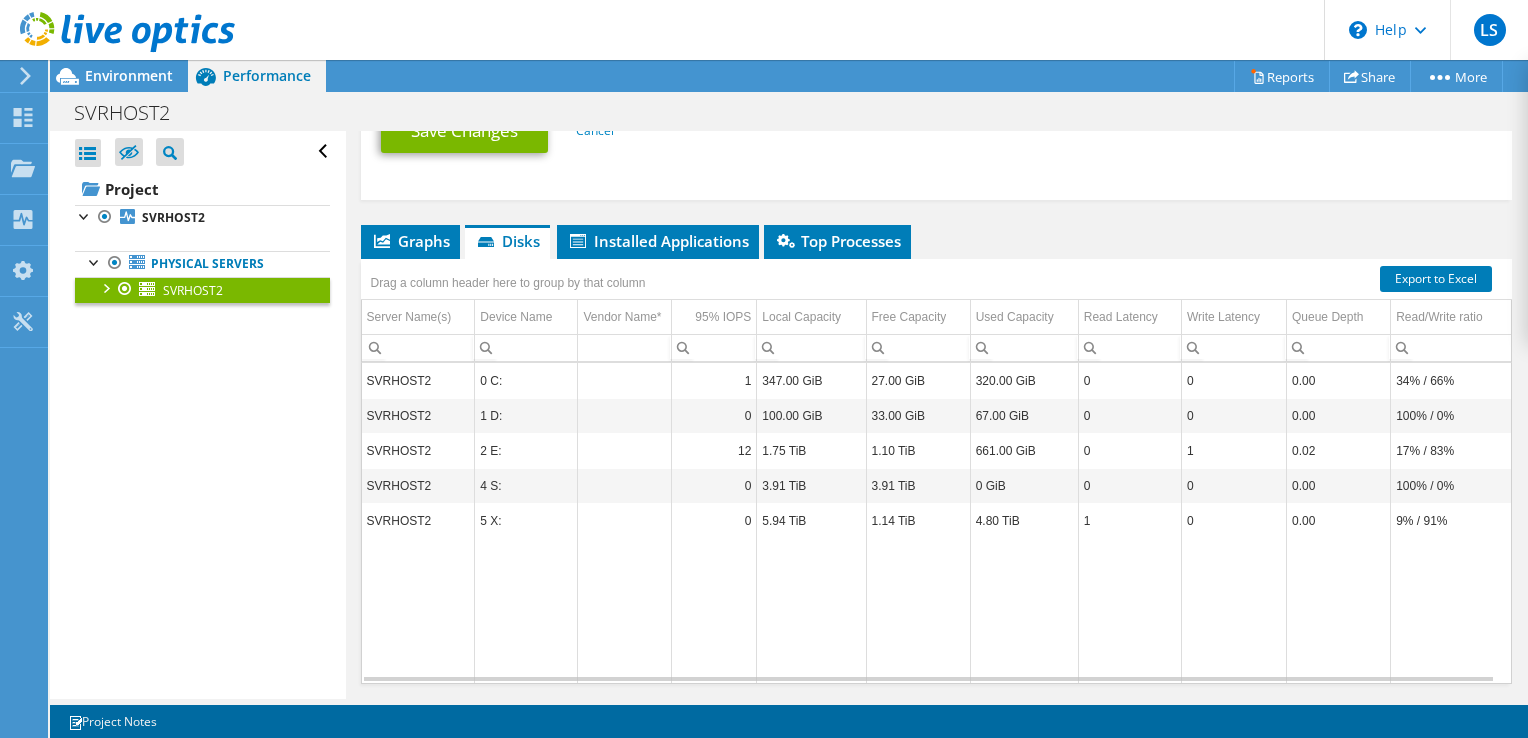 scroll, scrollTop: 1200, scrollLeft: 0, axis: vertical 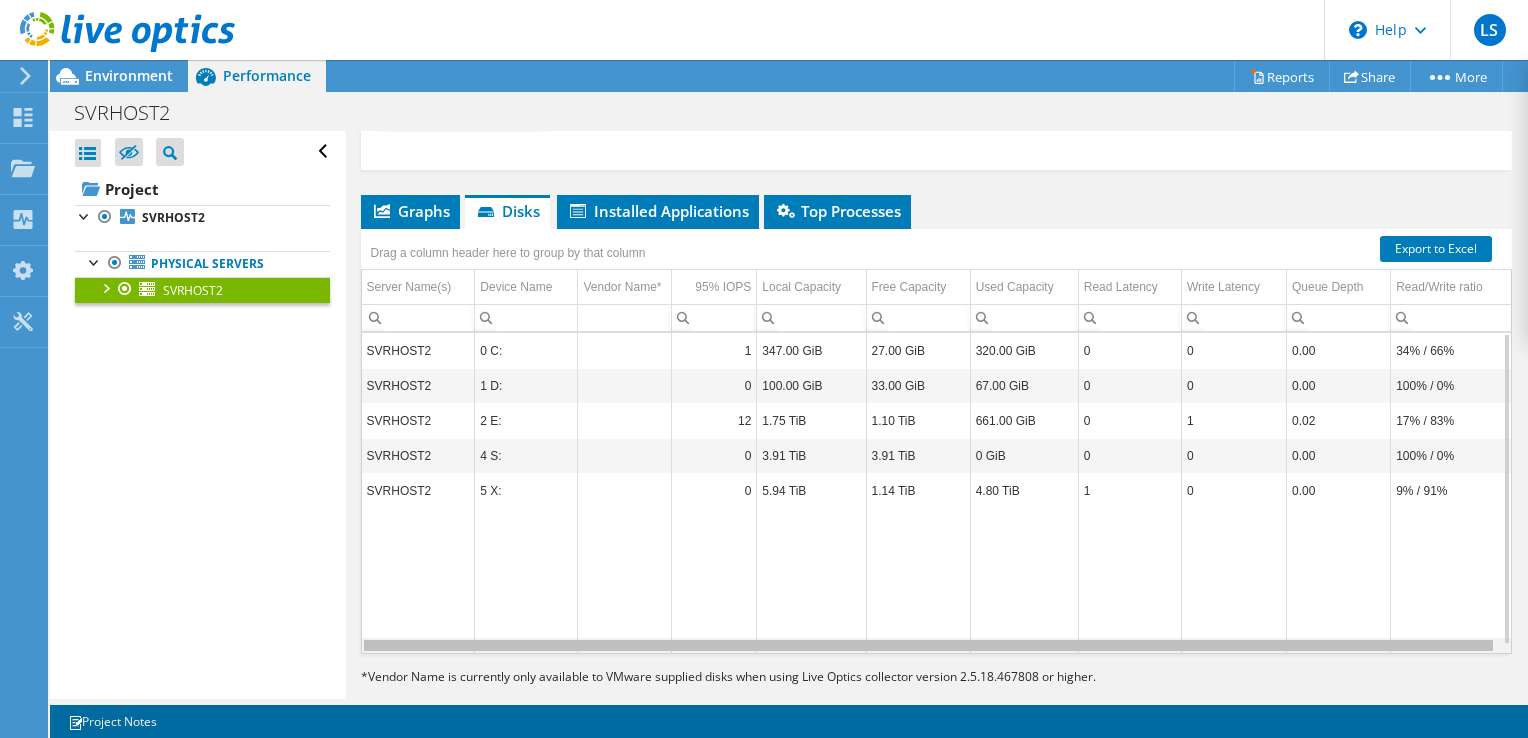drag, startPoint x: 1008, startPoint y: 639, endPoint x: 920, endPoint y: 637, distance: 88.02273 